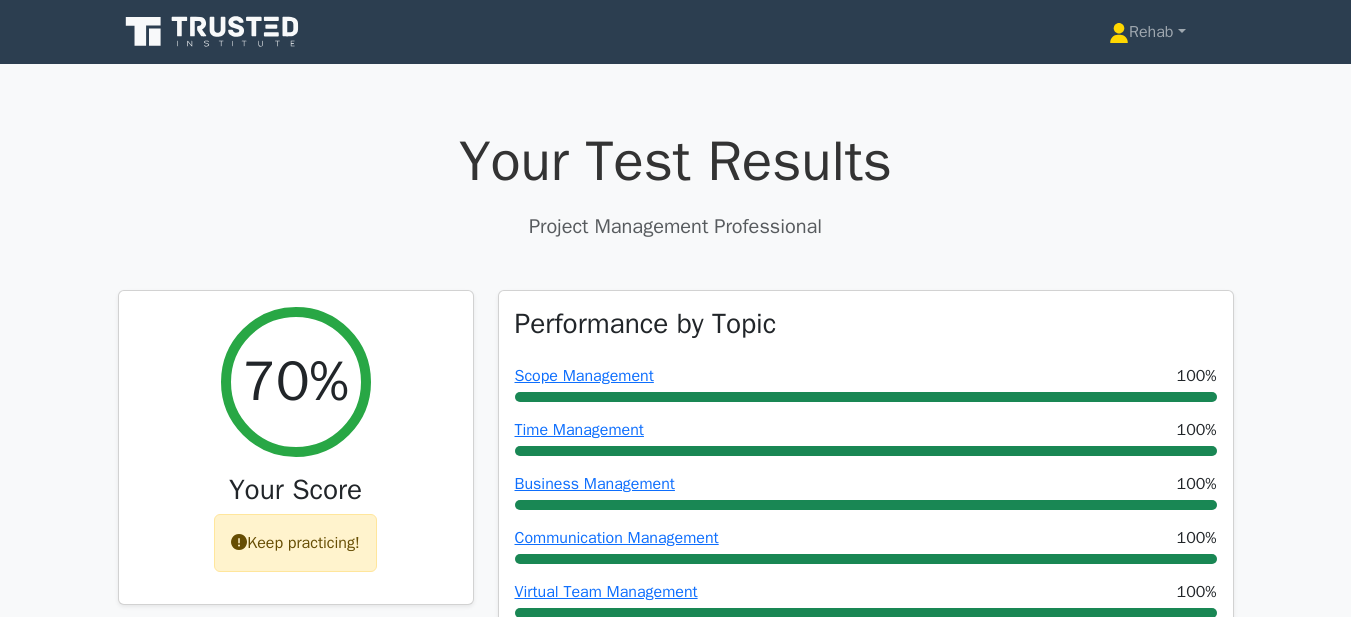 scroll, scrollTop: 0, scrollLeft: 0, axis: both 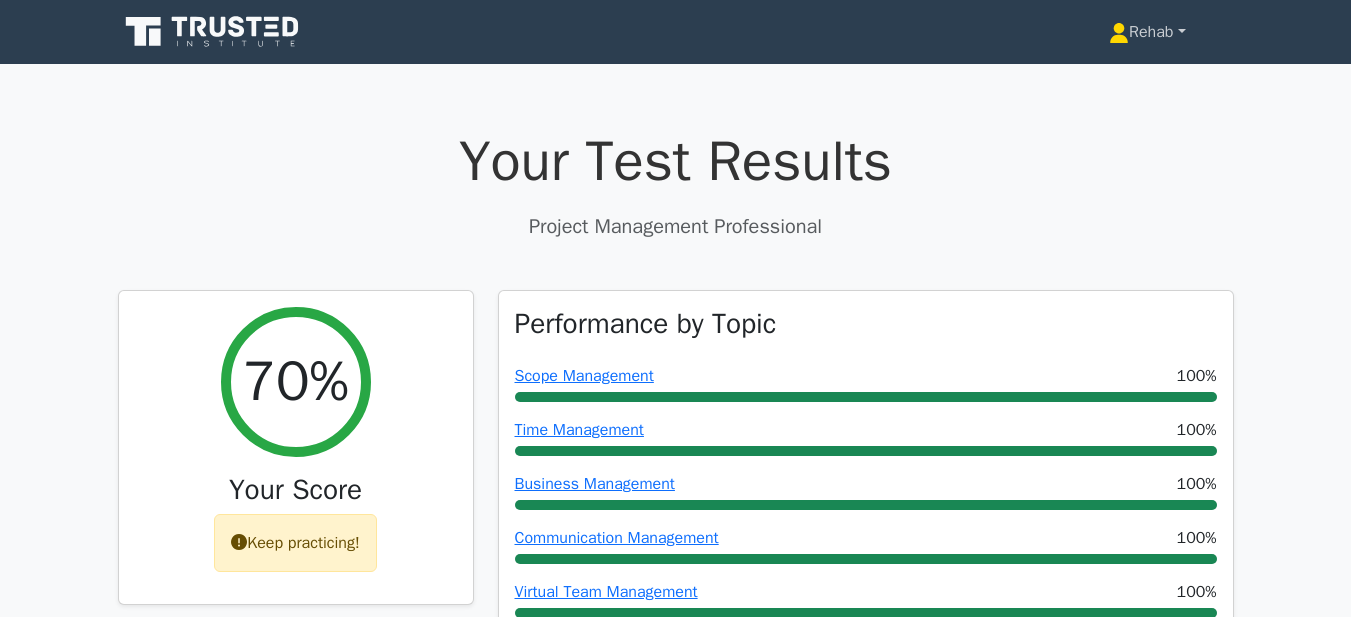 click on "Rehab" at bounding box center [1147, 32] 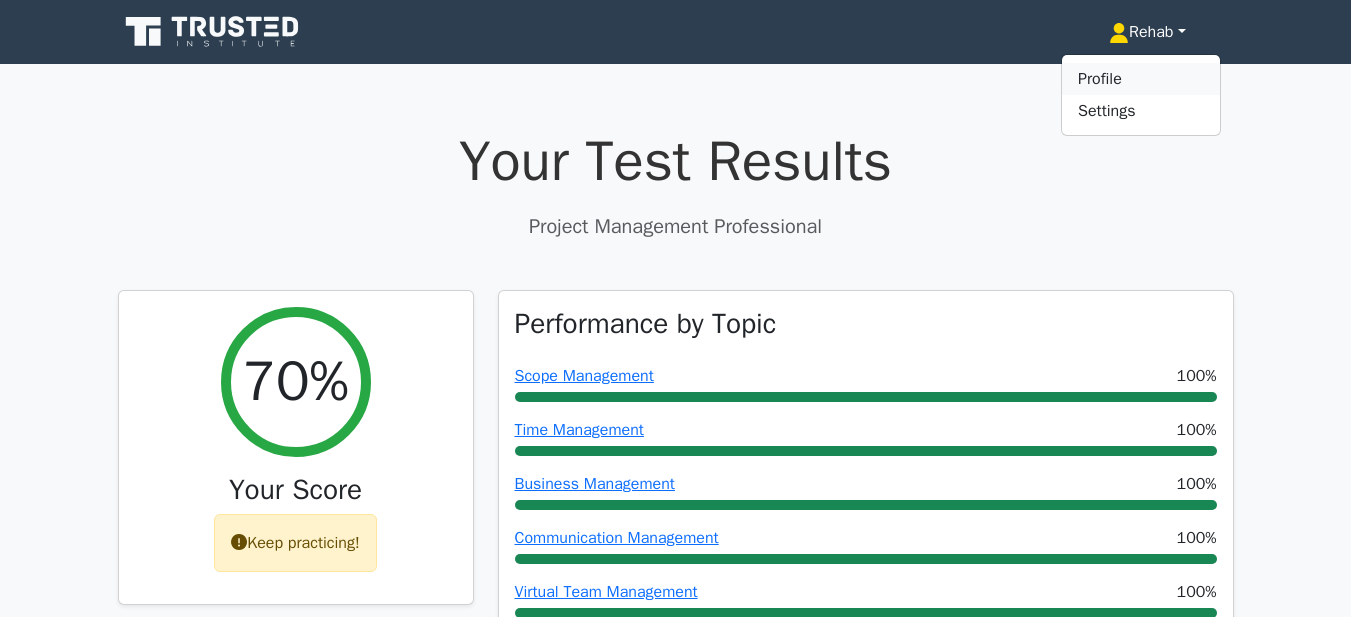 click on "Profile" at bounding box center [1141, 79] 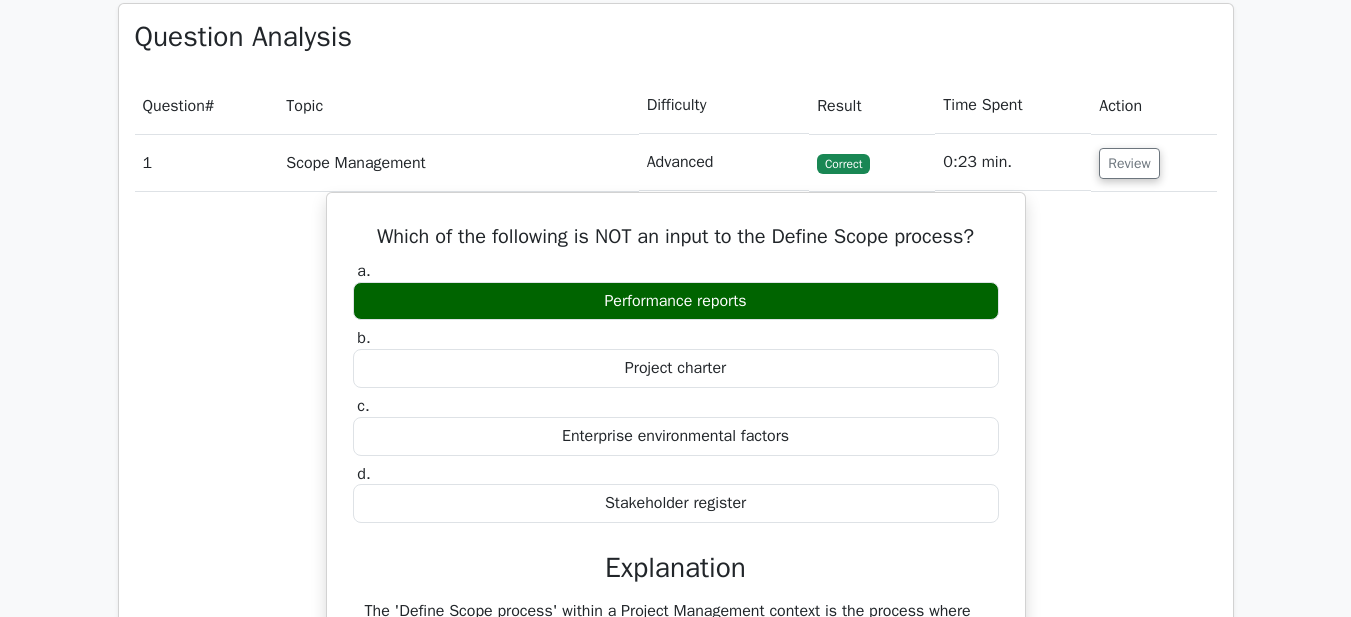 scroll, scrollTop: 1200, scrollLeft: 0, axis: vertical 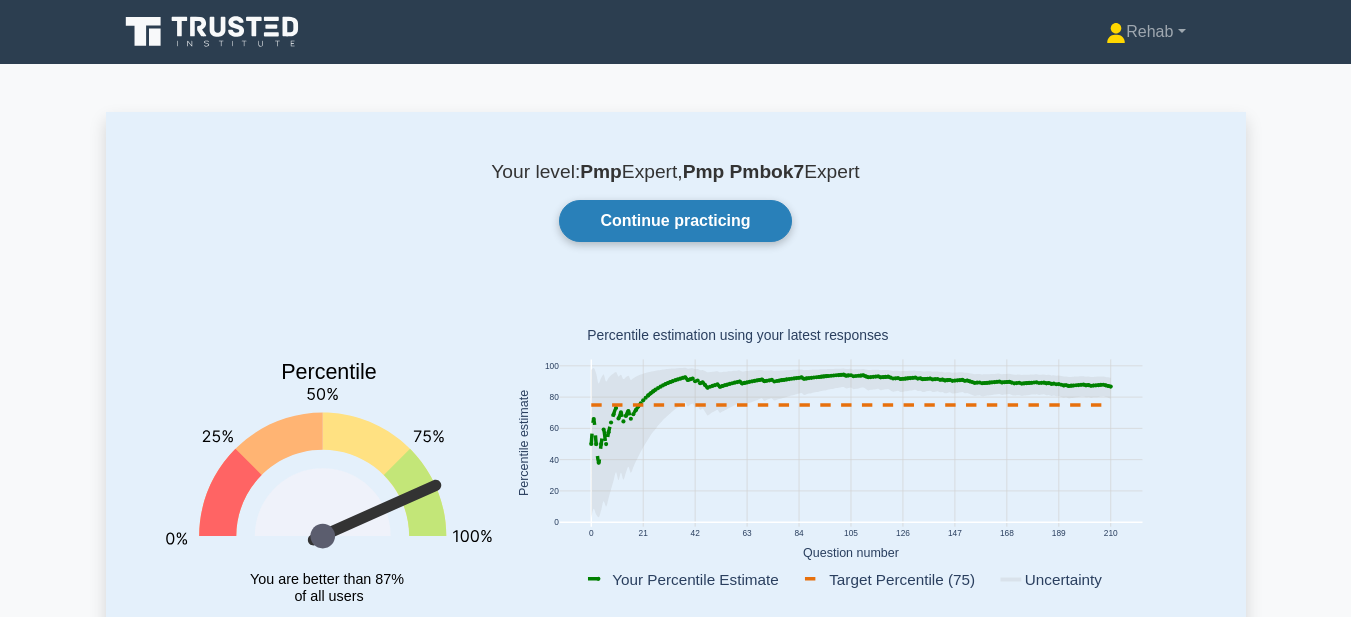 click on "Continue practicing" at bounding box center [675, 221] 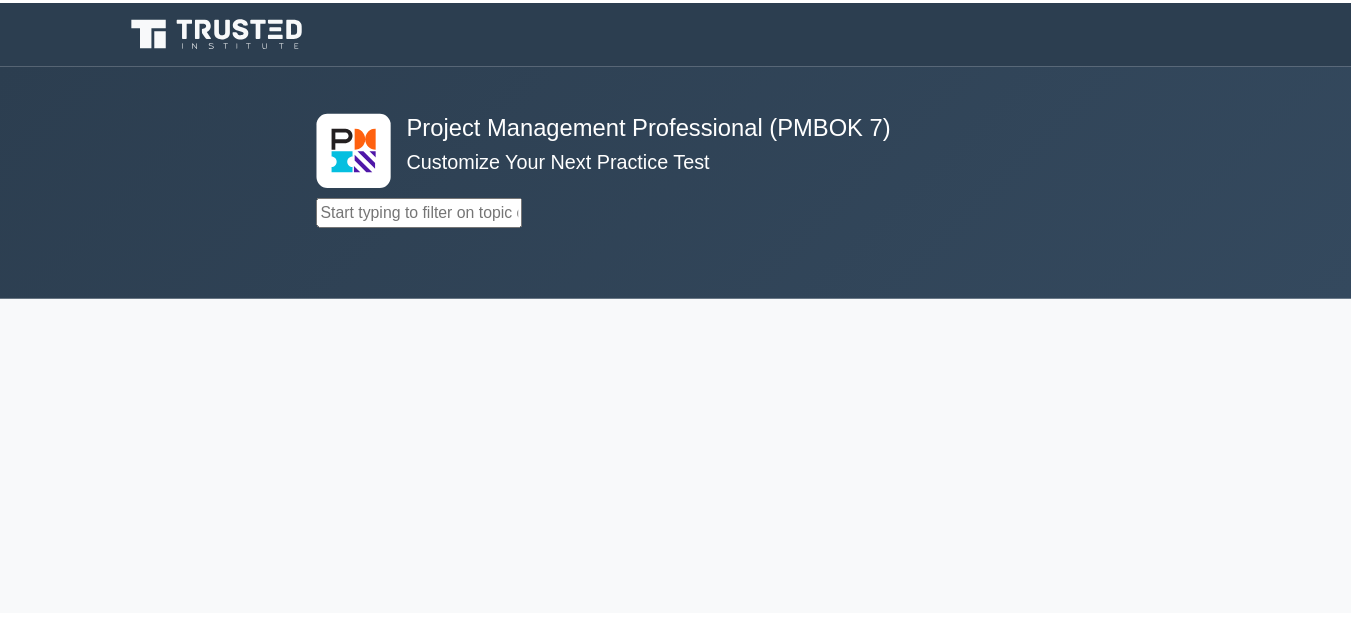 scroll, scrollTop: 0, scrollLeft: 0, axis: both 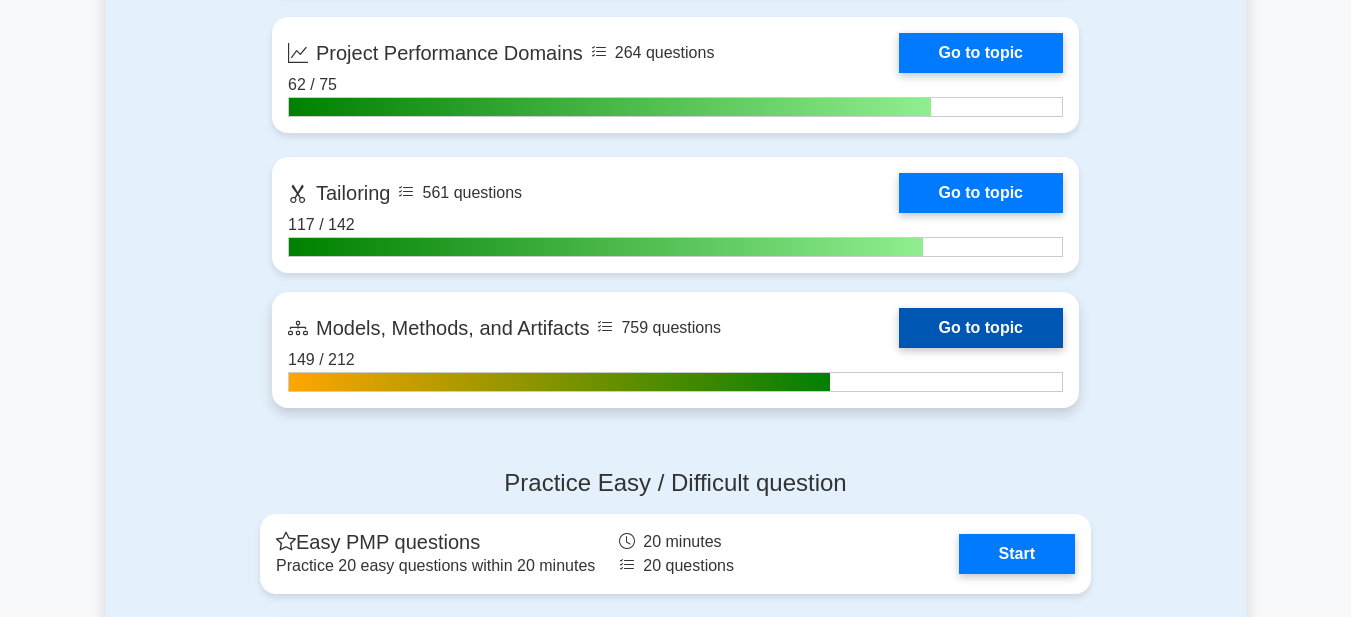 click on "Go to topic" at bounding box center (981, 328) 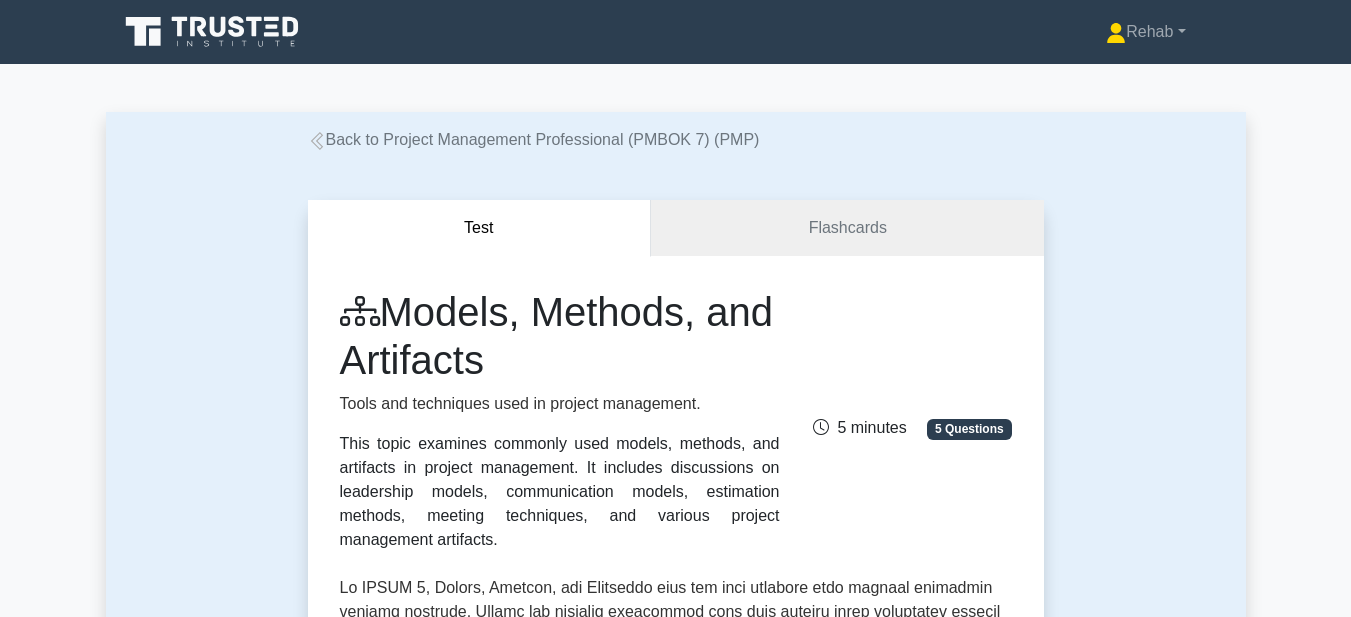scroll, scrollTop: 188, scrollLeft: 0, axis: vertical 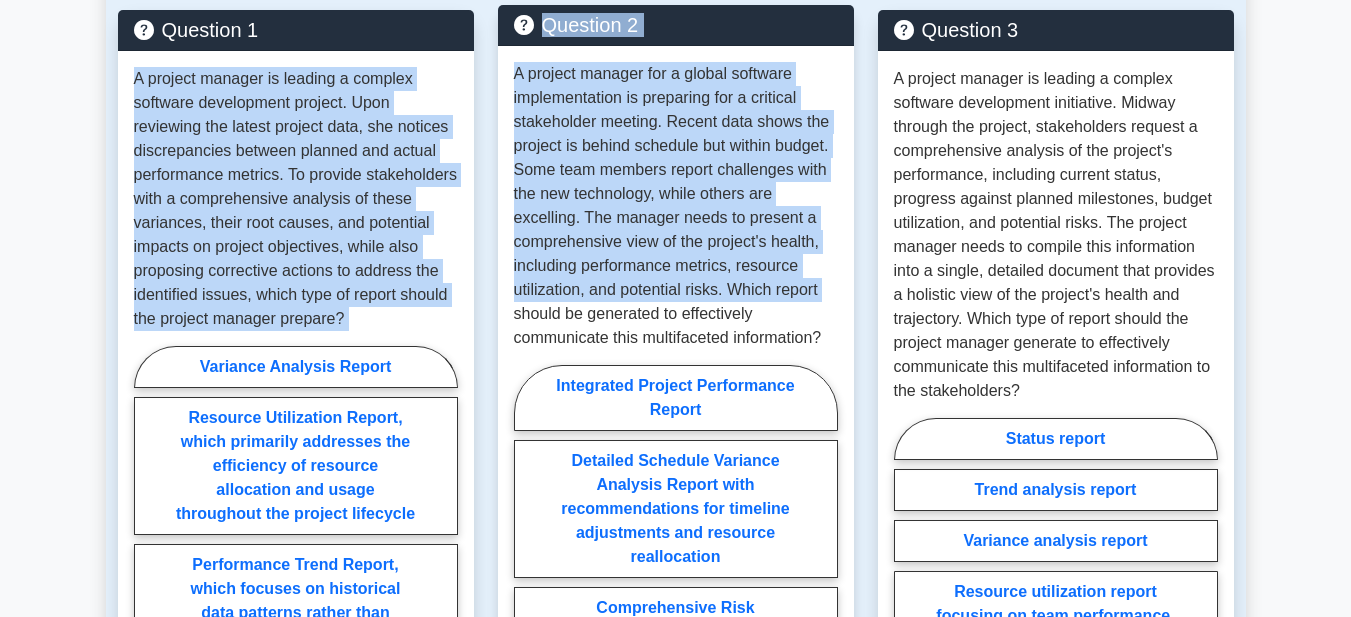 drag, startPoint x: 130, startPoint y: 46, endPoint x: 510, endPoint y: 281, distance: 446.79413 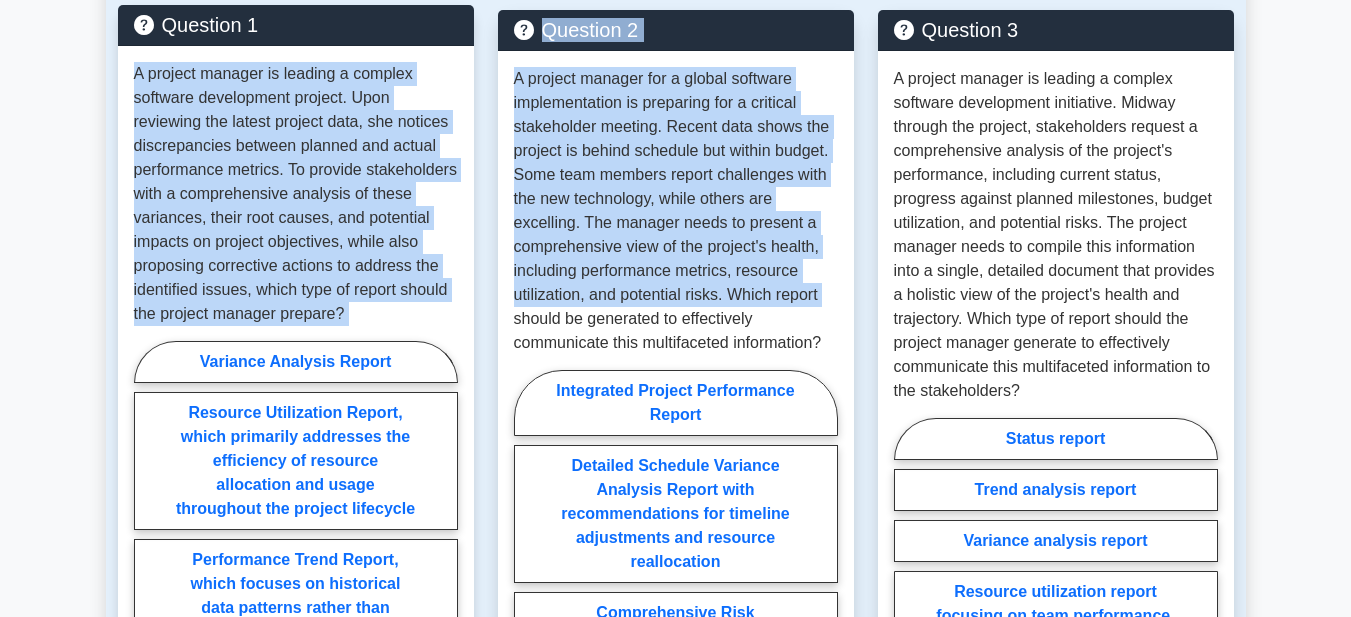 click on "A project manager is leading a complex software development project. Upon reviewing the latest project data, she notices discrepancies between planned and actual performance metrics. To provide stakeholders with a comprehensive analysis of these variances, their root causes, and potential impacts on project objectives, while also proposing corrective actions to address the identified issues, which type of report should the project manager prepare?" at bounding box center (296, 194) 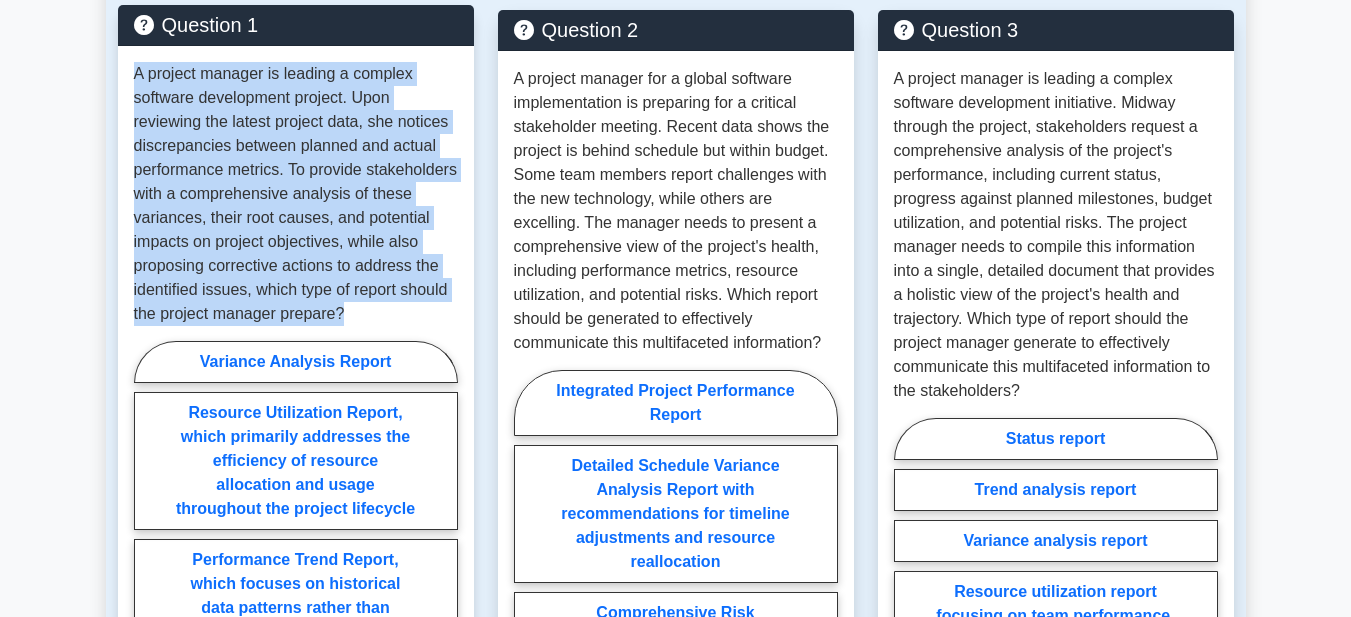 drag, startPoint x: 130, startPoint y: 48, endPoint x: 376, endPoint y: 298, distance: 350.73636 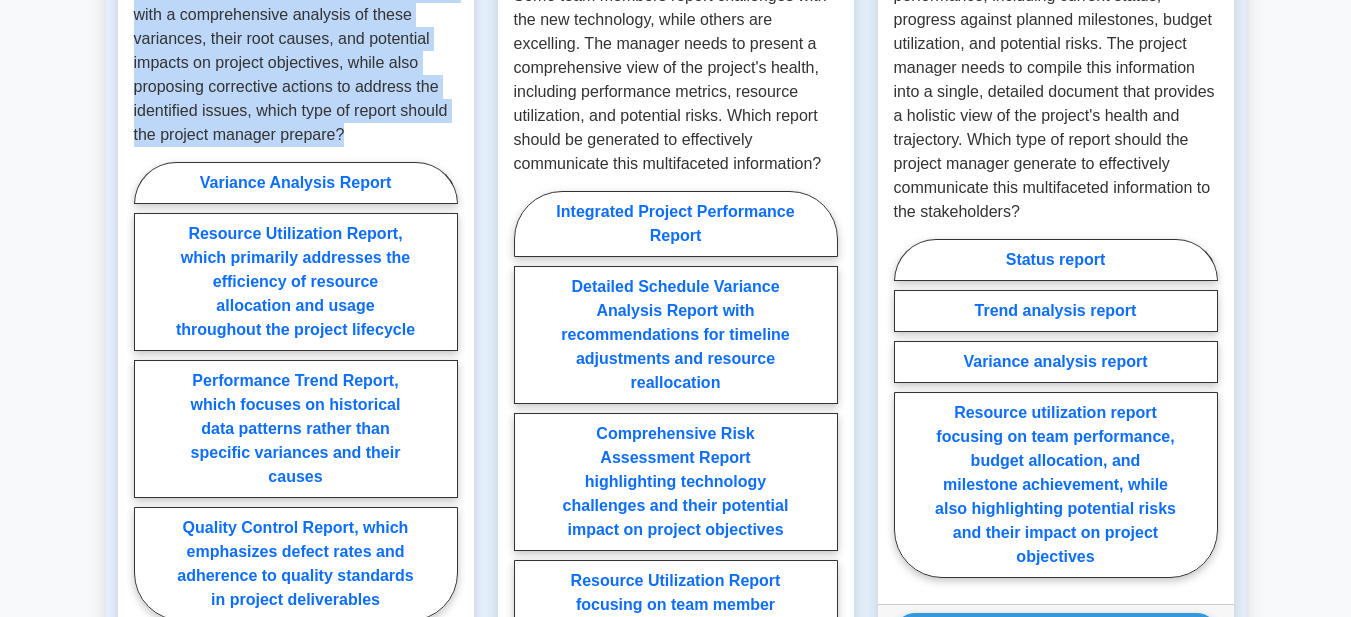 scroll, scrollTop: 1900, scrollLeft: 0, axis: vertical 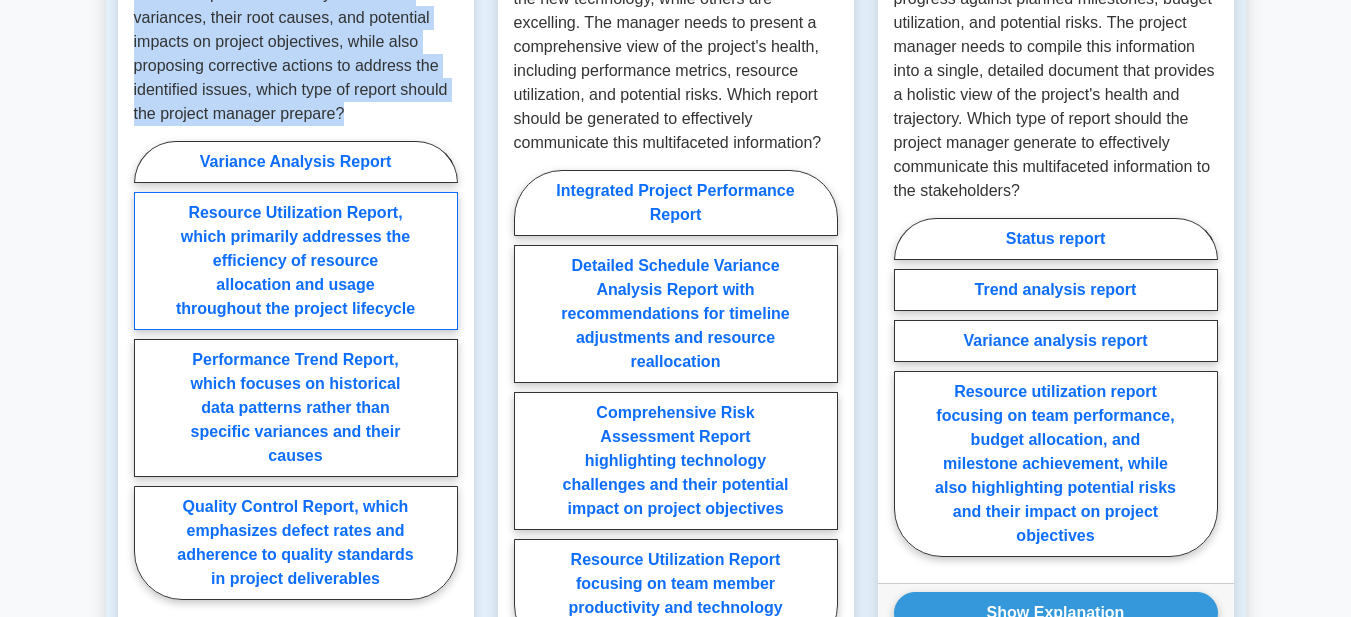 drag, startPoint x: 176, startPoint y: 125, endPoint x: 306, endPoint y: 226, distance: 164.62381 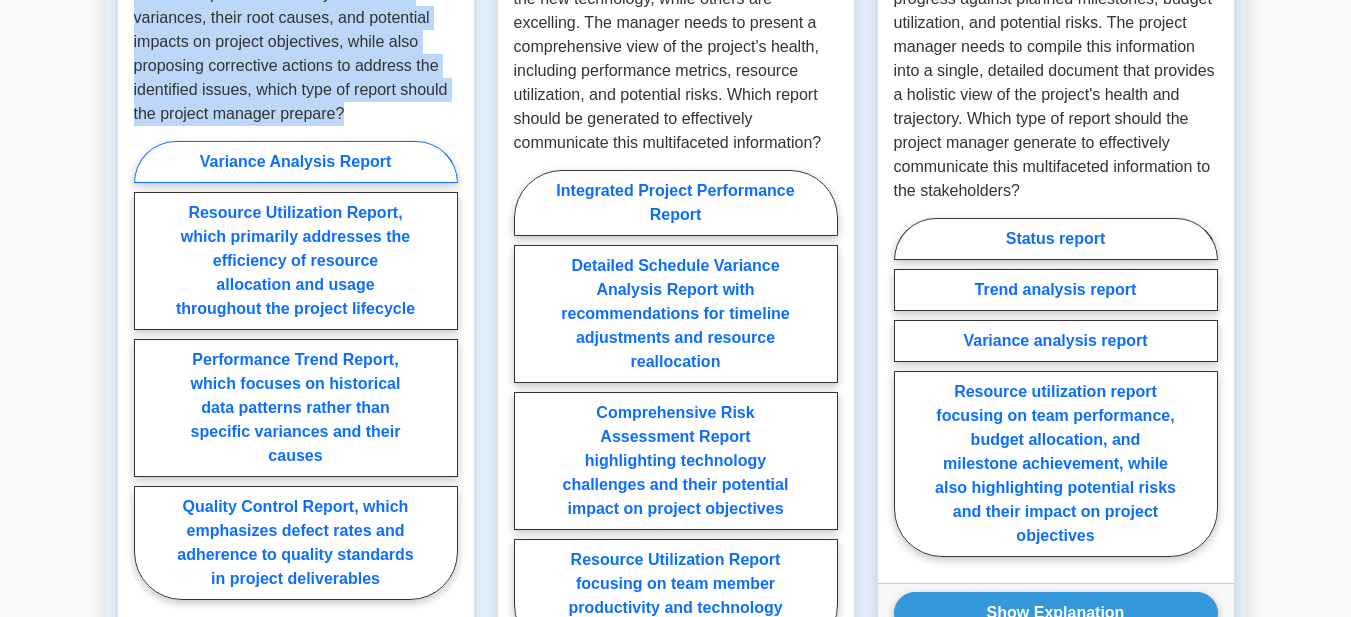 click on "Variance Analysis Report" at bounding box center (296, 162) 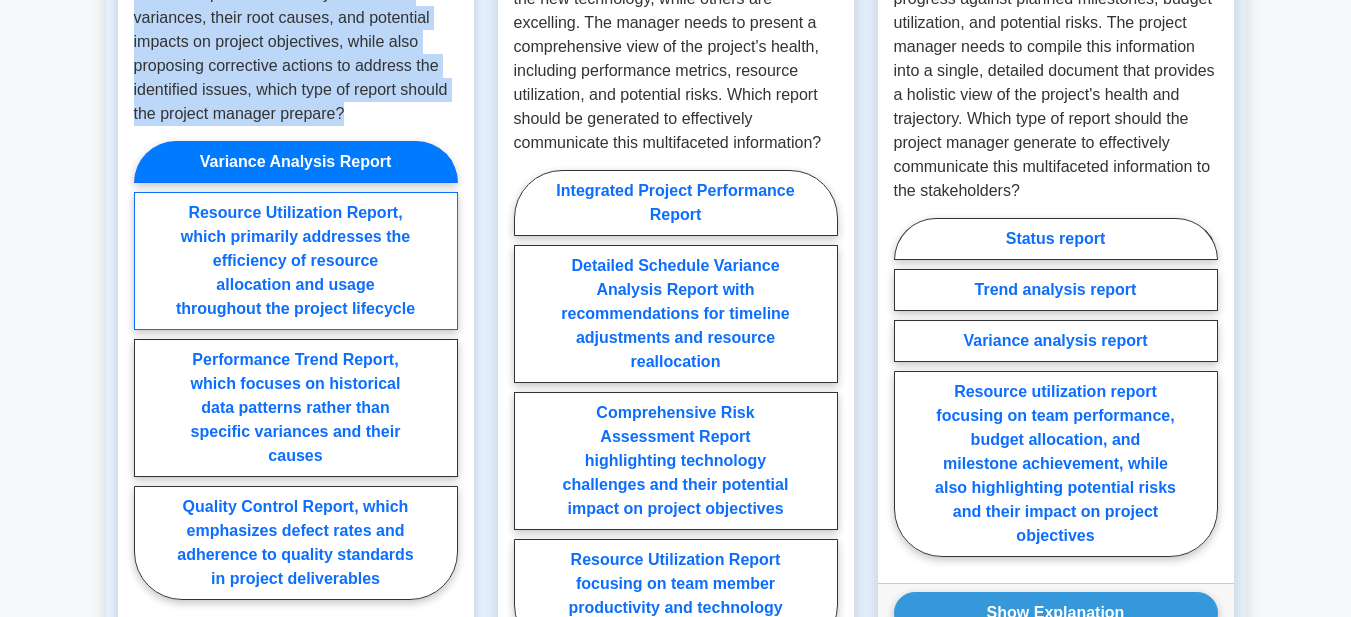 scroll, scrollTop: 2100, scrollLeft: 0, axis: vertical 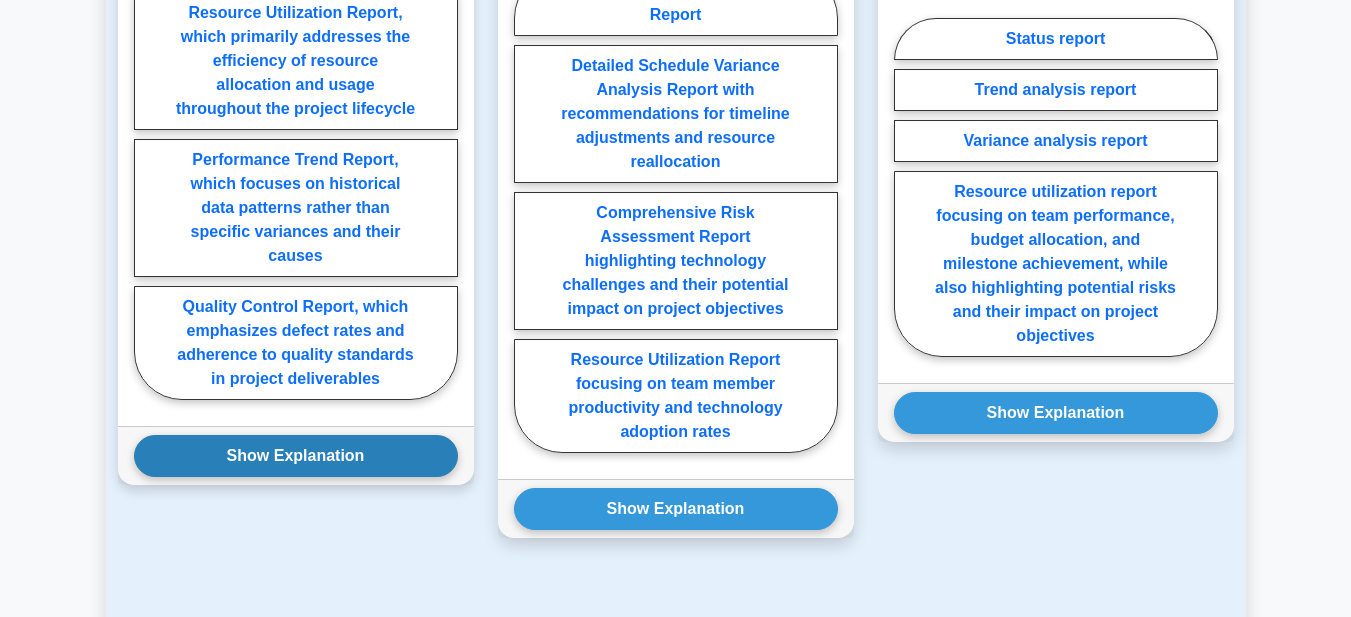 click on "Show Explanation" at bounding box center [296, 456] 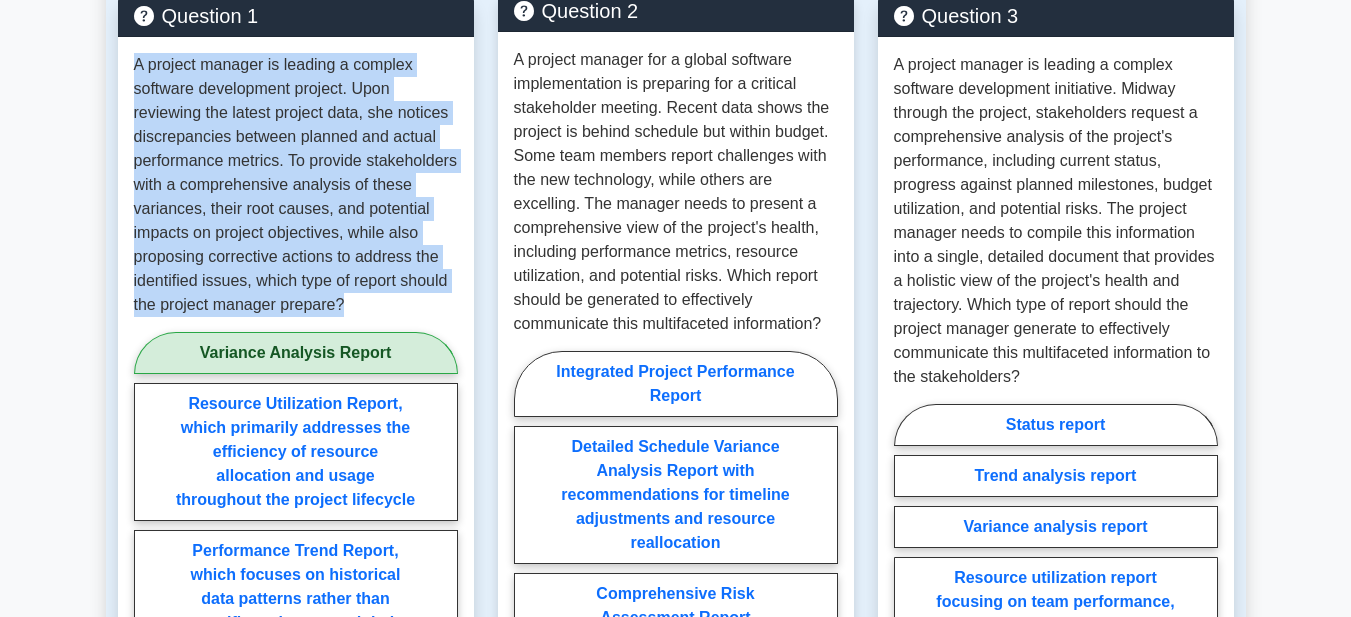 scroll, scrollTop: 1600, scrollLeft: 0, axis: vertical 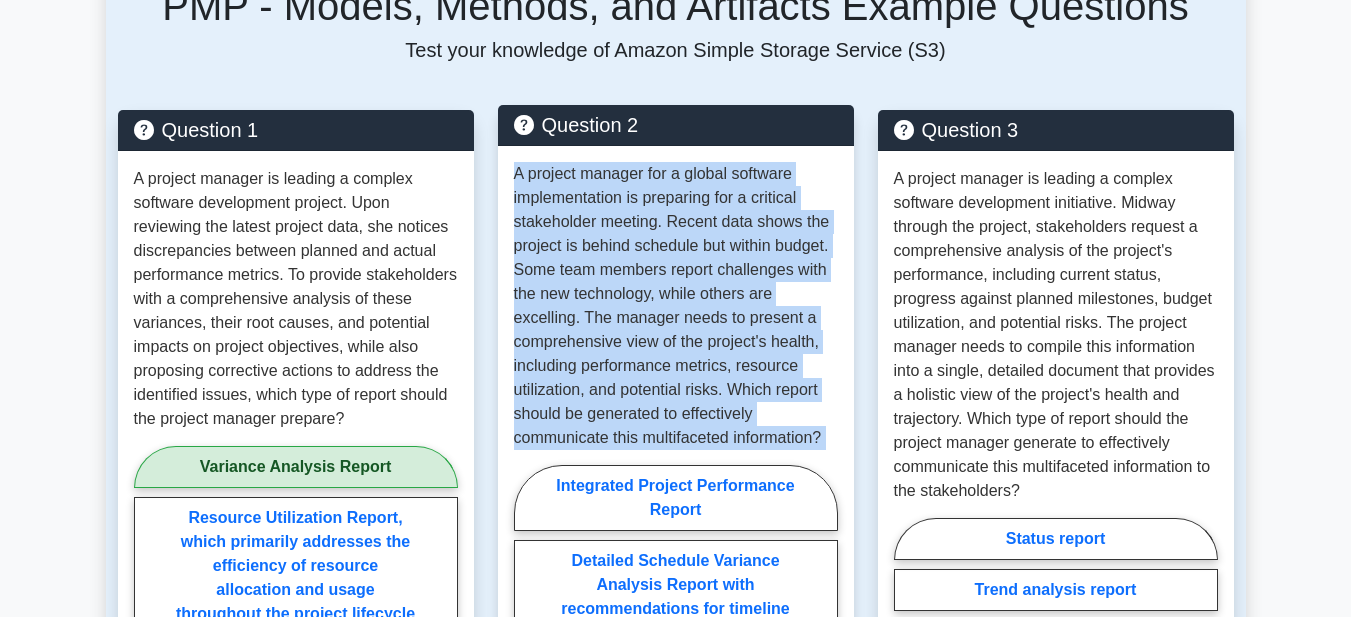drag, startPoint x: 510, startPoint y: 148, endPoint x: 820, endPoint y: 437, distance: 423.81717 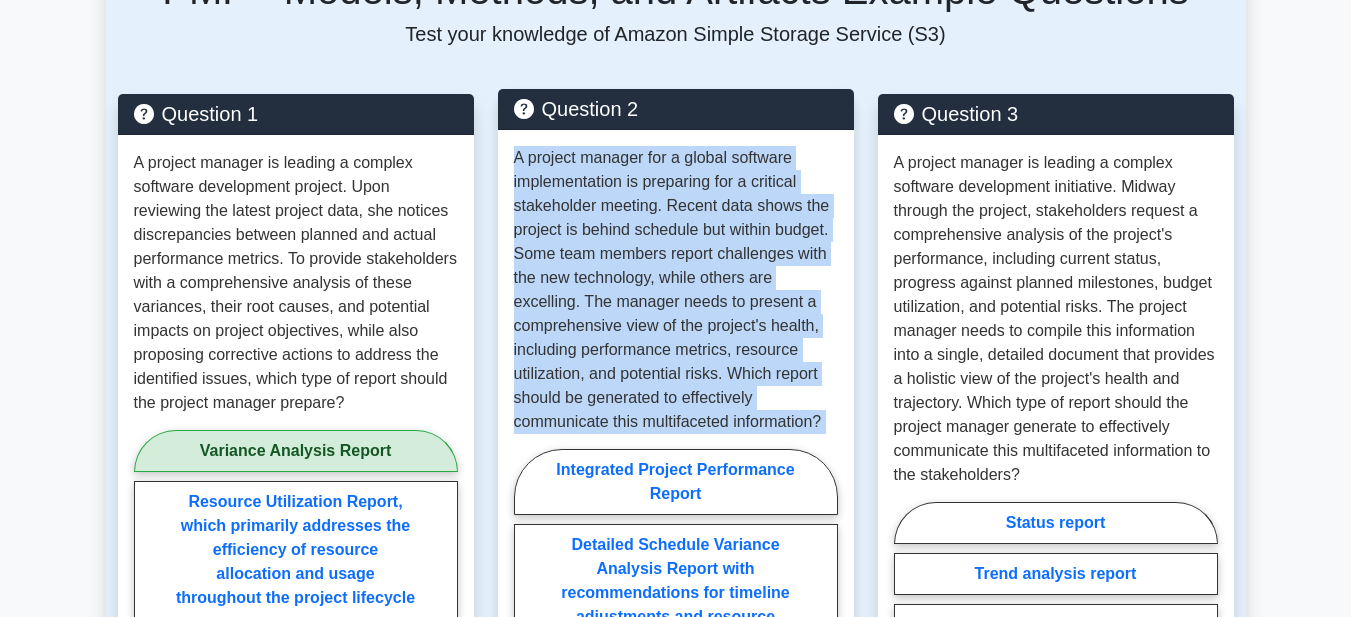 scroll, scrollTop: 2000, scrollLeft: 0, axis: vertical 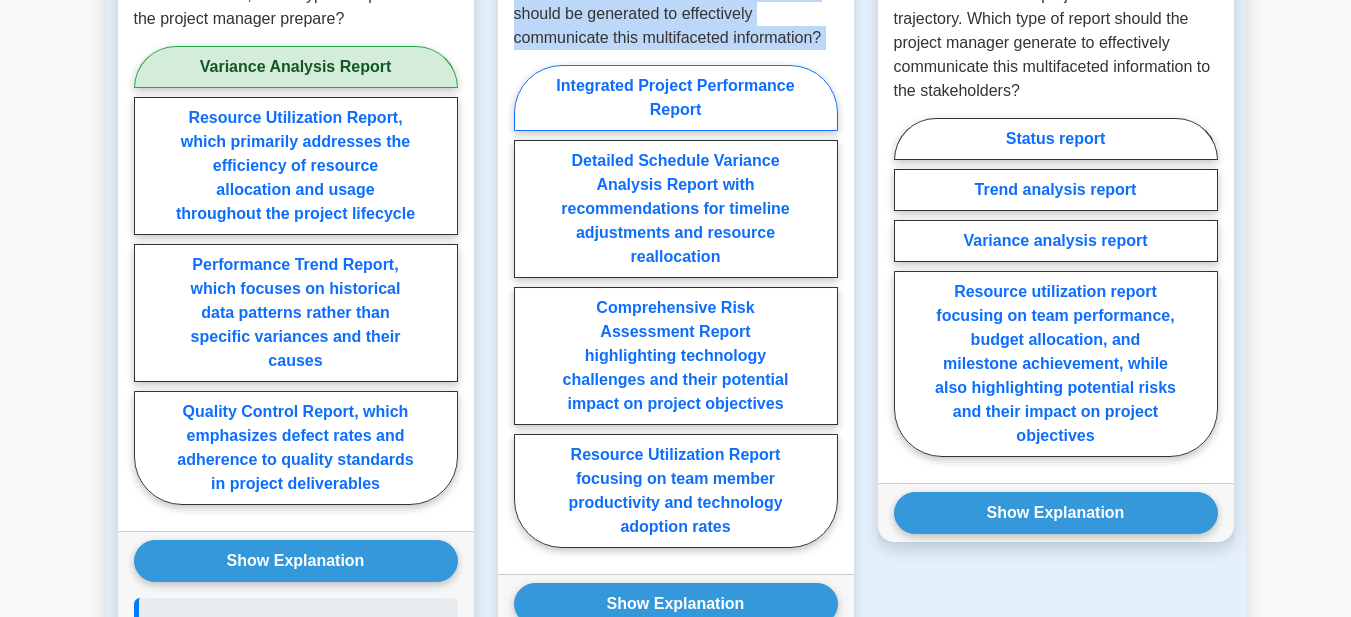 click on "Integrated Project Performance Report" at bounding box center [676, 98] 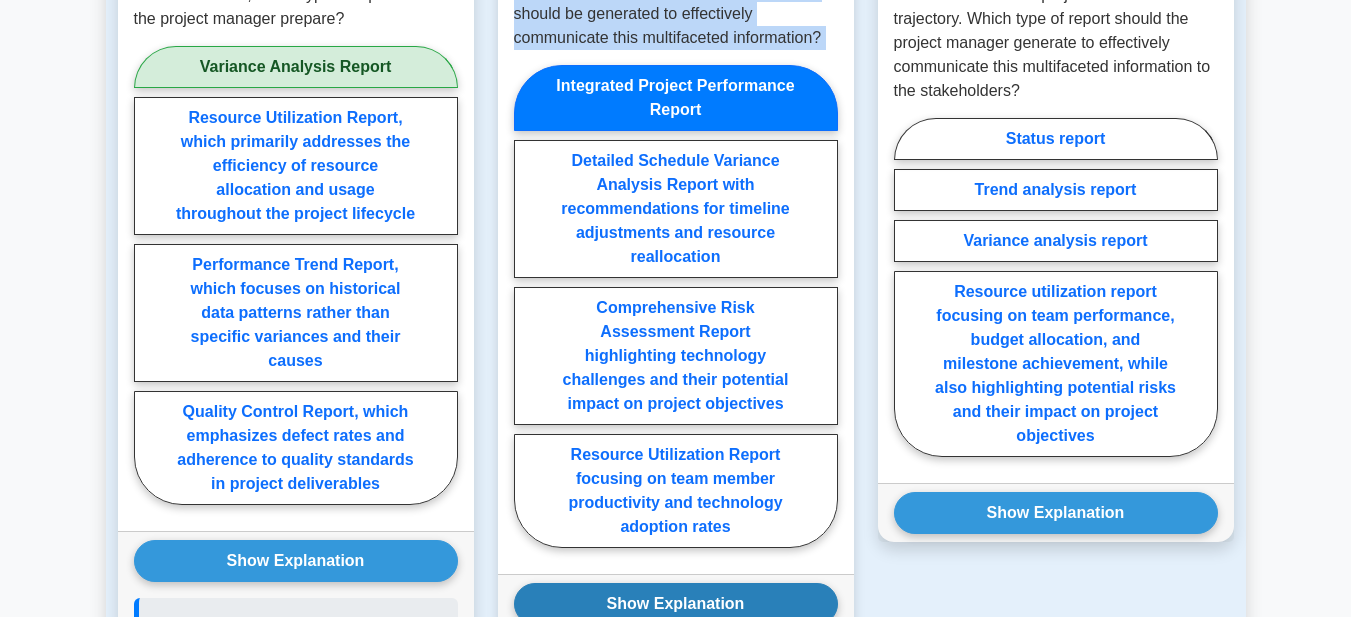 click on "Show Explanation" at bounding box center [676, 604] 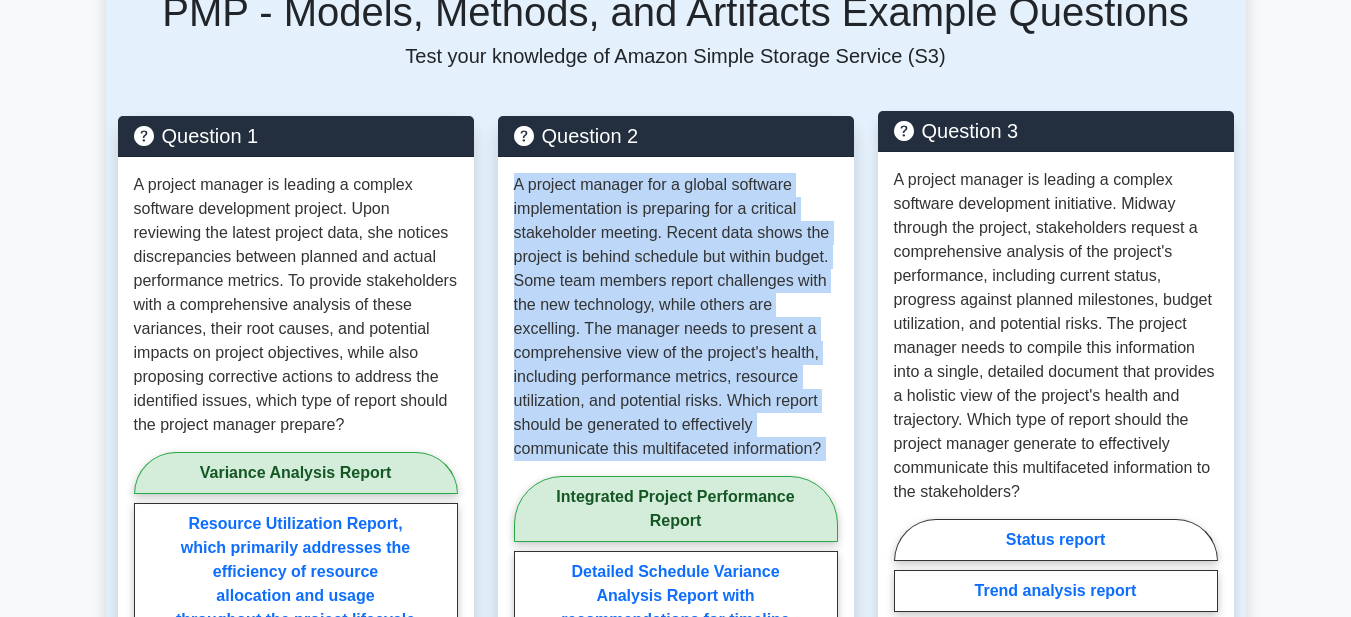 scroll, scrollTop: 1500, scrollLeft: 0, axis: vertical 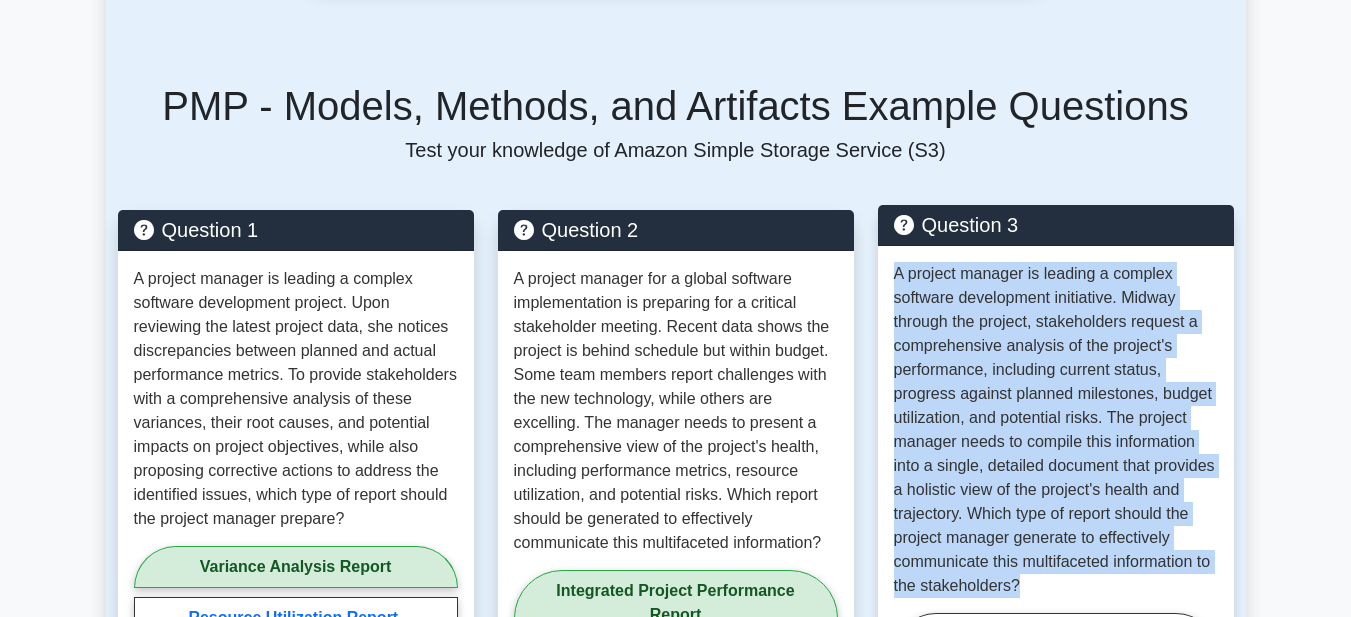 drag, startPoint x: 895, startPoint y: 247, endPoint x: 1070, endPoint y: 560, distance: 358.60007 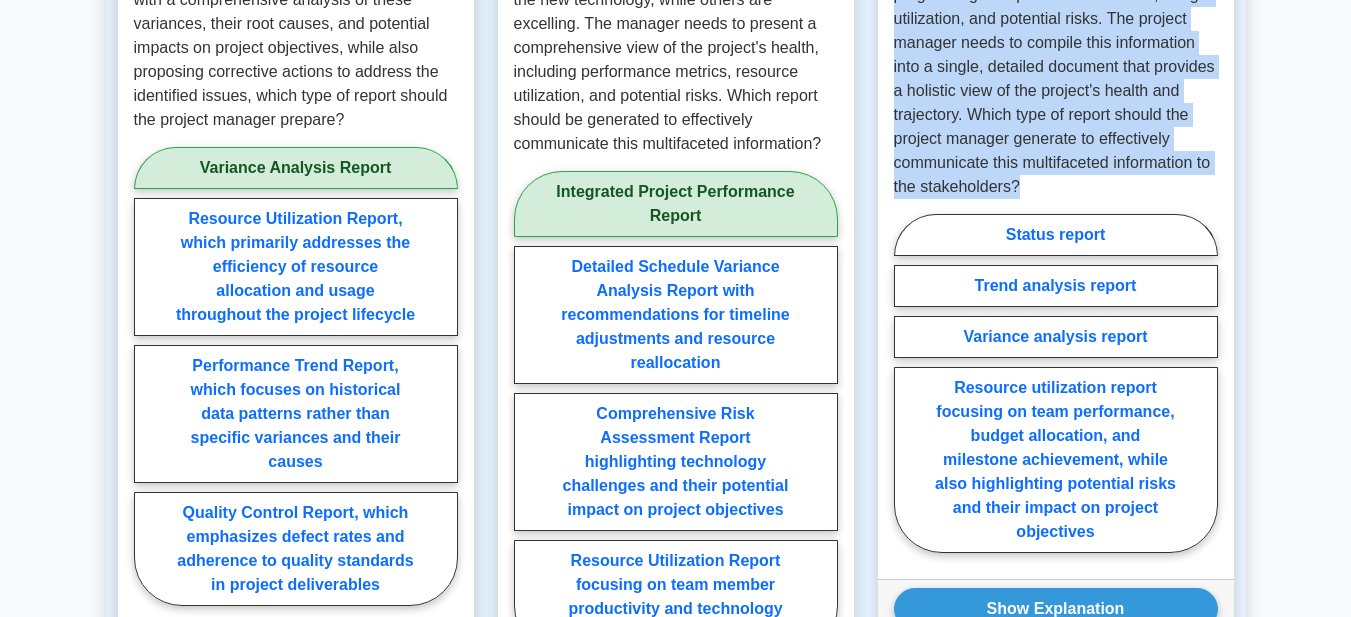 scroll, scrollTop: 1900, scrollLeft: 0, axis: vertical 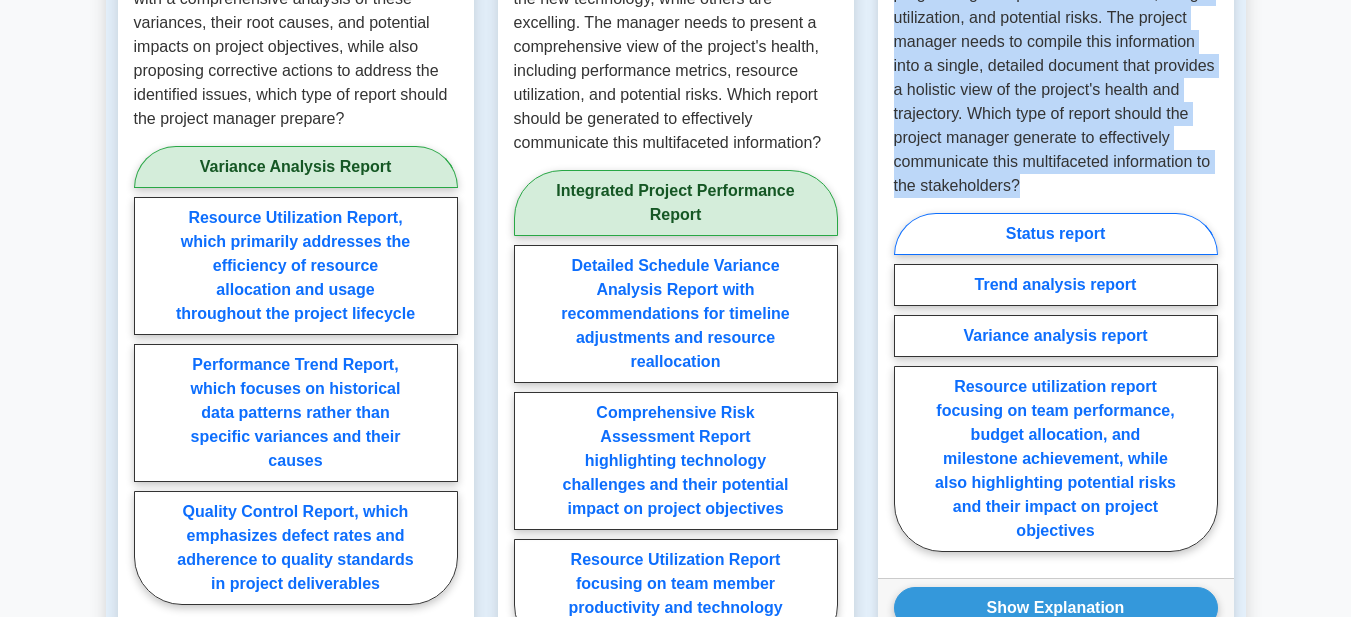 click on "Status report" at bounding box center [1056, 234] 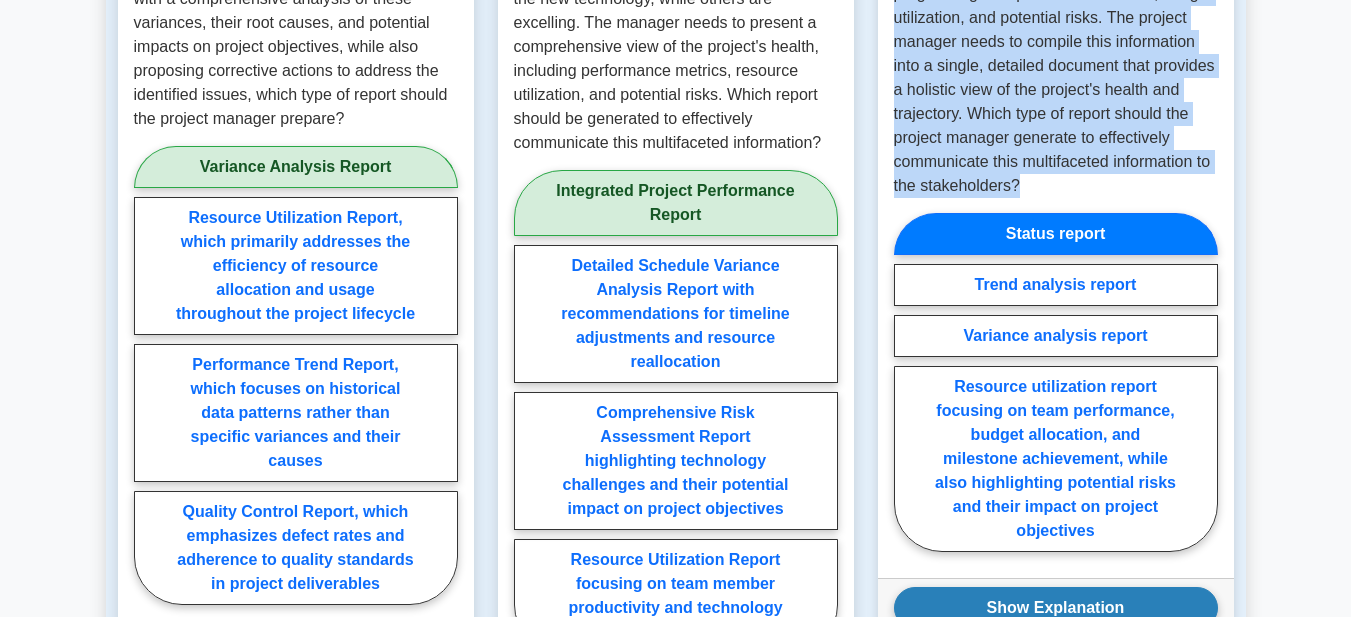 click on "Show Explanation" at bounding box center [1056, 608] 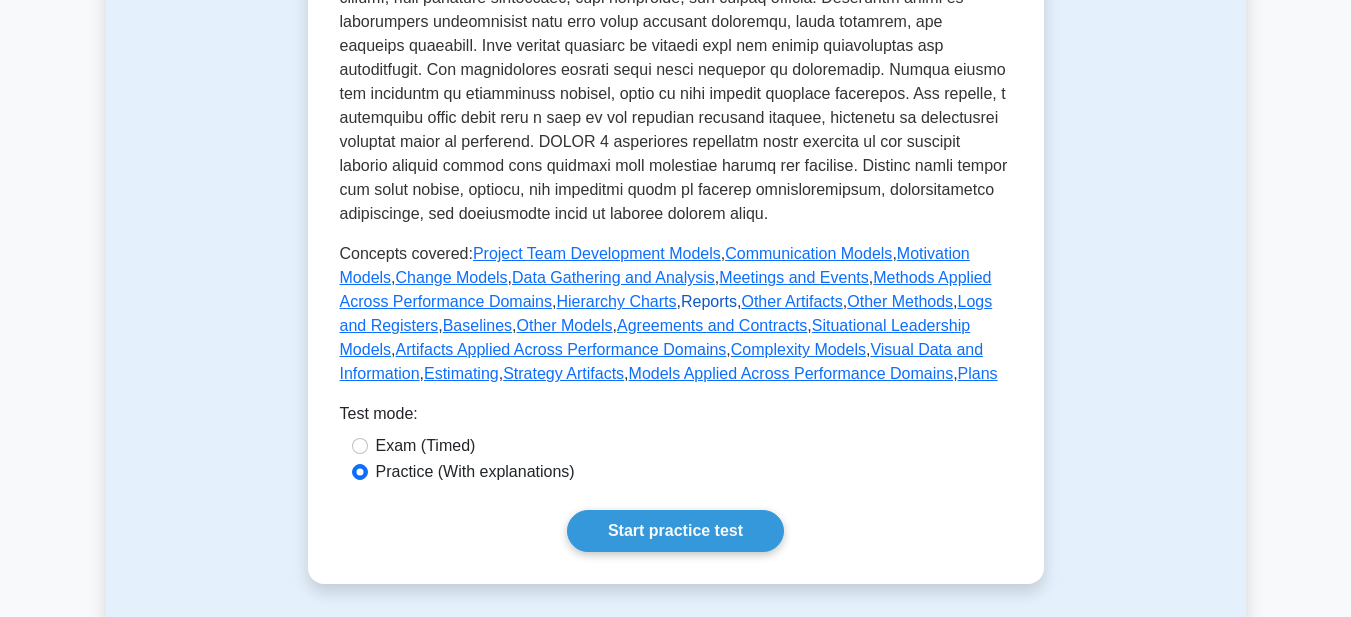 scroll, scrollTop: 800, scrollLeft: 0, axis: vertical 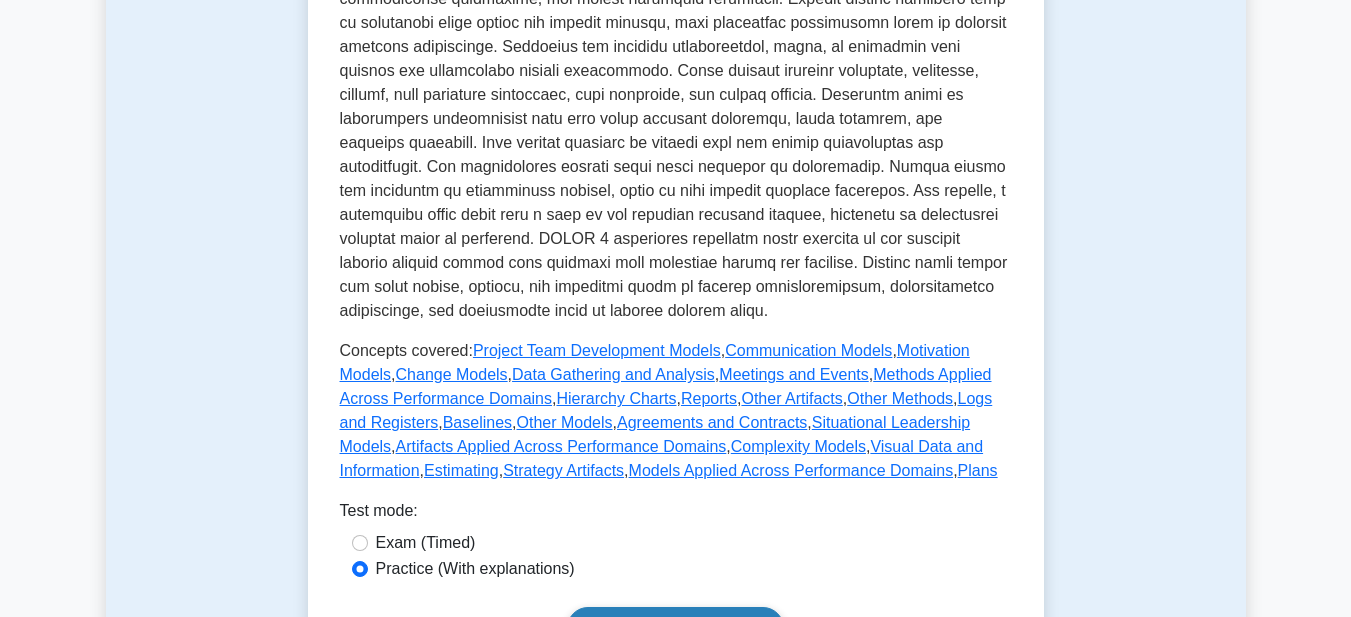 click on "Start practice test" at bounding box center [675, 628] 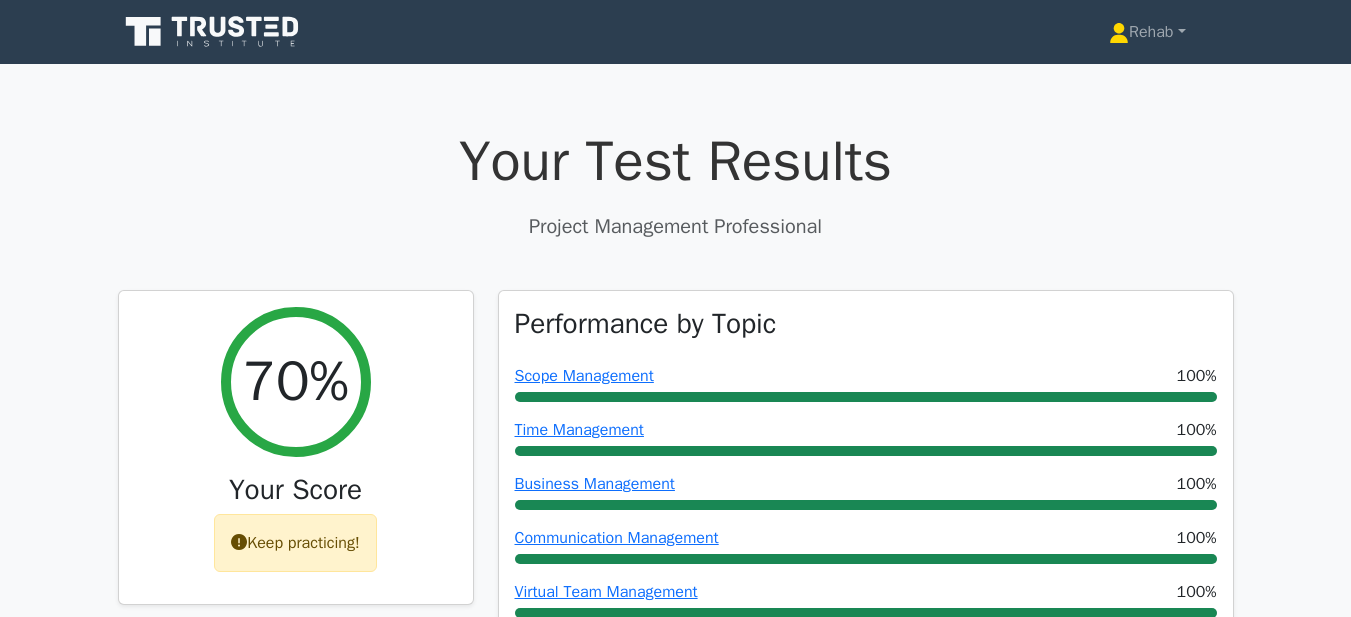 scroll, scrollTop: 0, scrollLeft: 0, axis: both 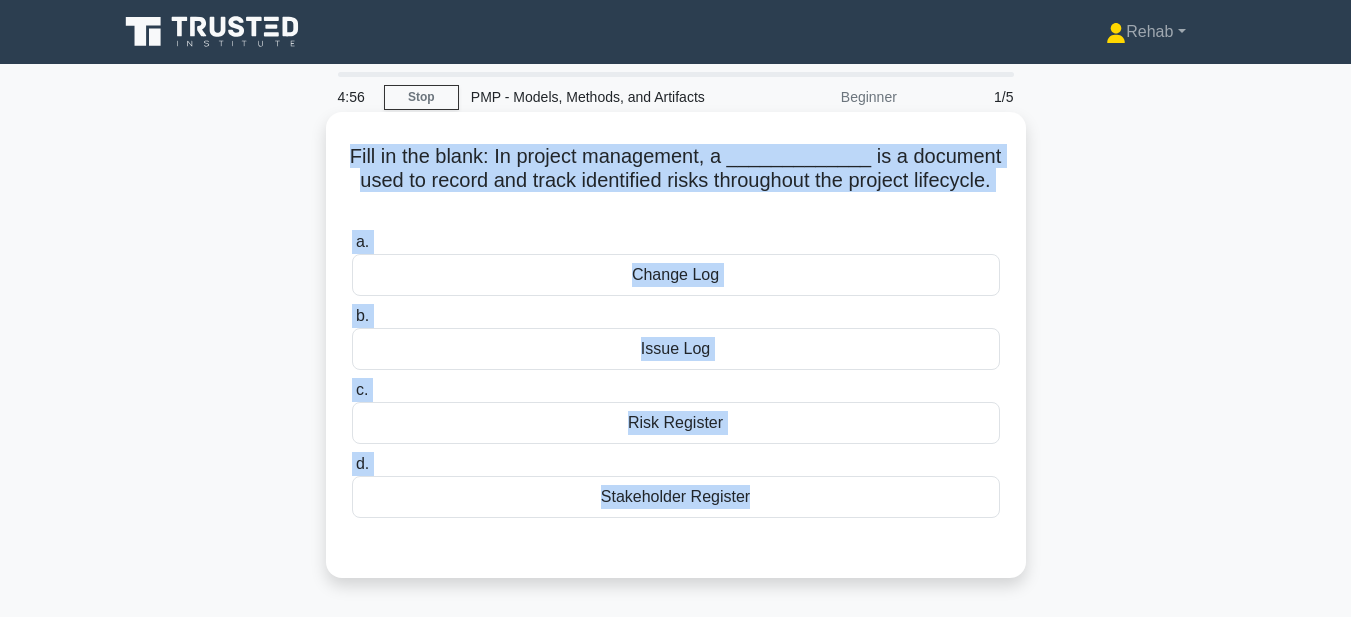 drag, startPoint x: 359, startPoint y: 149, endPoint x: 802, endPoint y: 565, distance: 607.7047 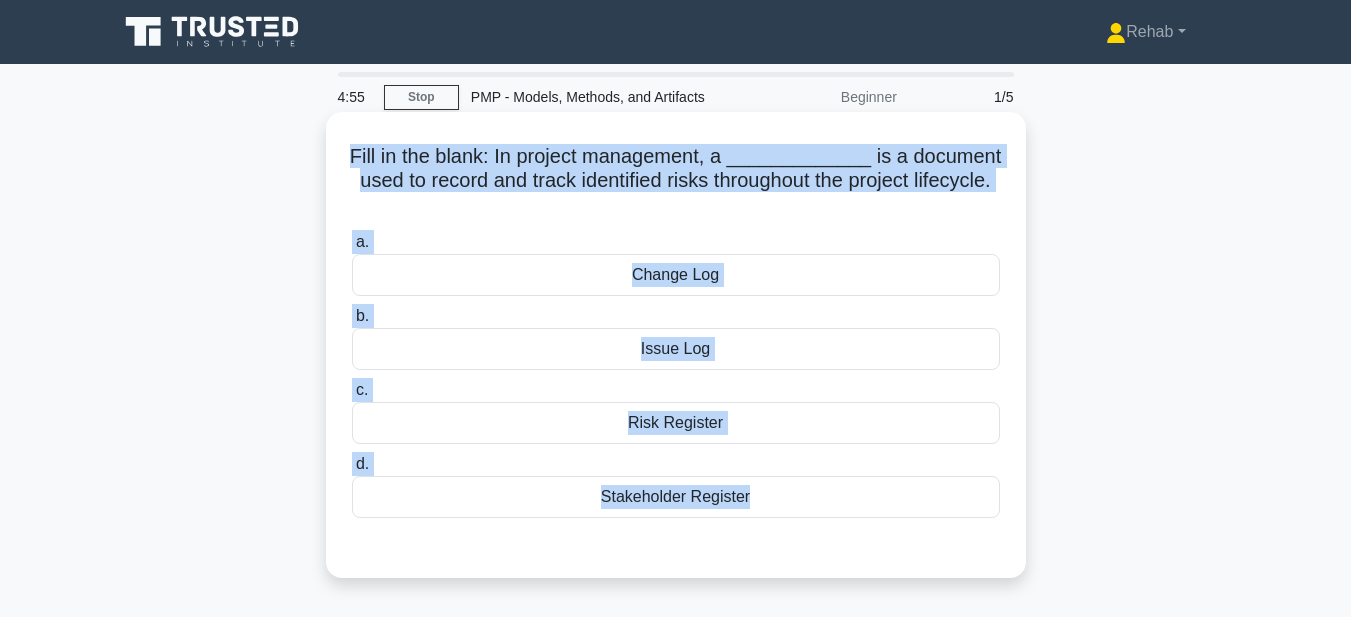 copy on "Fill in the blank: In project management, a _____________ is a document used to record and track identified risks throughout the project lifecycle.
.spinner_0XTQ{transform-origin:center;animation:spinner_y6GP .75s linear infinite}@keyframes spinner_y6GP{100%{transform:rotate(360deg)}}
a.
Change Log
b.
Issue Log
c.
Risk Register
d.
Stakeholder Register" 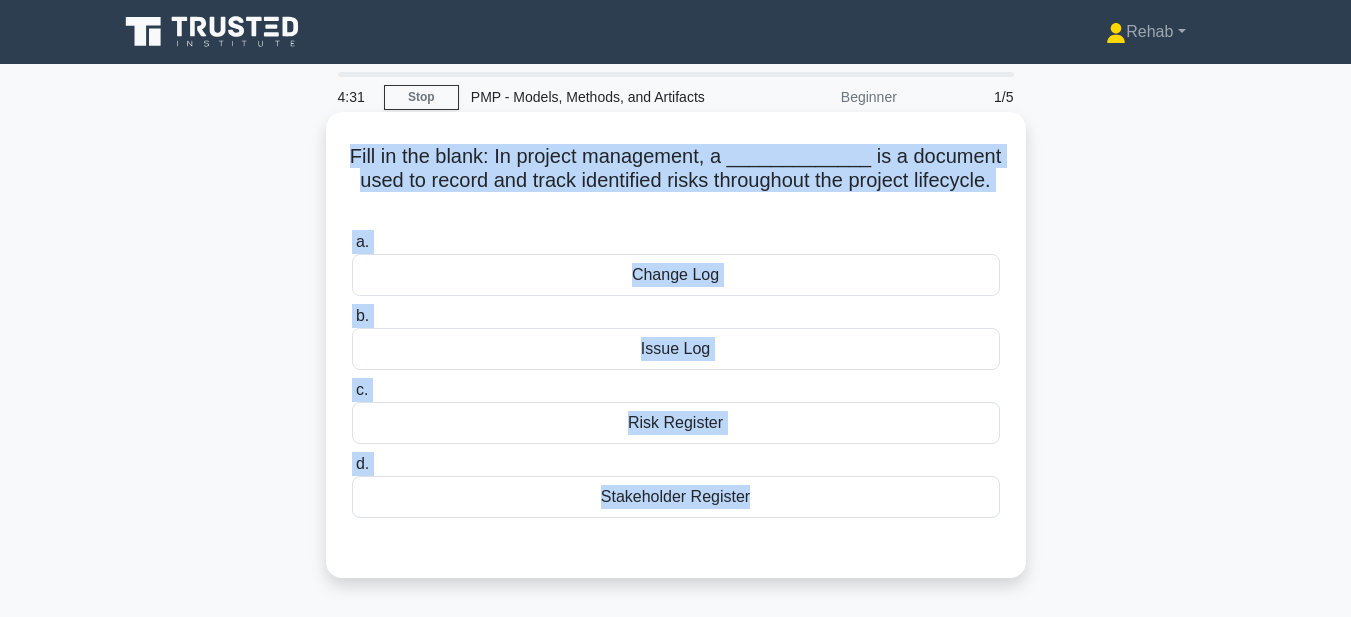 click on "Risk Register" at bounding box center (676, 423) 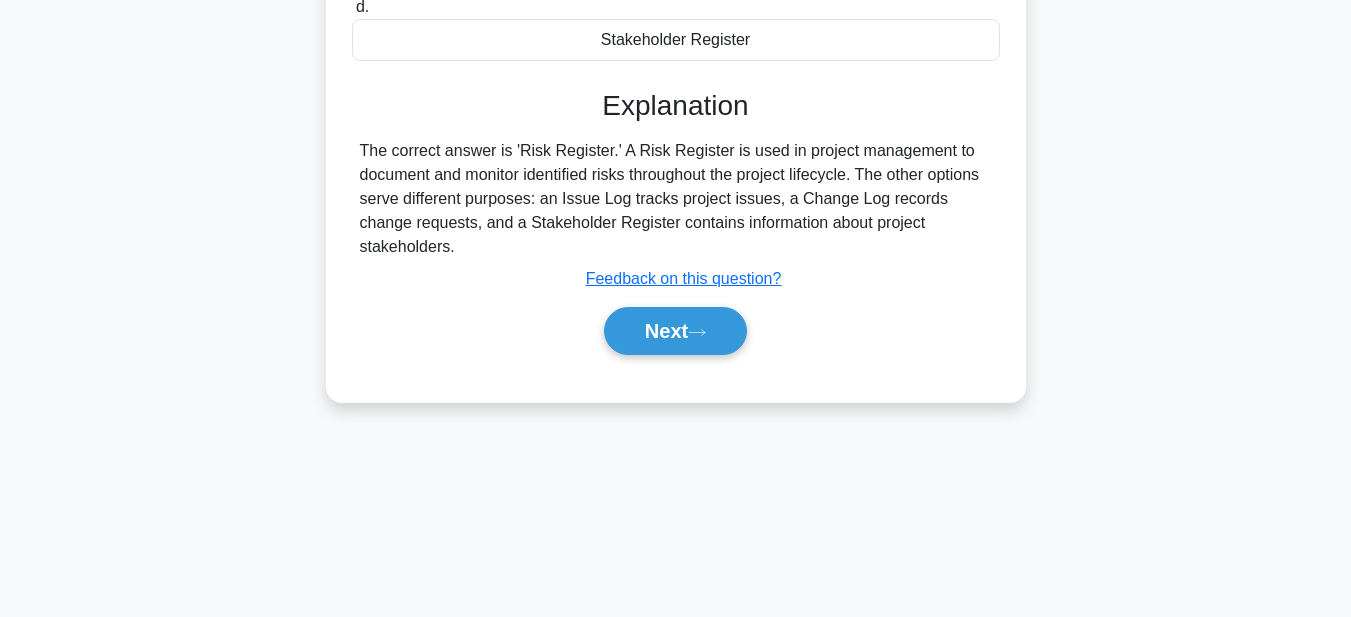 scroll, scrollTop: 463, scrollLeft: 0, axis: vertical 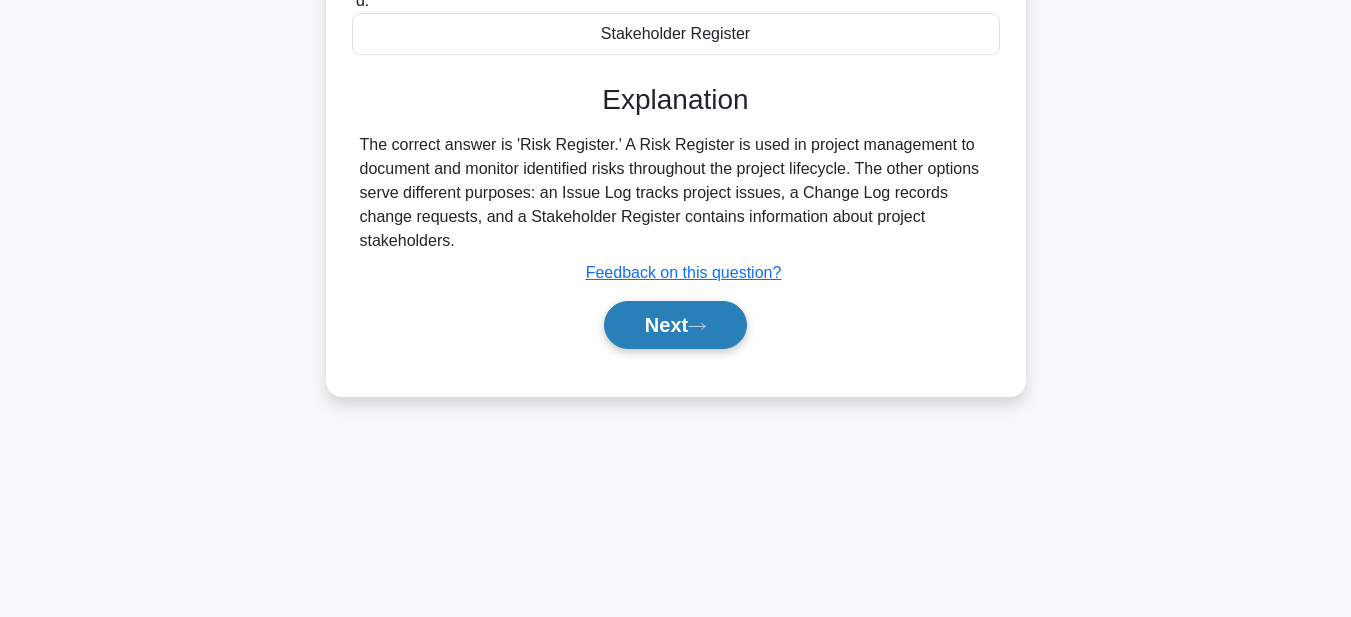click on "Next" at bounding box center (675, 325) 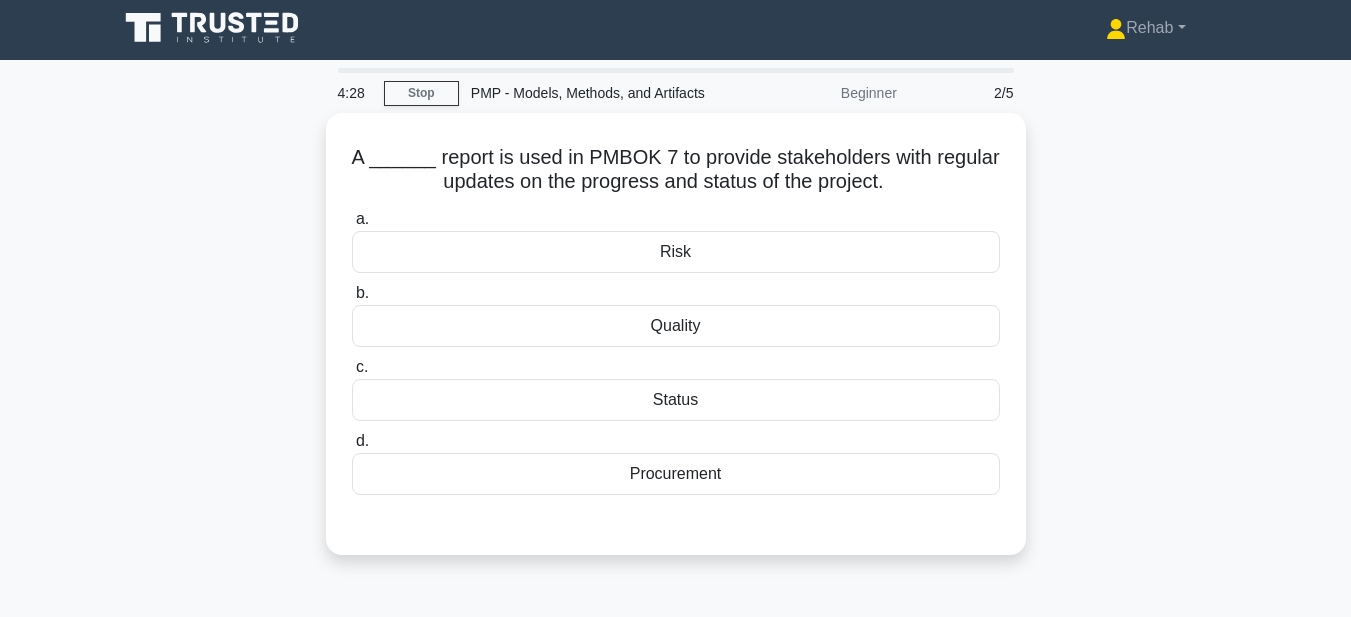 scroll, scrollTop: 0, scrollLeft: 0, axis: both 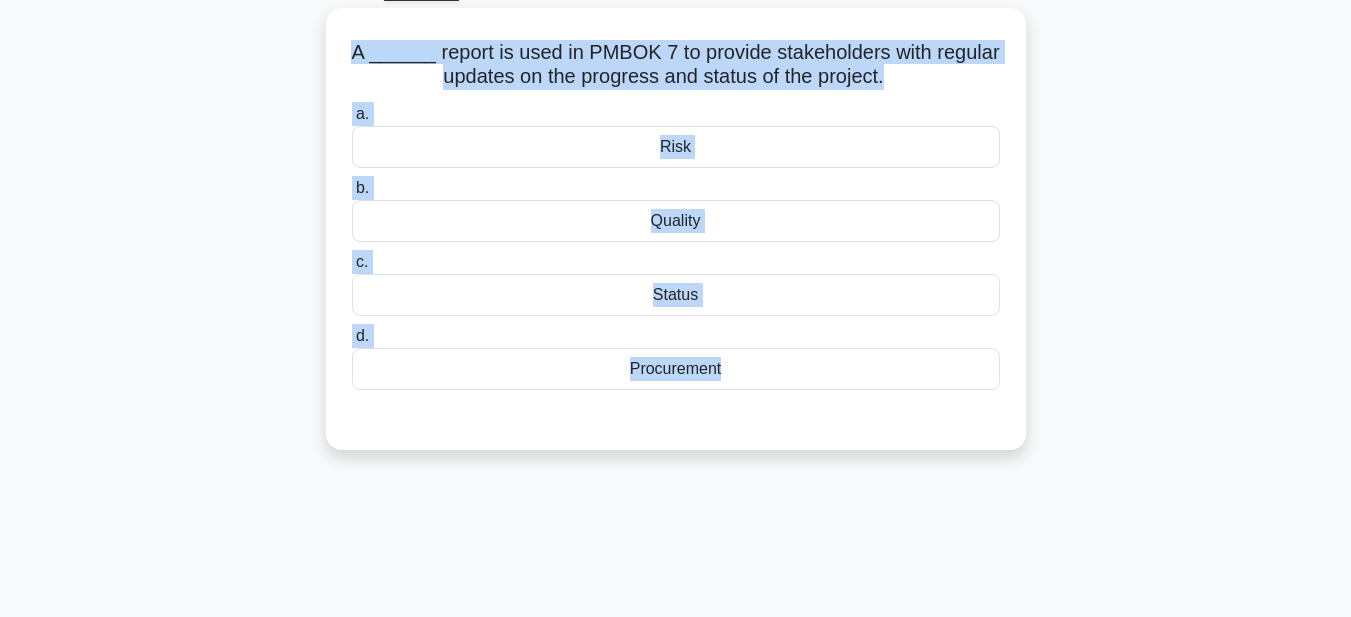 drag, startPoint x: 342, startPoint y: 153, endPoint x: 920, endPoint y: 605, distance: 733.74927 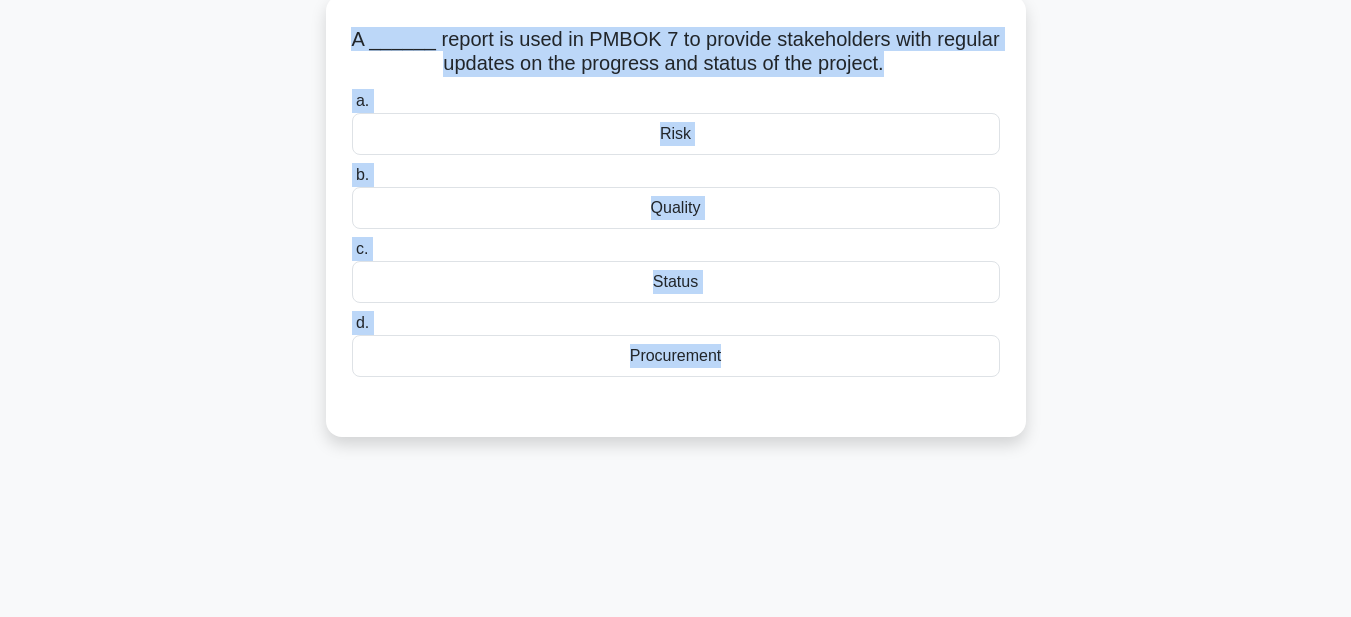 copy on "A ______ report is used in PMBOK 7 to provide stakeholders with regular updates on the progress and status of the project.
.spinner_0XTQ{transform-origin:center;animation:spinner_y6GP .75s linear infinite}@keyframes spinner_y6GP{100%{transform:rotate(360deg)}}
a.
Risk
b.
Quality
c.
Status
d.
Procurement" 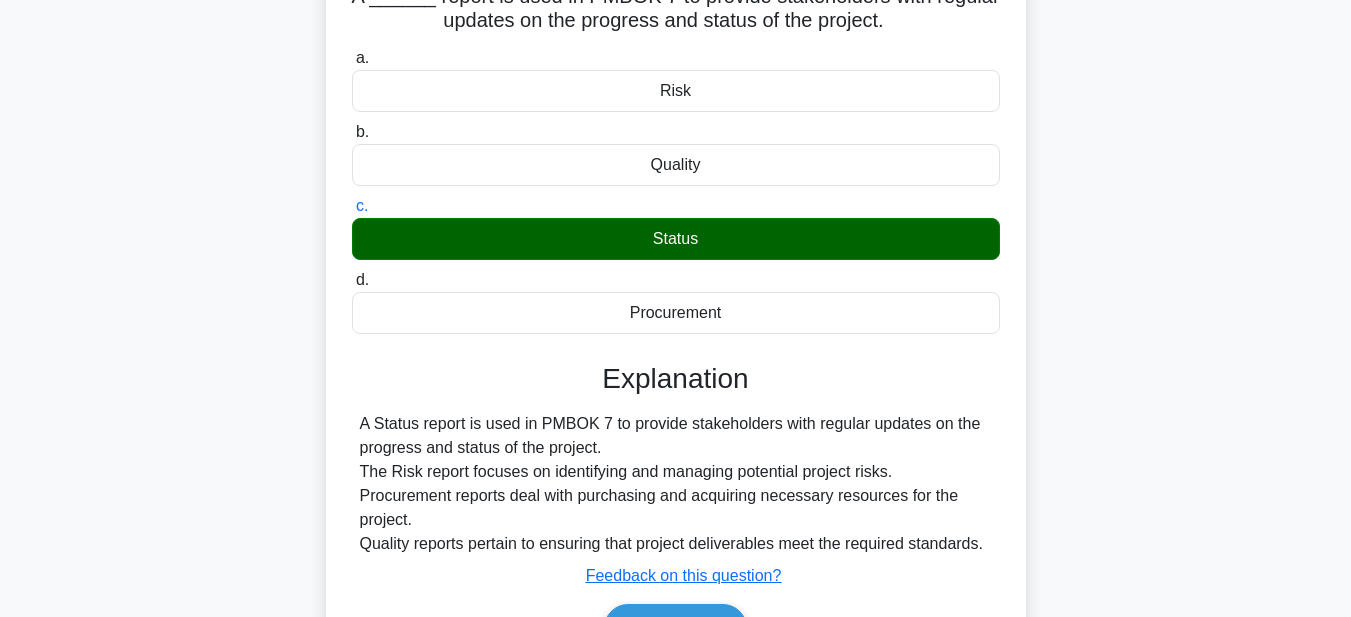 scroll, scrollTop: 463, scrollLeft: 0, axis: vertical 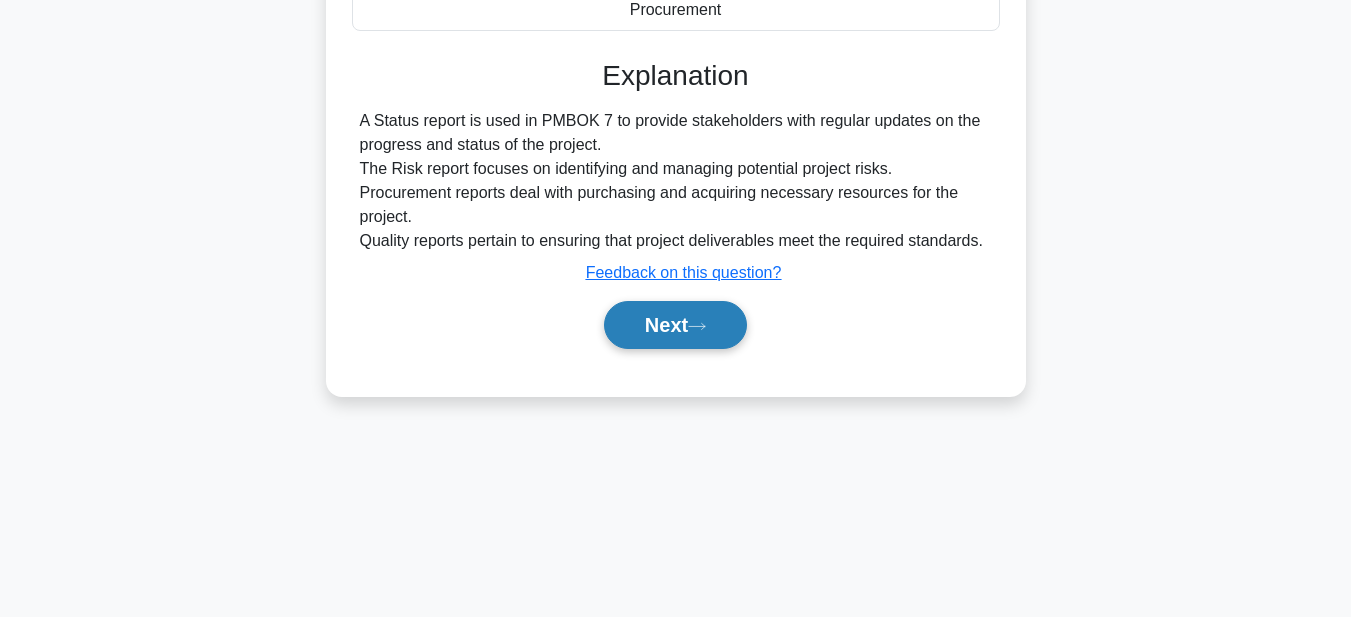 click on "Next" at bounding box center (675, 325) 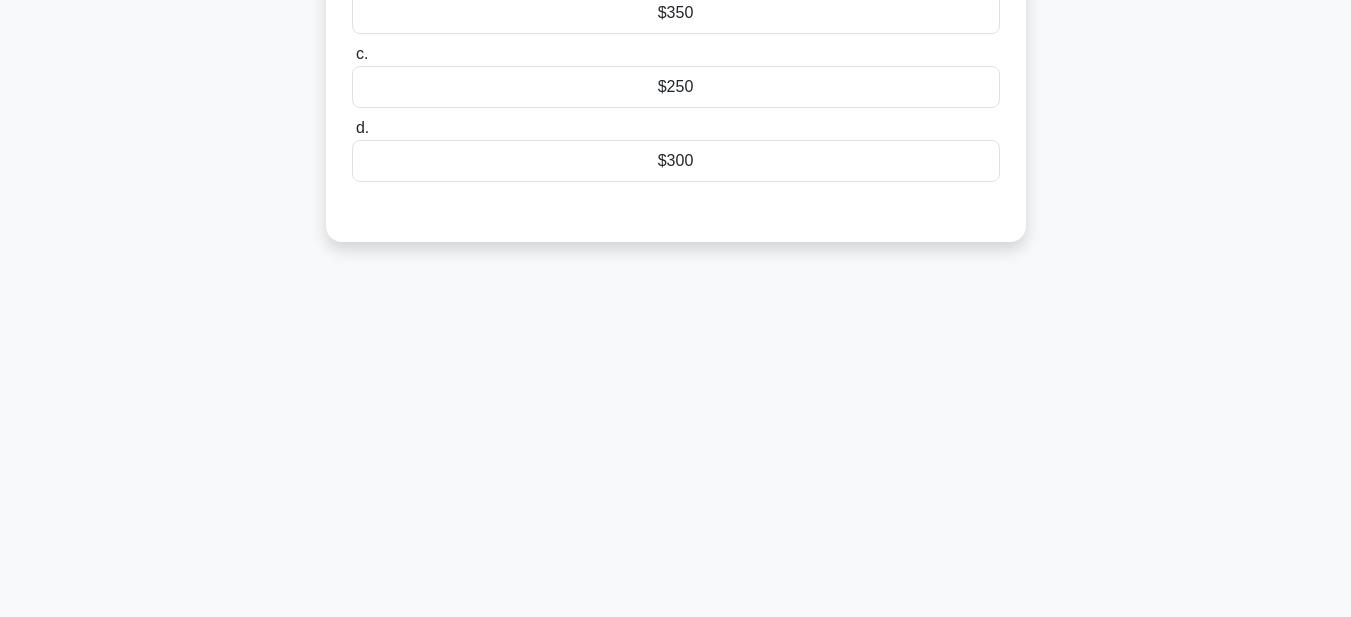 scroll, scrollTop: 63, scrollLeft: 0, axis: vertical 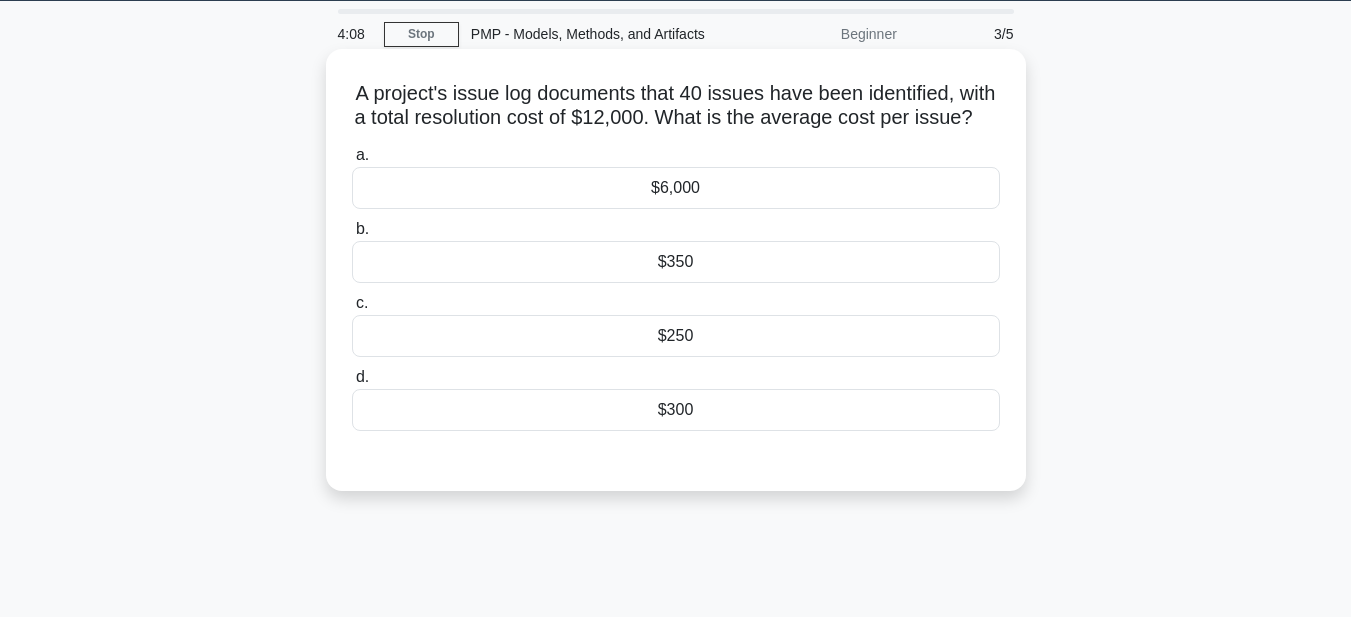 drag, startPoint x: 363, startPoint y: 92, endPoint x: 810, endPoint y: 458, distance: 577.724 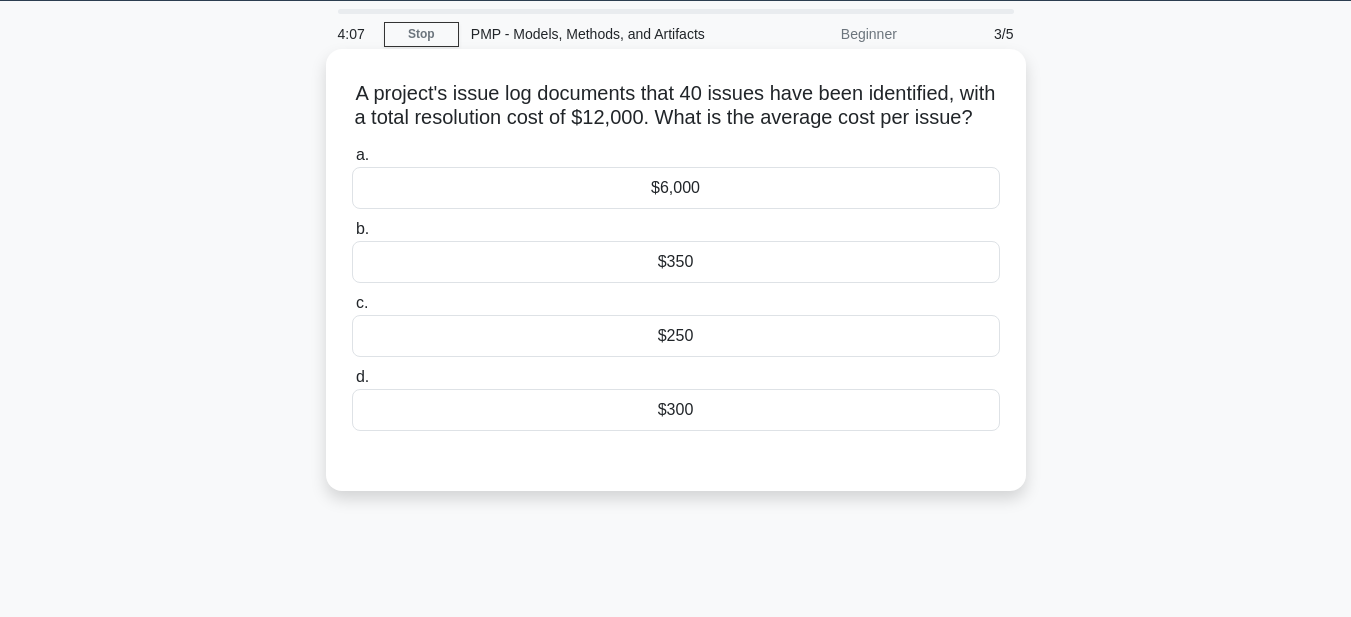 copy on "A project's issue log documents that 40 issues have been identified, with a total resolution cost of $12,000. What is the average cost per issue?
.spinner_0XTQ{transform-origin:center;animation:spinner_y6GP .75s linear infinite}@keyframes spinner_y6GP{100%{transform:rotate(360deg)}}
a.
$6,000
b.
$350
c.
$250
d.
$300" 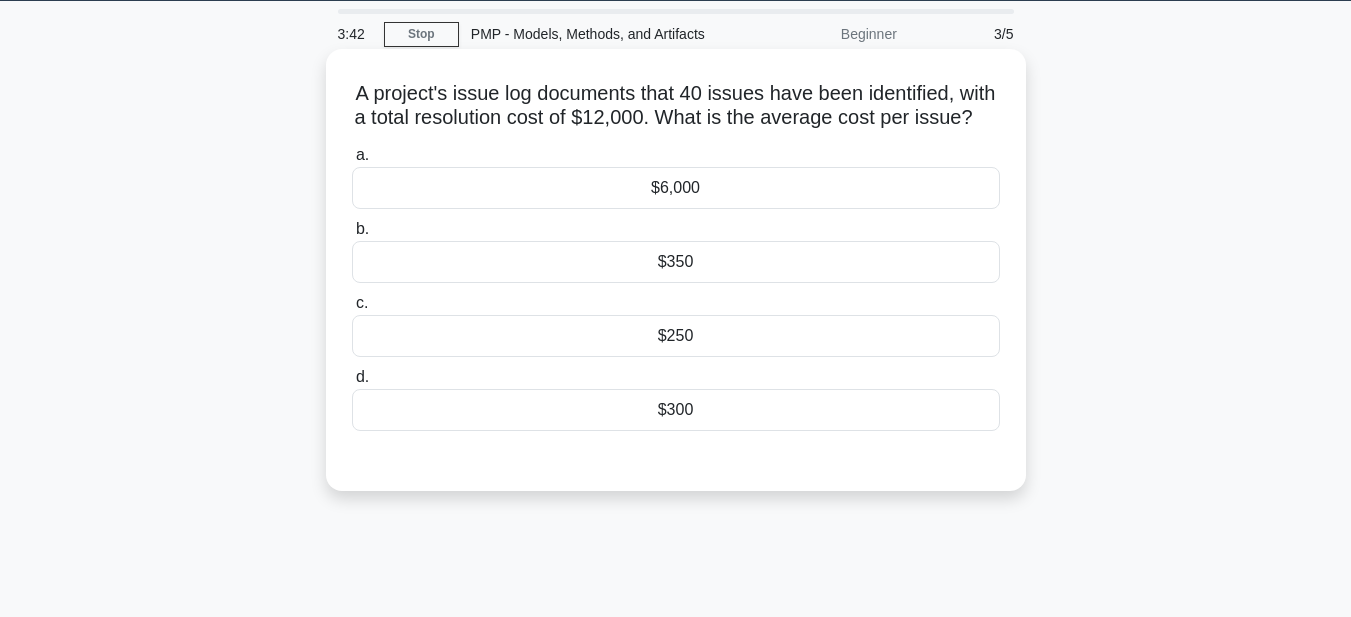 click on "$300" at bounding box center (676, 410) 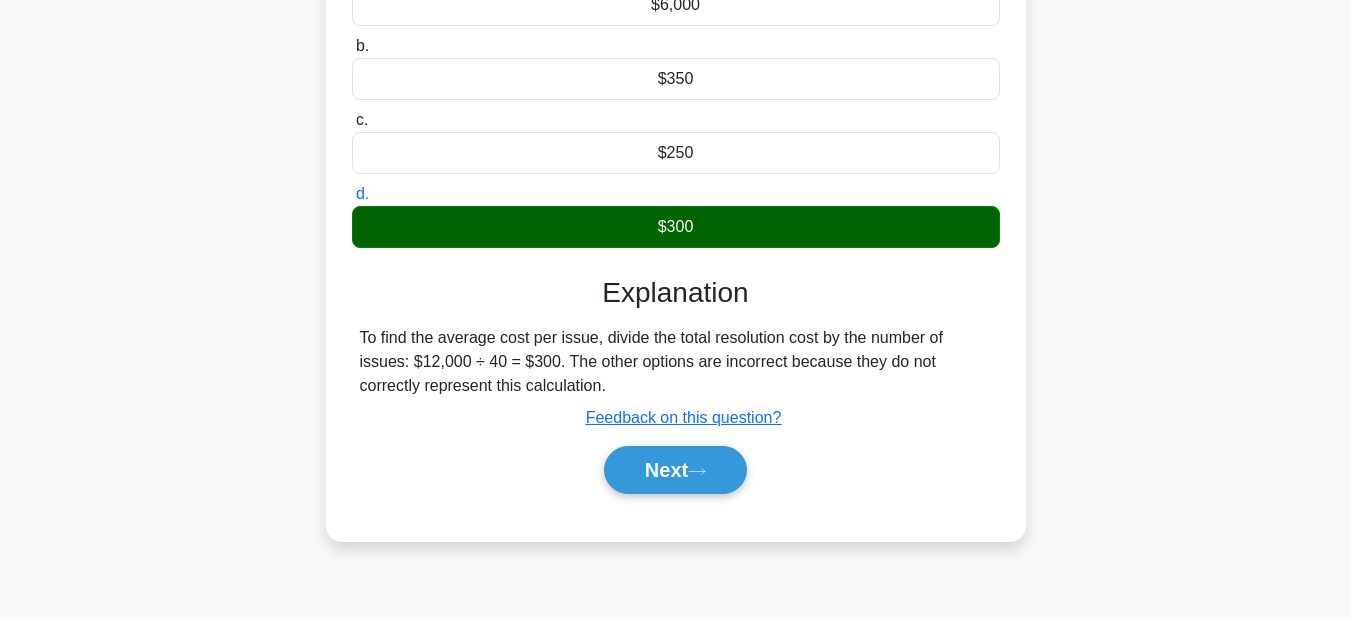 scroll, scrollTop: 463, scrollLeft: 0, axis: vertical 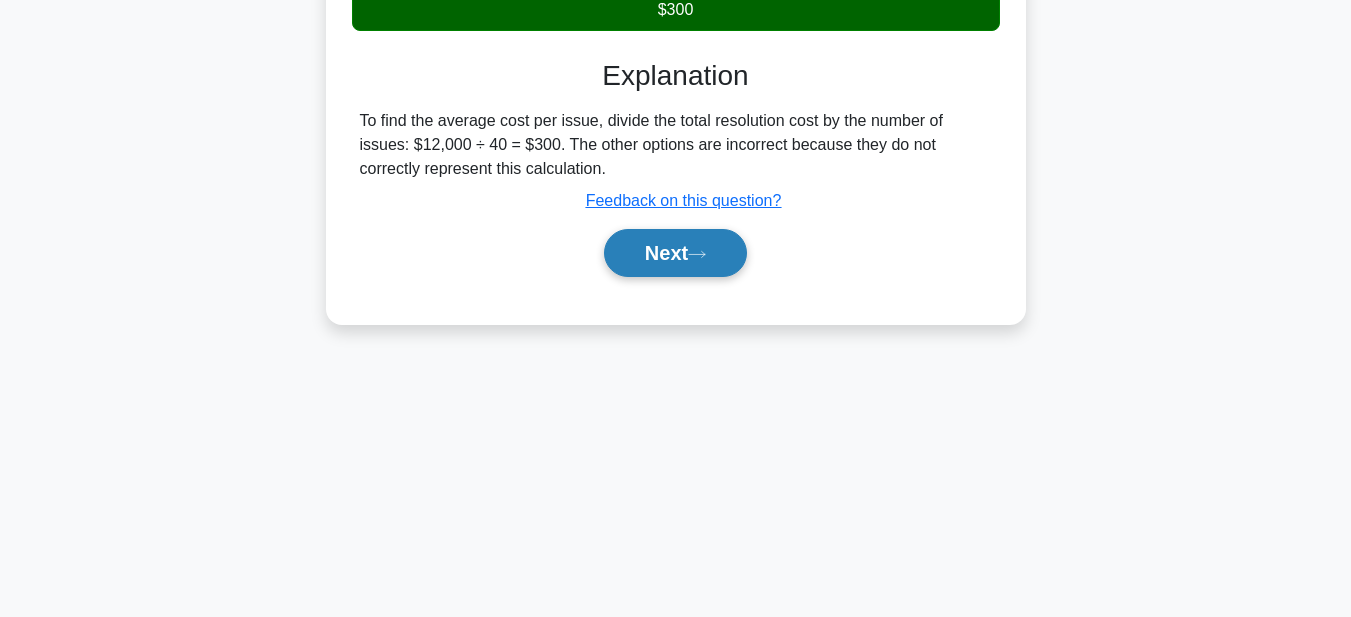 click on "Next" at bounding box center (675, 253) 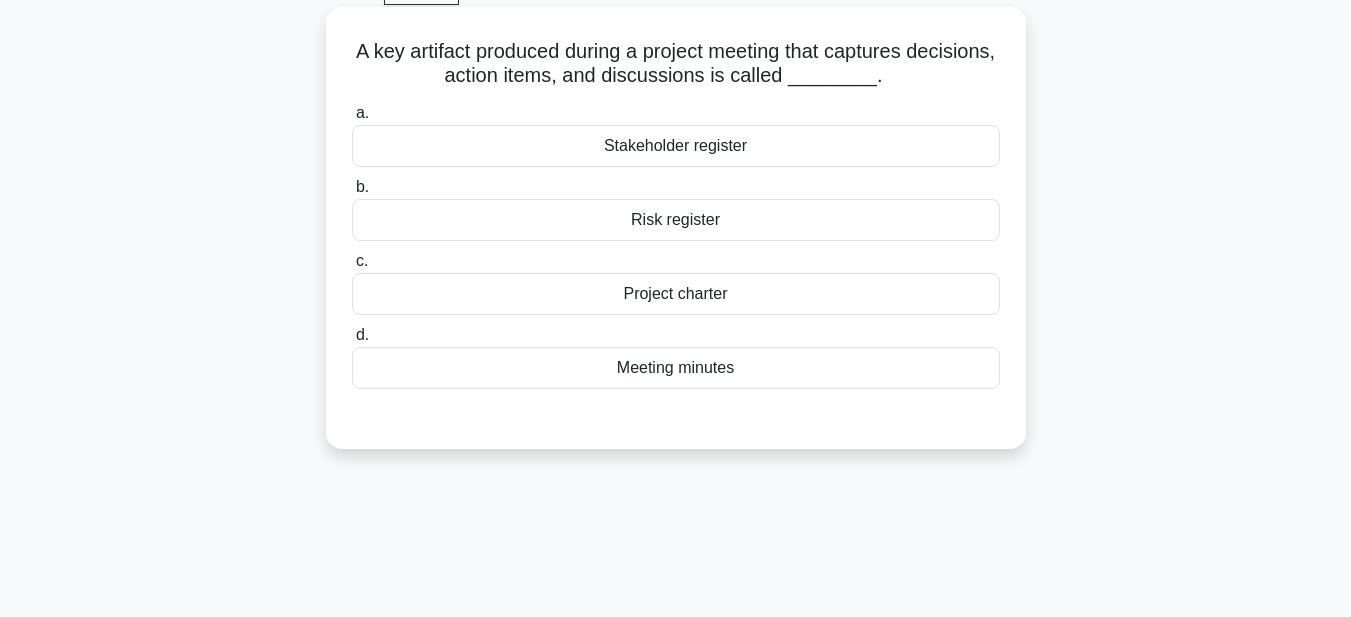 scroll, scrollTop: 63, scrollLeft: 0, axis: vertical 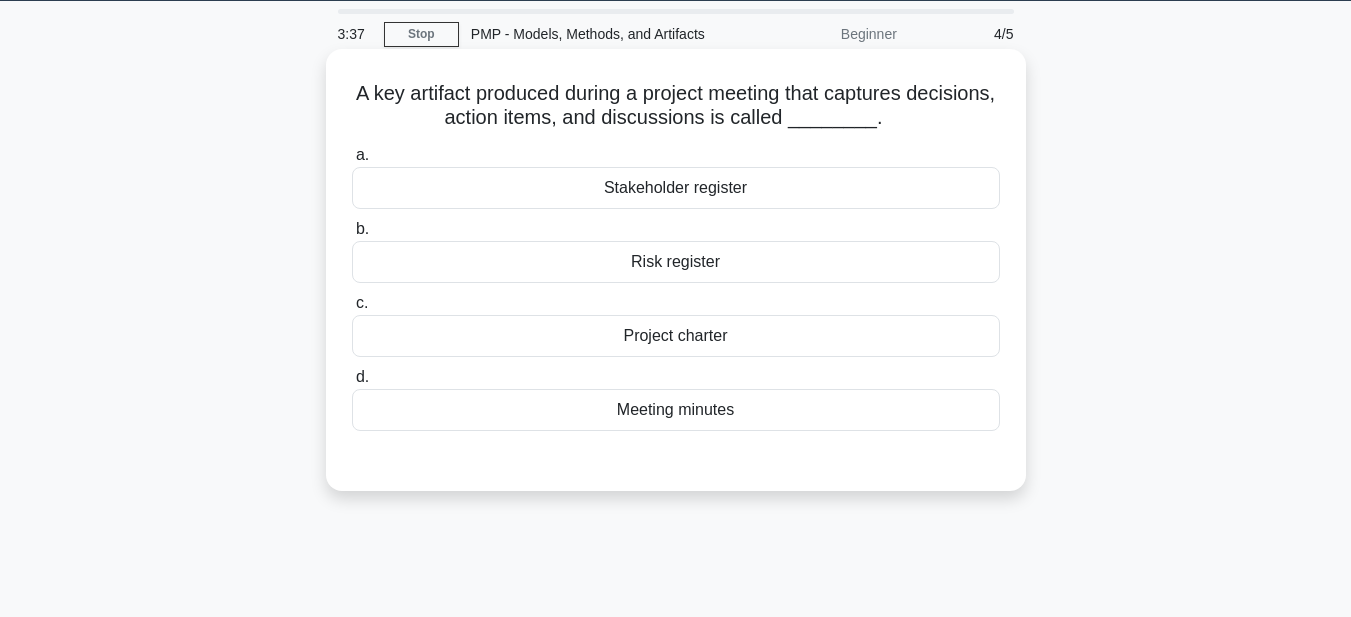 drag, startPoint x: 376, startPoint y: 81, endPoint x: 774, endPoint y: 414, distance: 518.9345 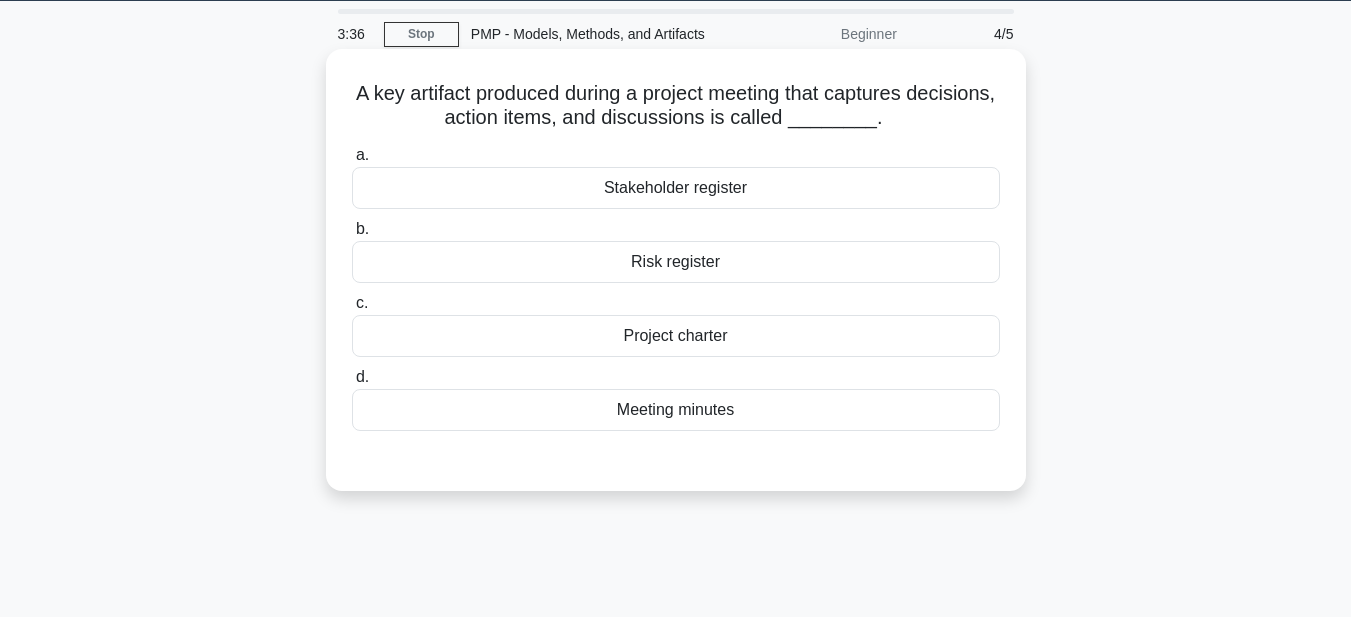 copy on "A key artifact produced during a project meeting that captures decisions, action items, and discussions is called ________.
.spinner_0XTQ{transform-origin:center;animation:spinner_y6GP .75s linear infinite}@keyframes spinner_y6GP{100%{transform:rotate(360deg)}}
a.
Stakeholder register
b.
Risk register
c.
Project charter
d.
Meeting minutes" 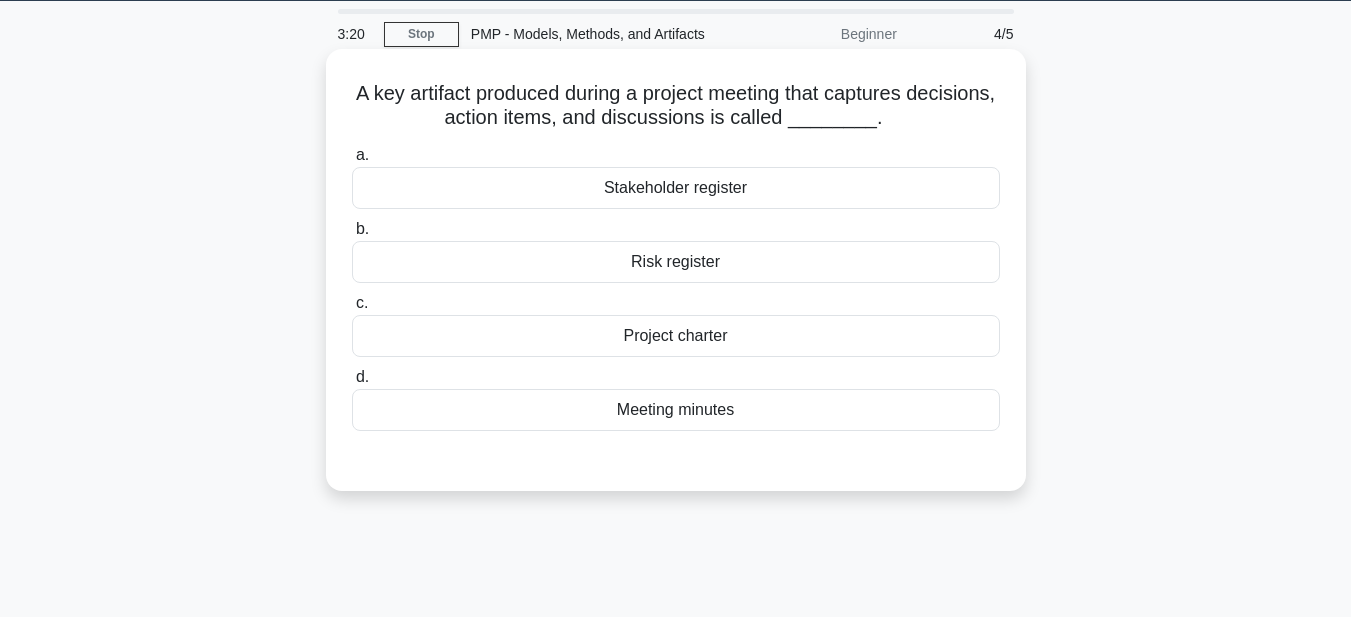 click on "Meeting minutes" at bounding box center [676, 410] 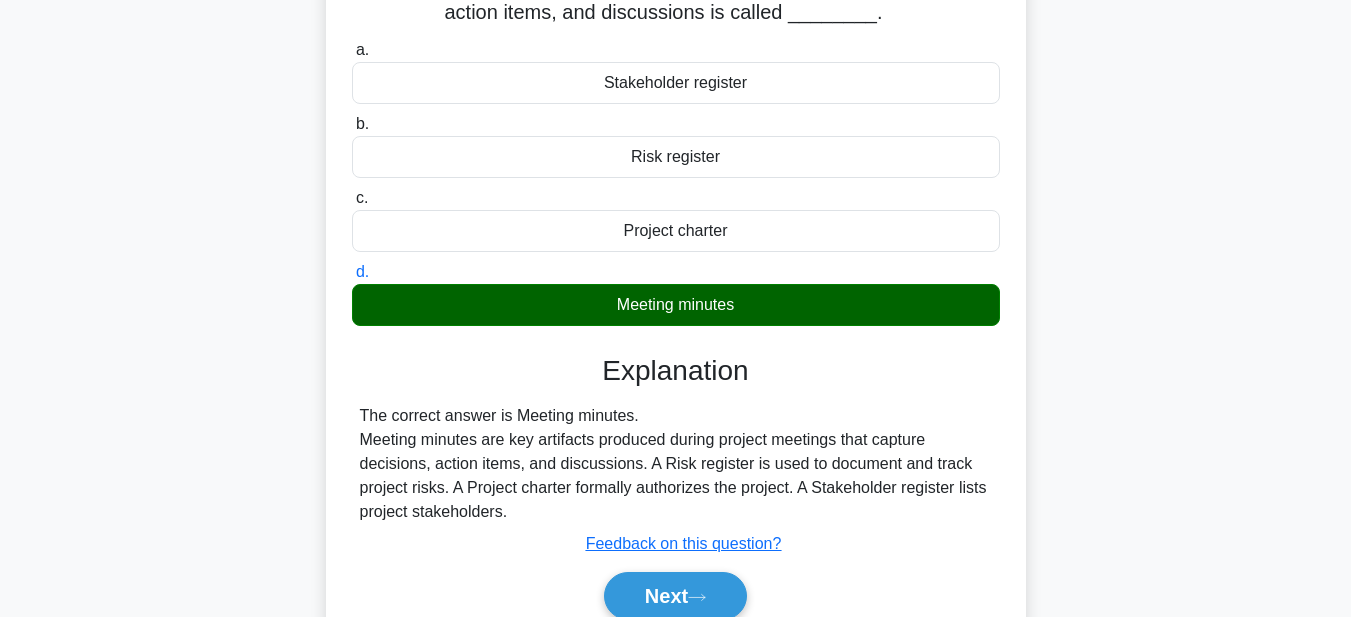 scroll, scrollTop: 463, scrollLeft: 0, axis: vertical 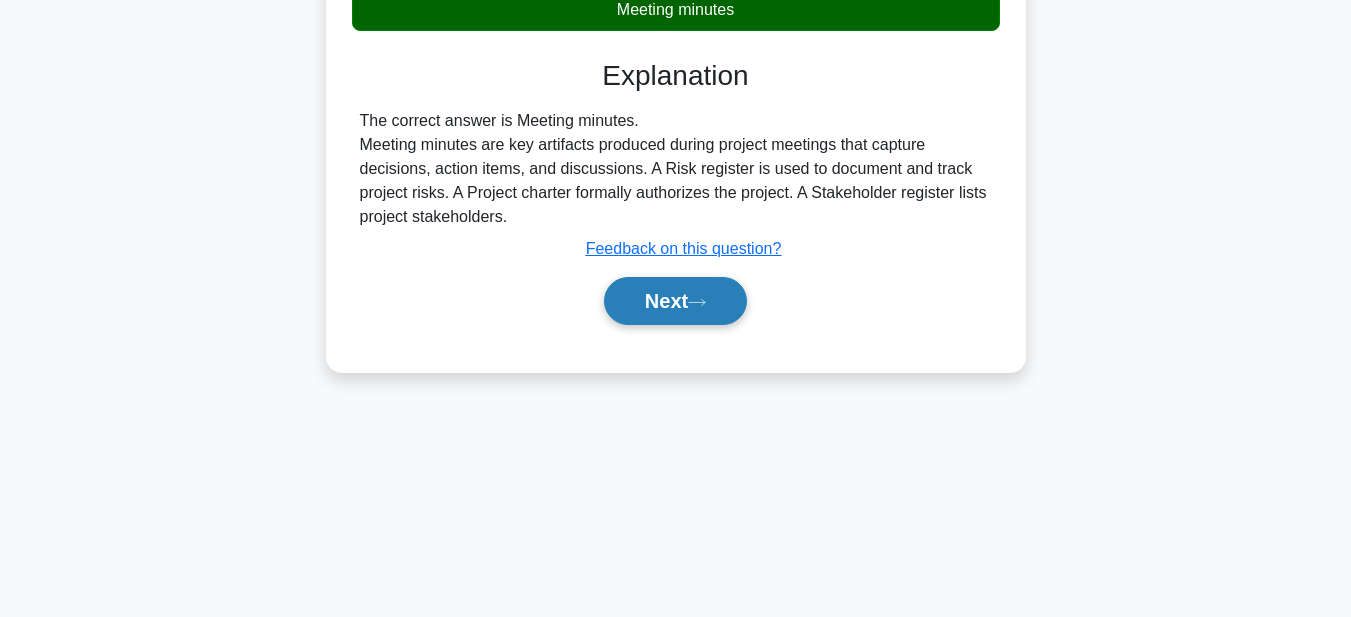click on "Next" at bounding box center [675, 301] 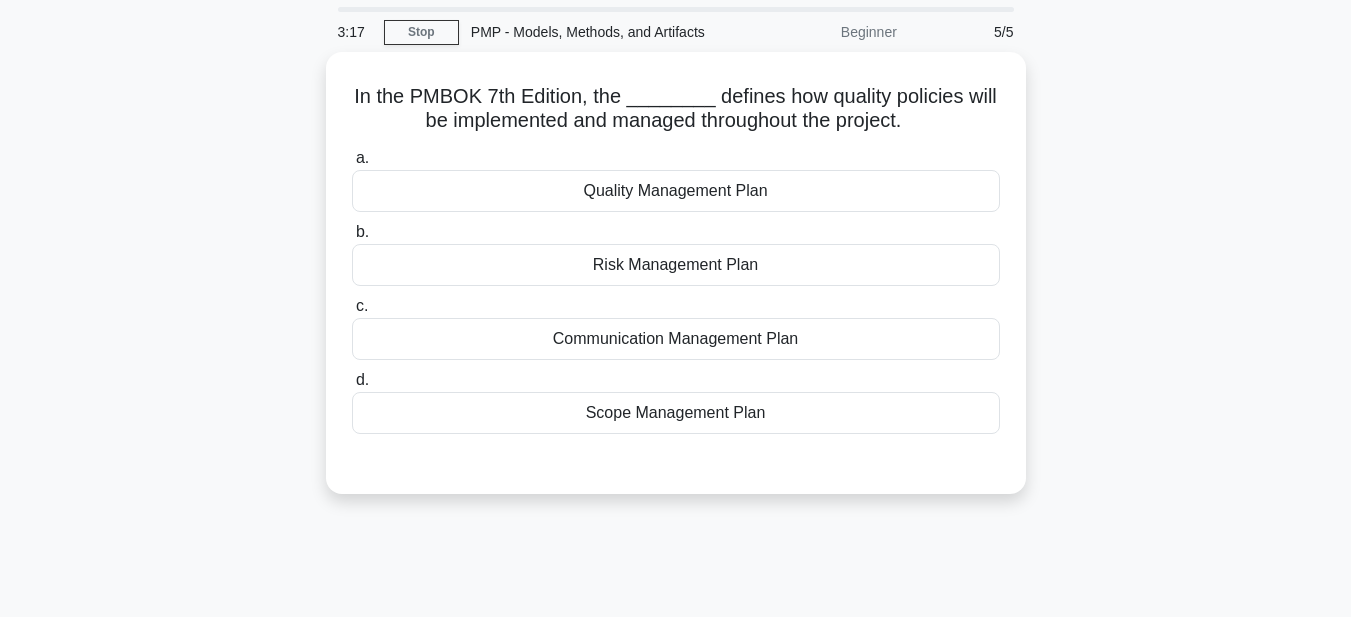 scroll, scrollTop: 63, scrollLeft: 0, axis: vertical 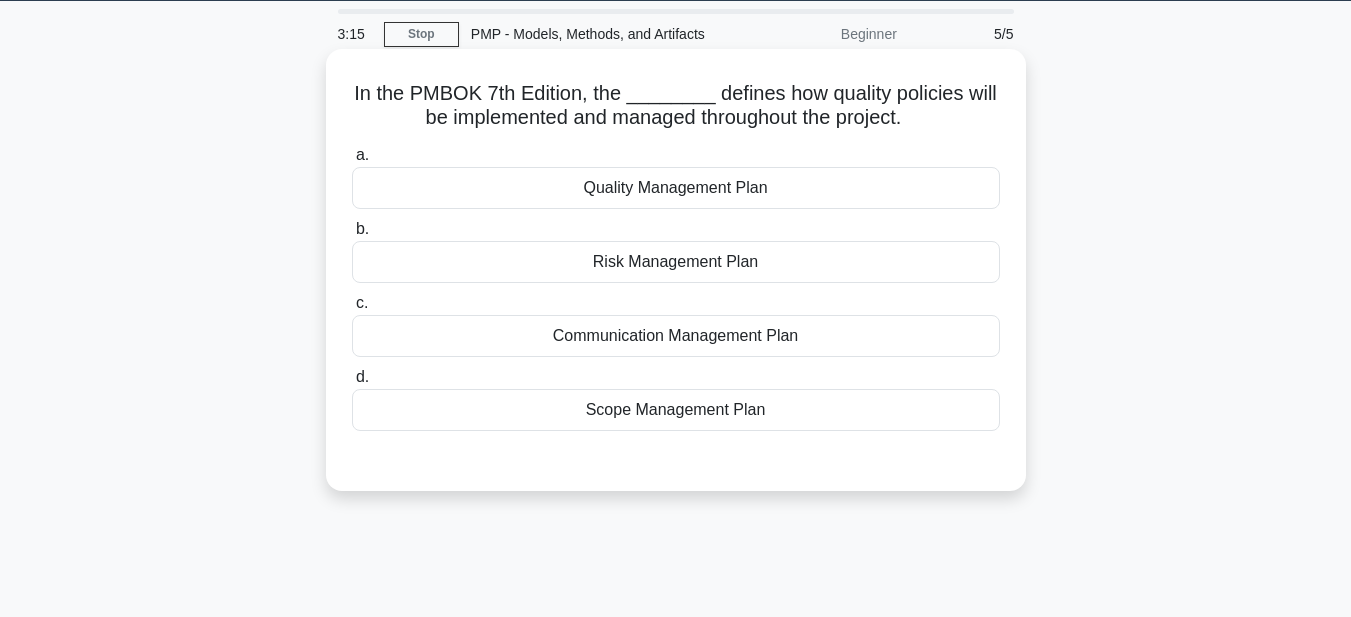 drag, startPoint x: 352, startPoint y: 87, endPoint x: 769, endPoint y: 428, distance: 538.6743 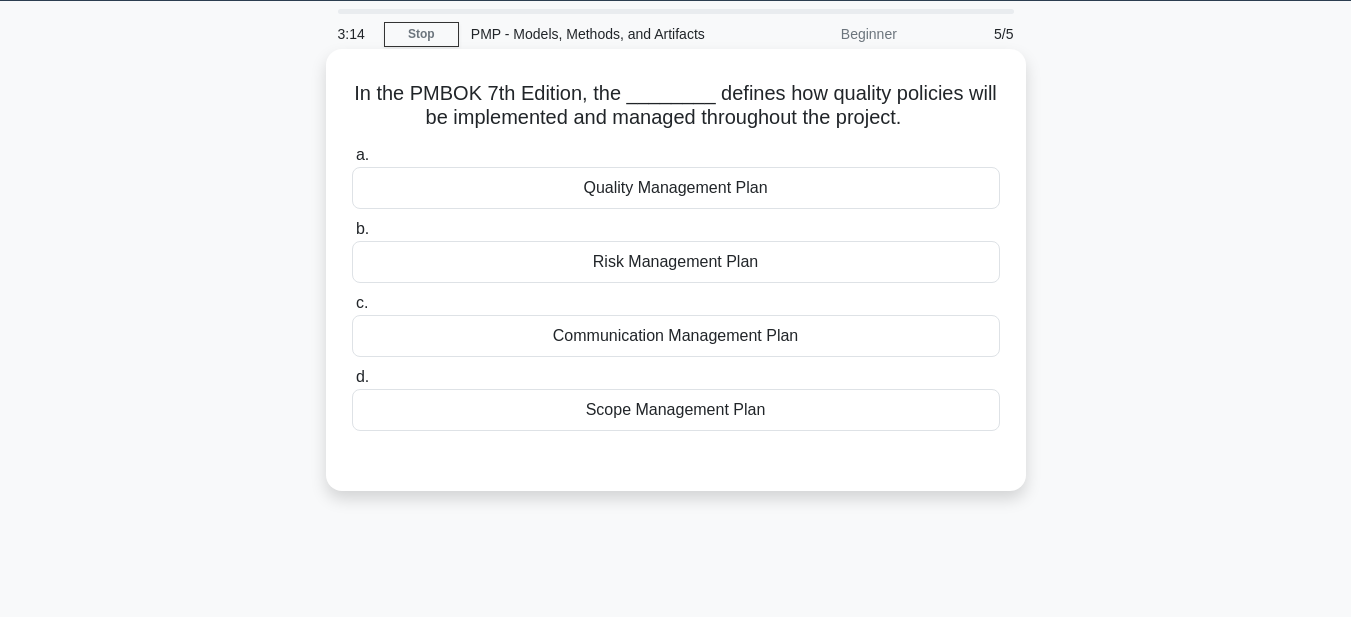 copy on "In the PMBOK 7th Edition, the ________ defines how quality policies will be implemented and managed throughout the project.
.spinner_0XTQ{transform-origin:center;animation:spinner_y6GP .75s linear infinite}@keyframes spinner_y6GP{100%{transform:rotate(360deg)}}
a.
Quality Management Plan
b.
Risk Management Plan
c.
Communication Management Plan
d.
Scope Management Plan" 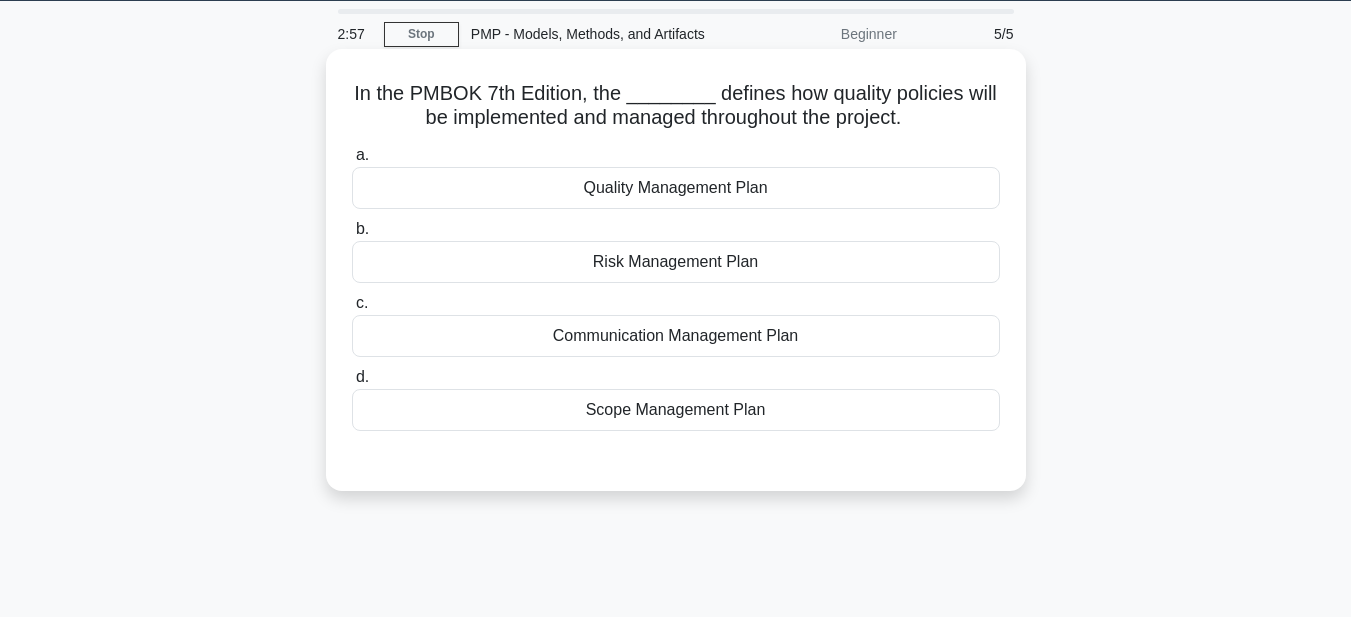 click on "Quality Management Plan" at bounding box center [676, 188] 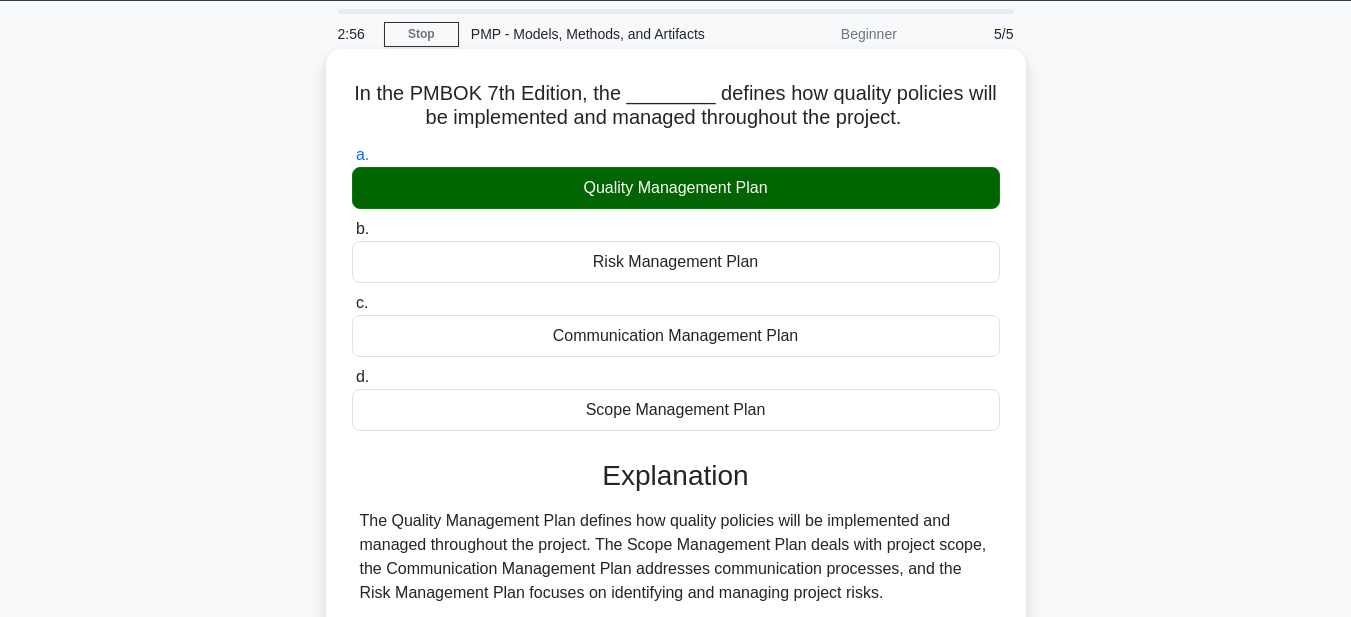 scroll, scrollTop: 463, scrollLeft: 0, axis: vertical 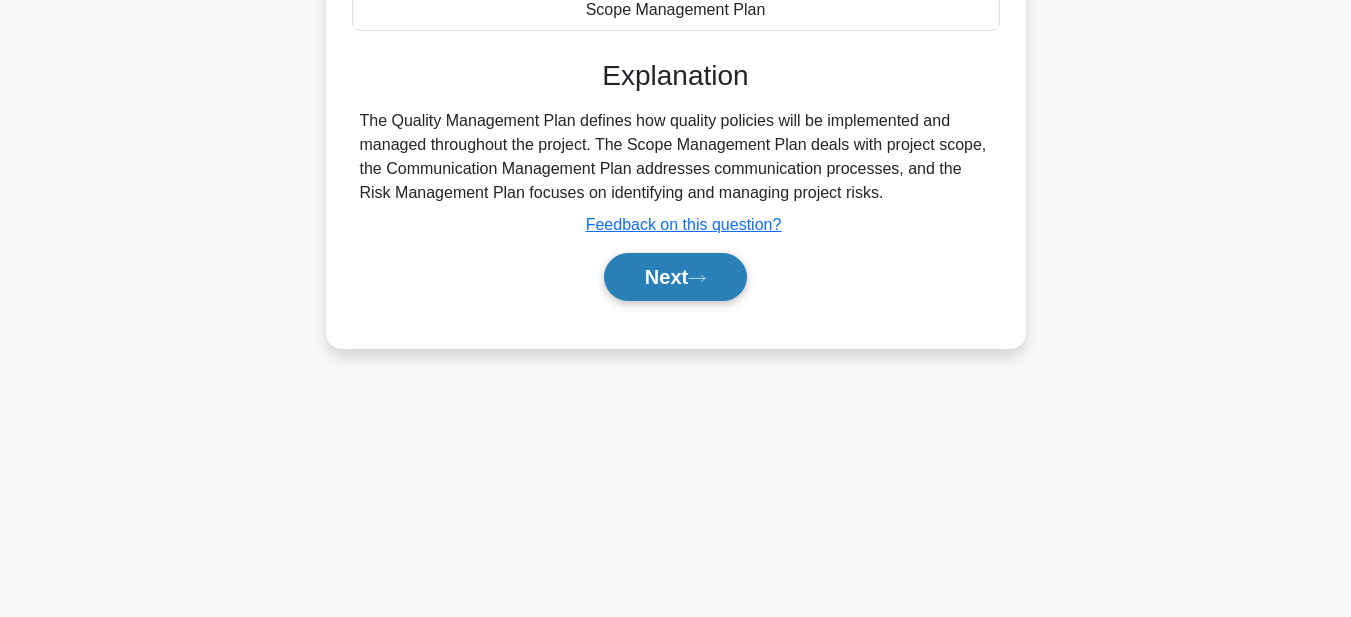 click on "Next" at bounding box center (675, 277) 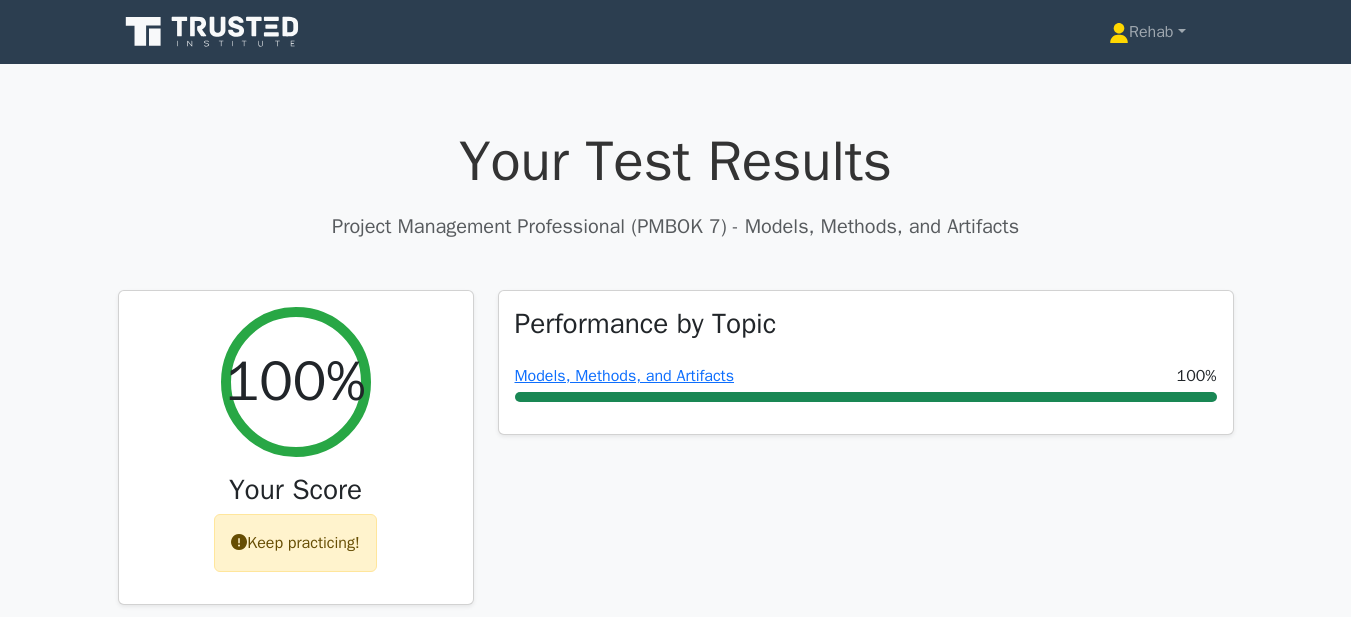 scroll, scrollTop: 0, scrollLeft: 0, axis: both 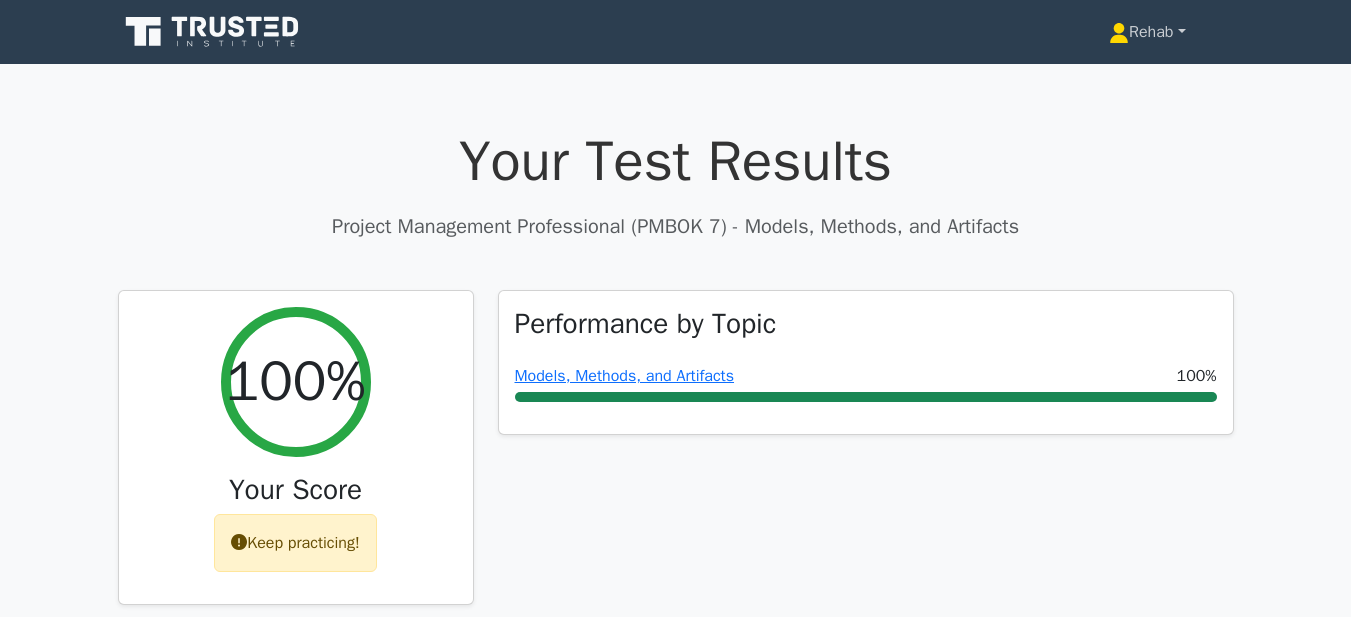 click on "Rehab" at bounding box center (1147, 32) 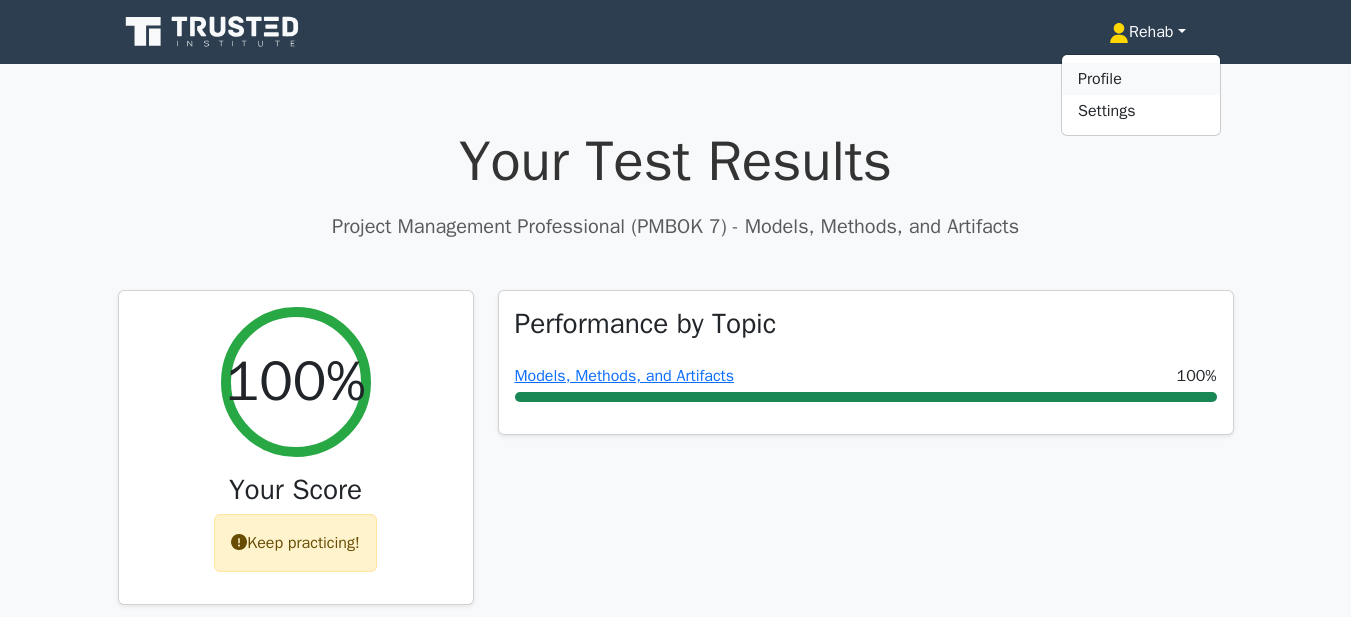click on "Profile" at bounding box center [1141, 79] 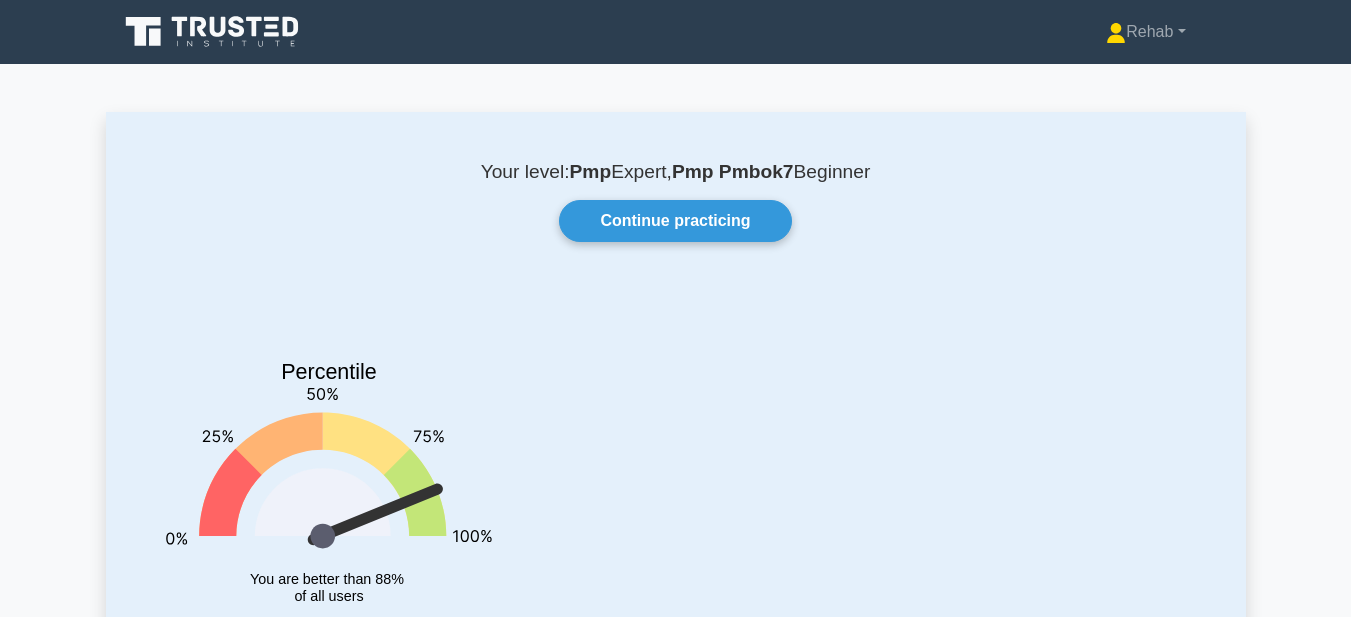 scroll, scrollTop: 0, scrollLeft: 0, axis: both 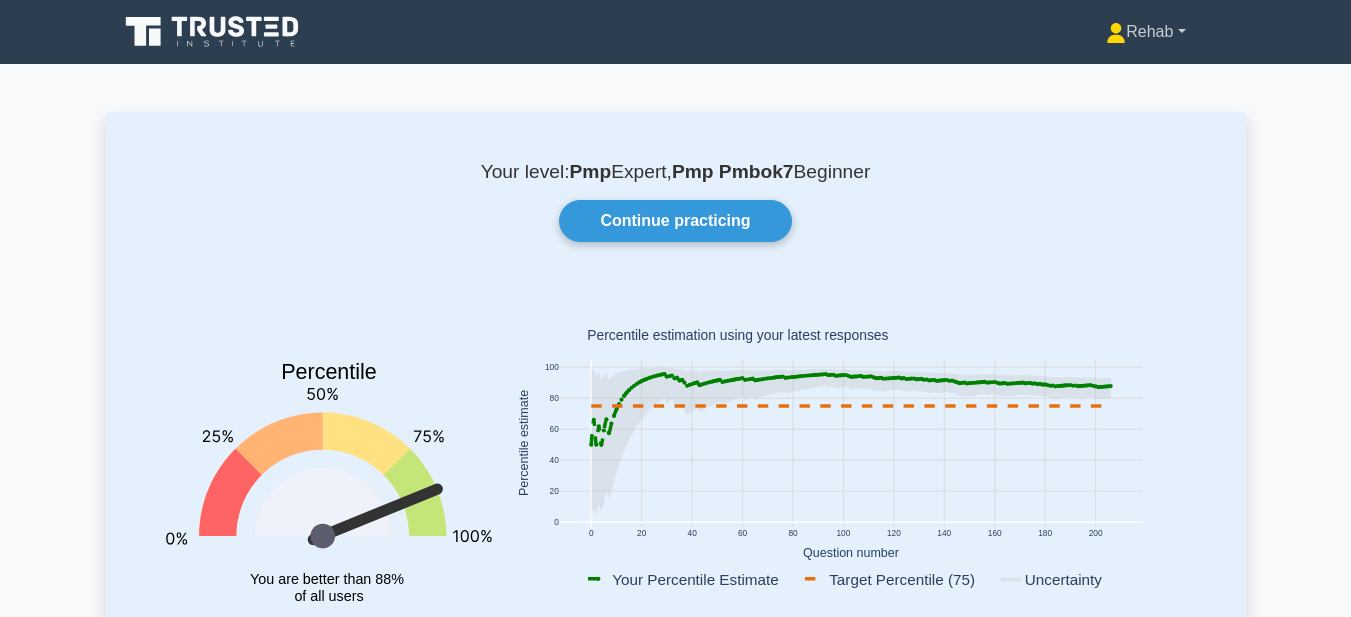 click on "Rehab" at bounding box center (1145, 32) 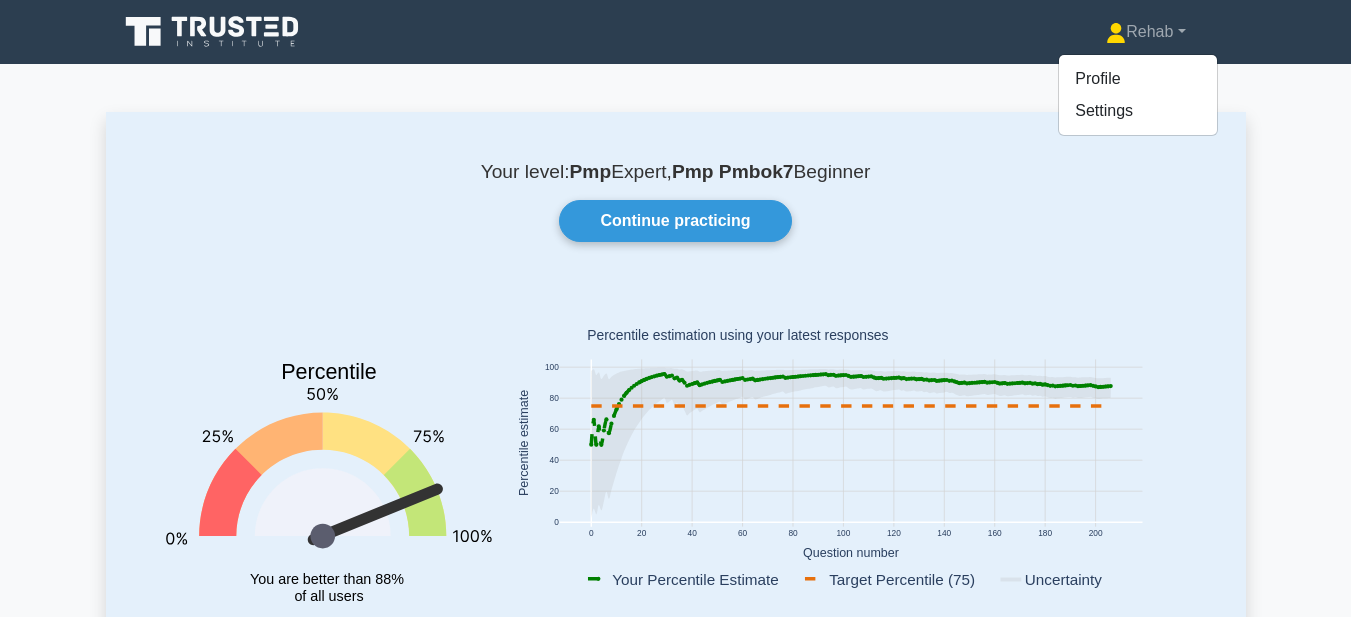 click on "Continue practicing" at bounding box center (676, 221) 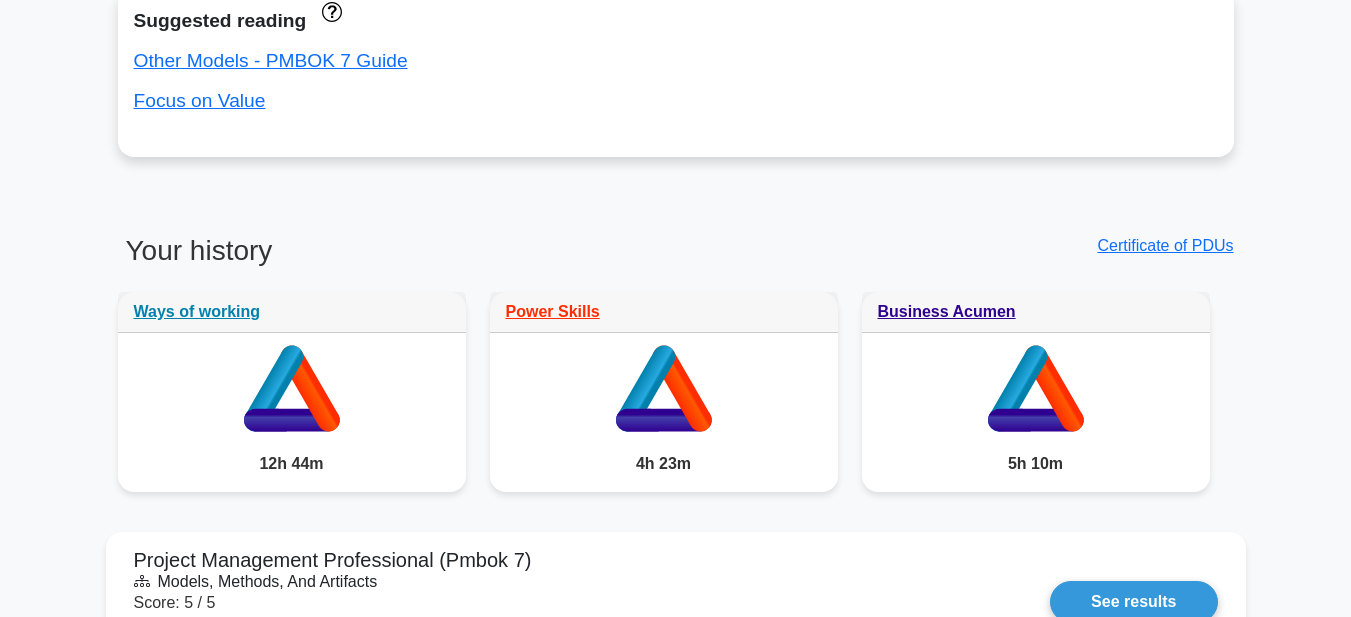 scroll, scrollTop: 600, scrollLeft: 0, axis: vertical 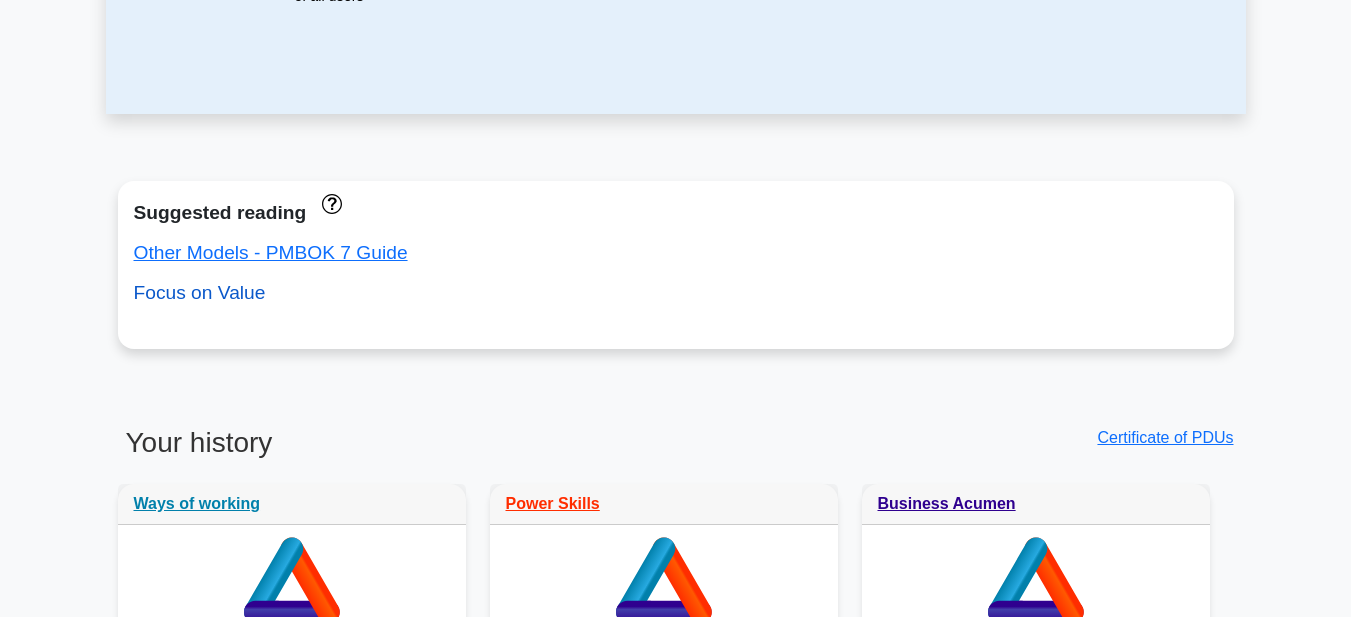 click on "Focus on Value" at bounding box center [200, 292] 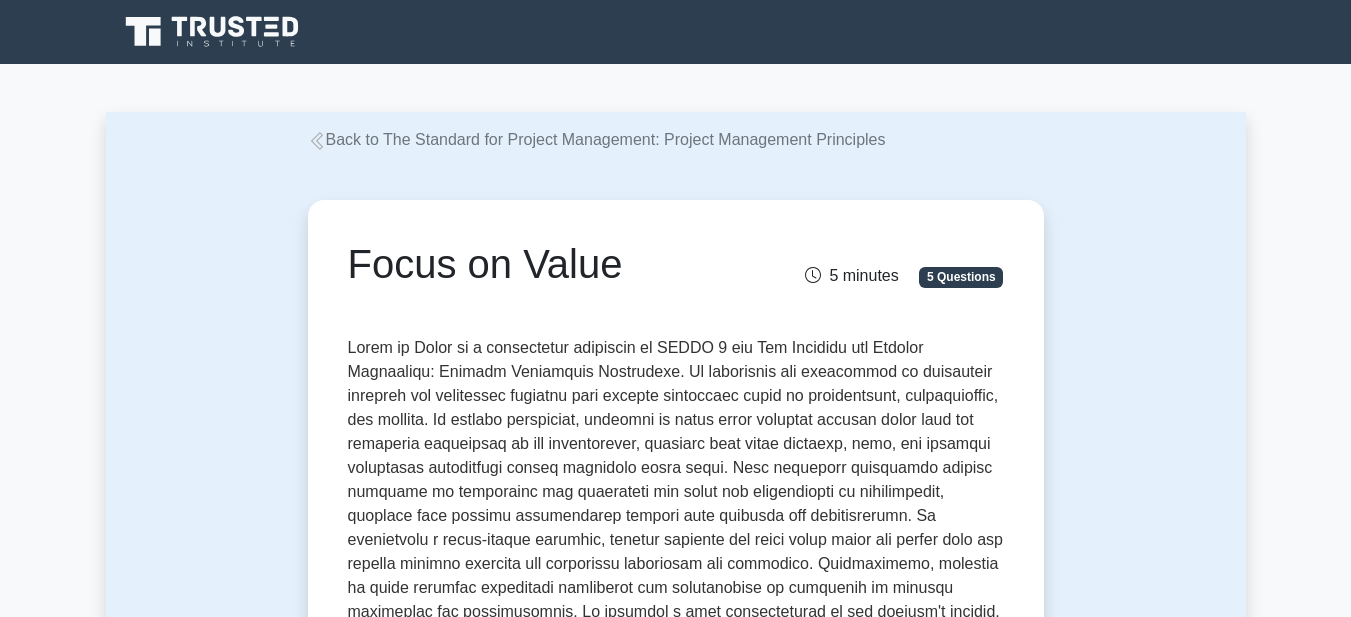 scroll, scrollTop: 0, scrollLeft: 0, axis: both 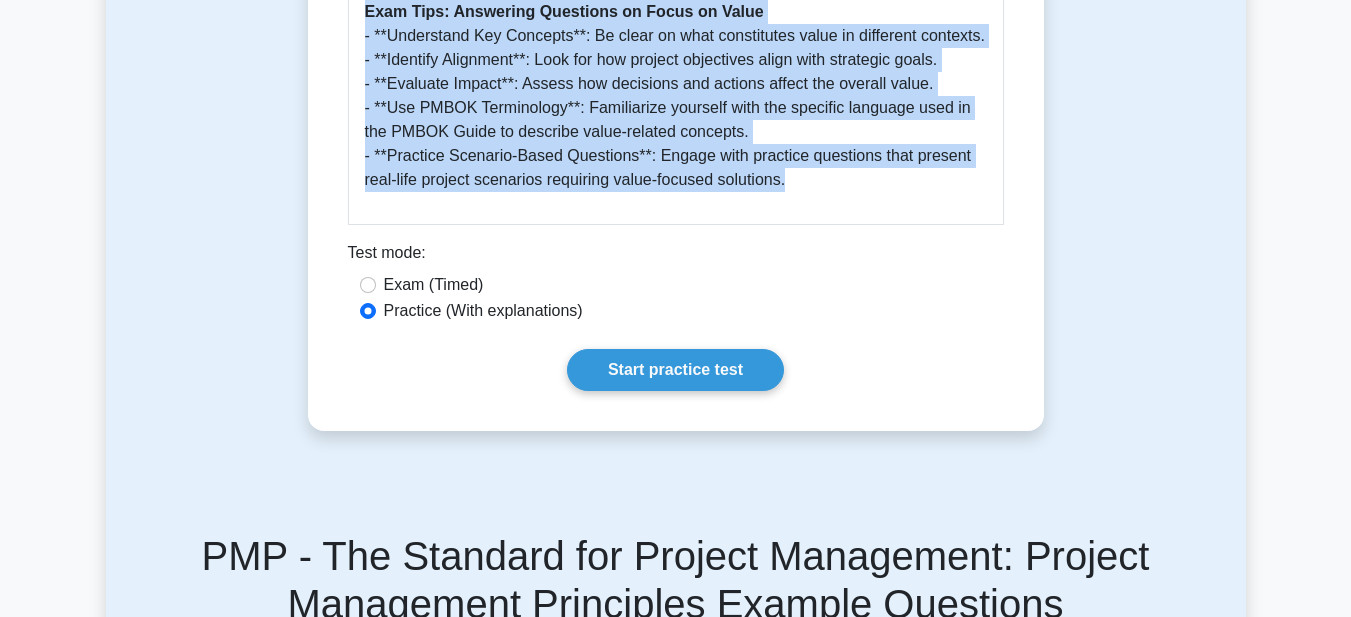 drag, startPoint x: 326, startPoint y: 131, endPoint x: 946, endPoint y: 191, distance: 622.8965 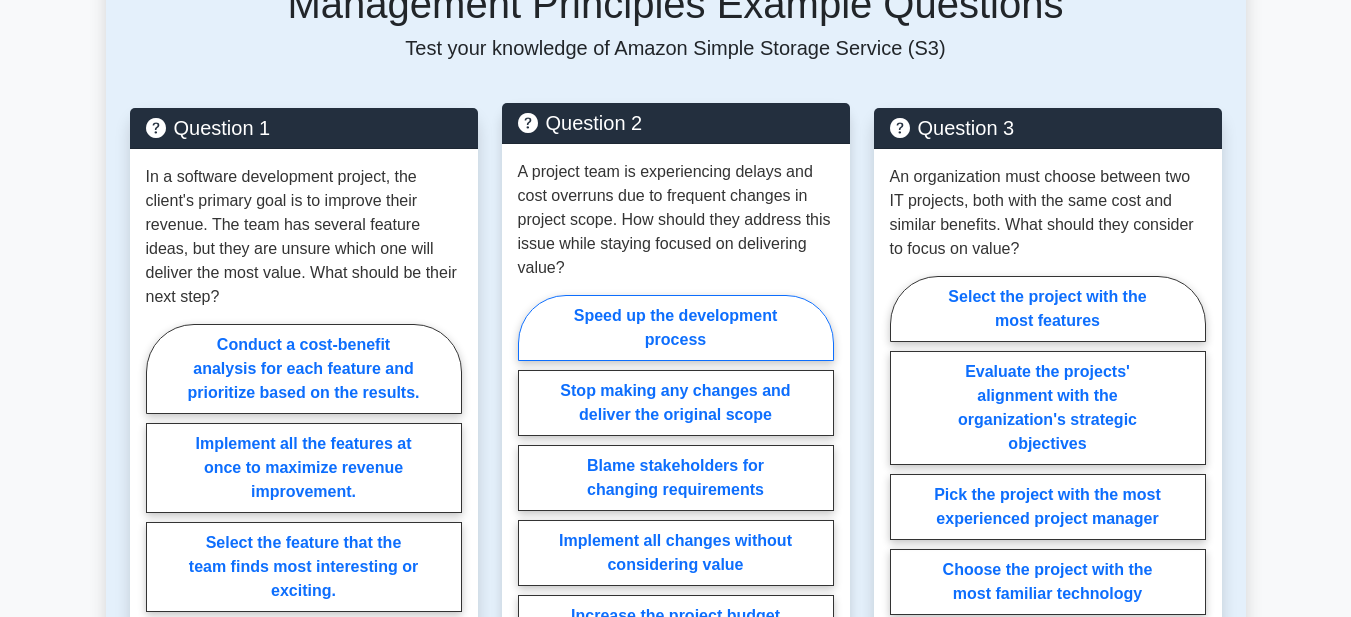 scroll, scrollTop: 2464, scrollLeft: 0, axis: vertical 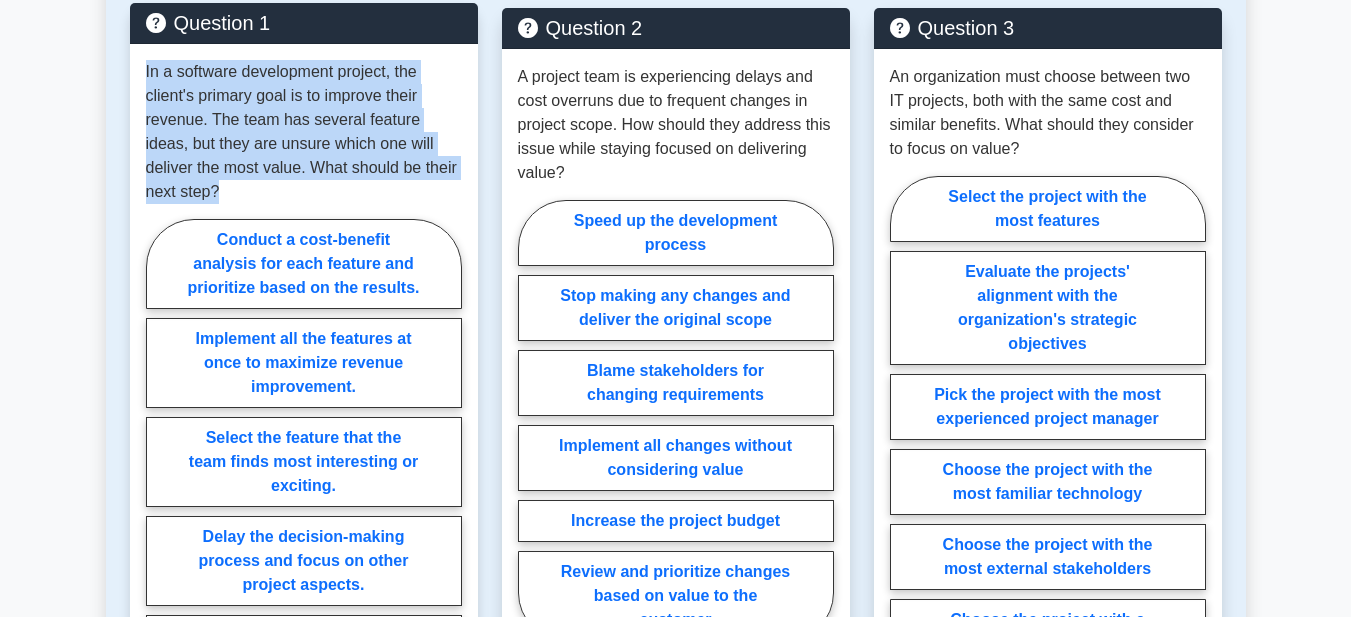 drag, startPoint x: 145, startPoint y: 74, endPoint x: 225, endPoint y: 186, distance: 137.6372 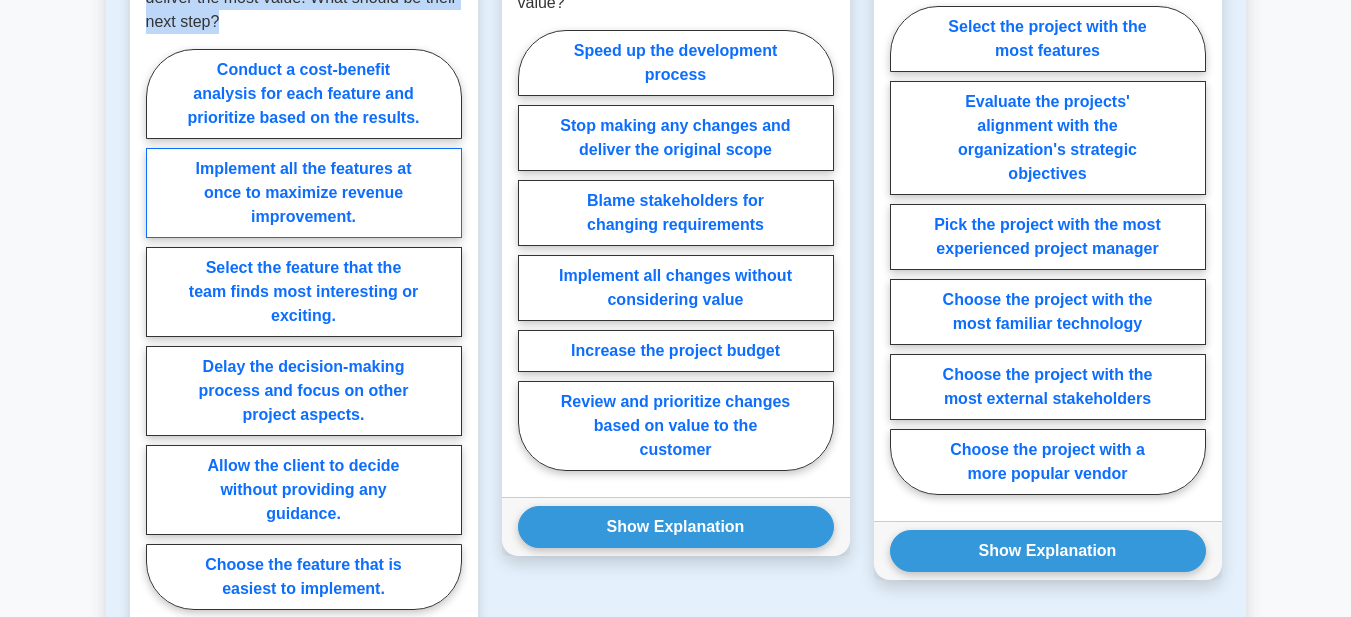 scroll, scrollTop: 2664, scrollLeft: 0, axis: vertical 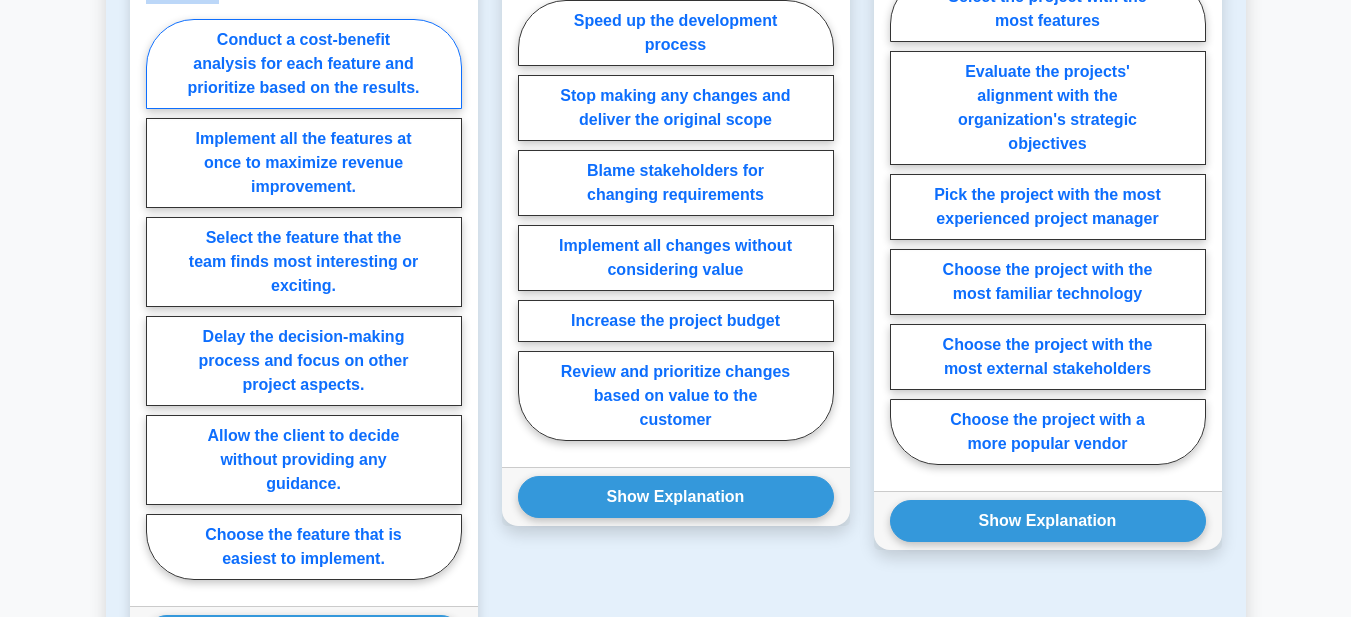click on "Conduct a cost-benefit analysis for each feature and prioritize based on the results." at bounding box center [304, 64] 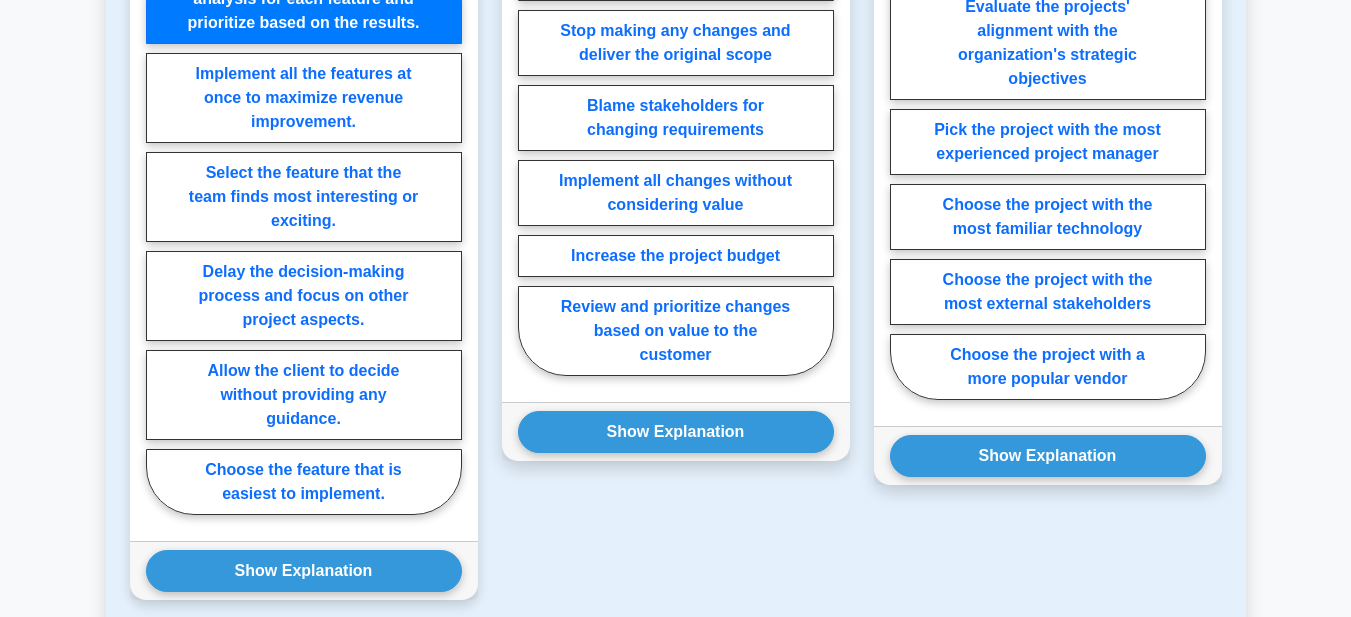 scroll, scrollTop: 2764, scrollLeft: 0, axis: vertical 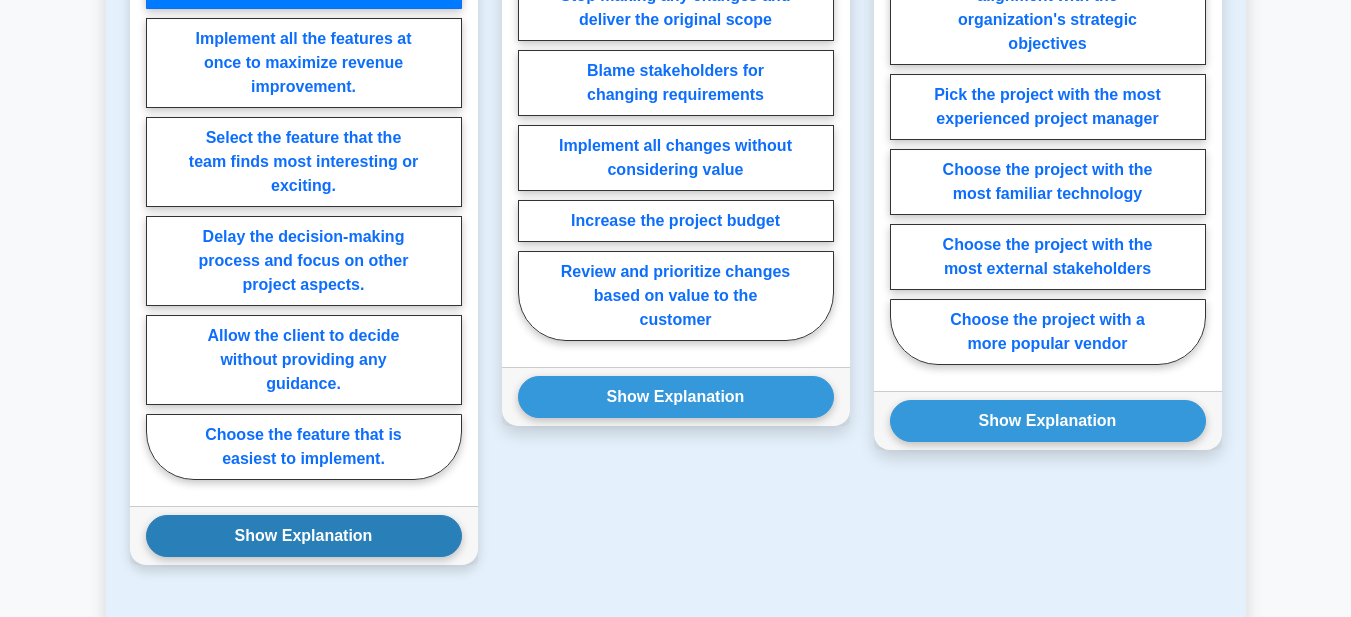 click on "Show Explanation" at bounding box center [304, 536] 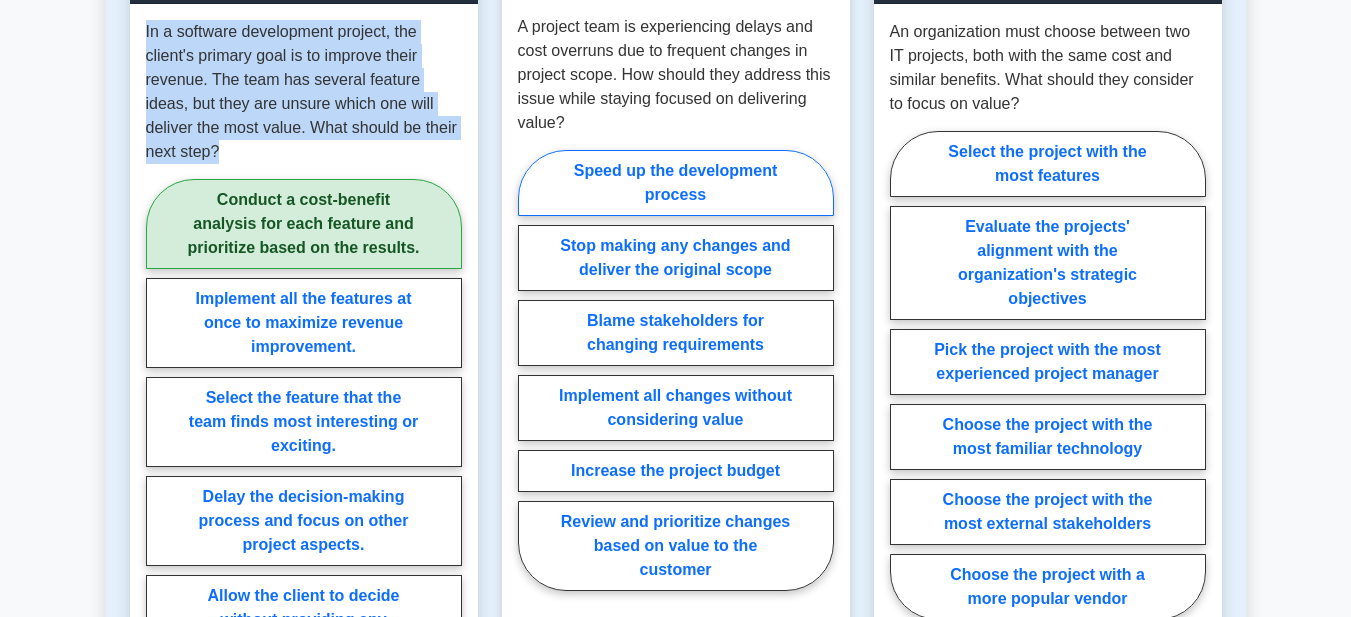 scroll, scrollTop: 2464, scrollLeft: 0, axis: vertical 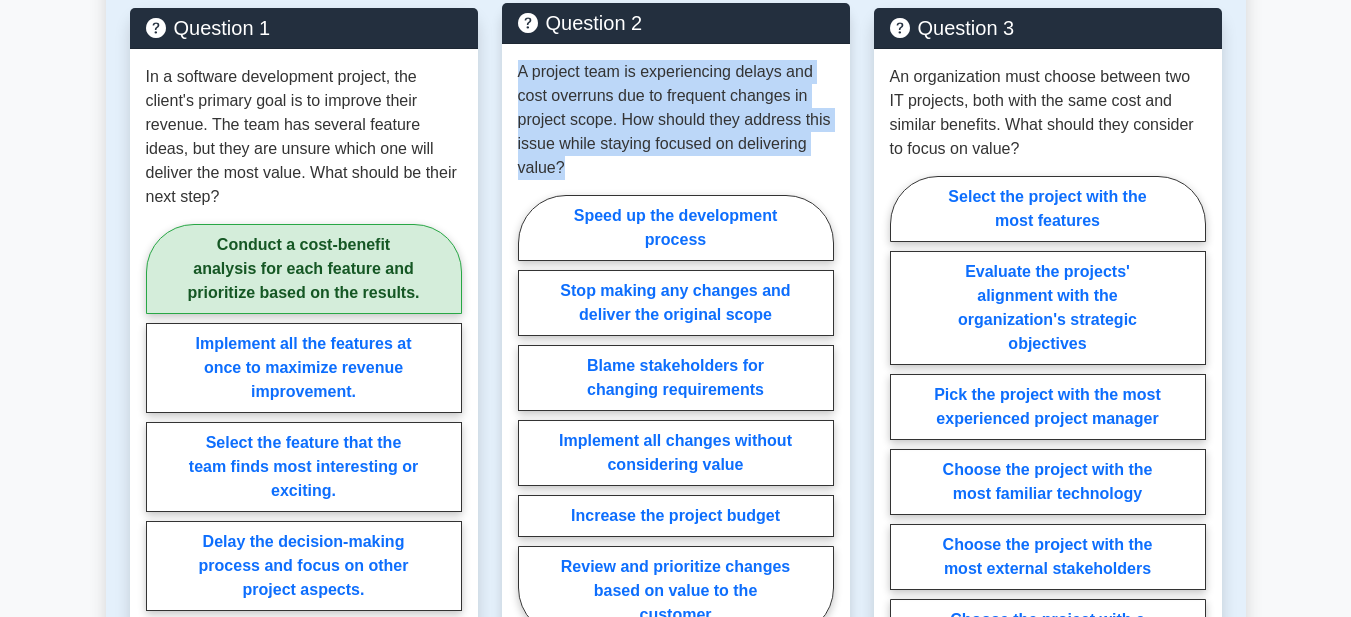 drag, startPoint x: 513, startPoint y: 64, endPoint x: 617, endPoint y: 180, distance: 155.79474 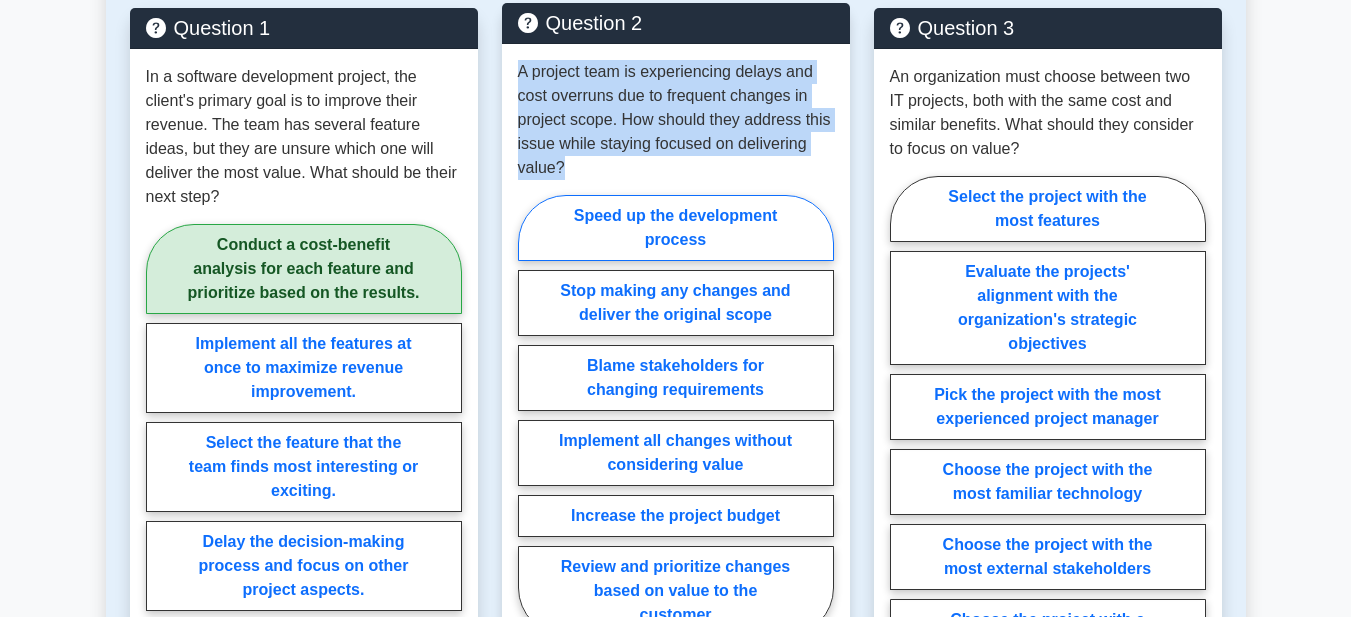scroll, scrollTop: 2564, scrollLeft: 0, axis: vertical 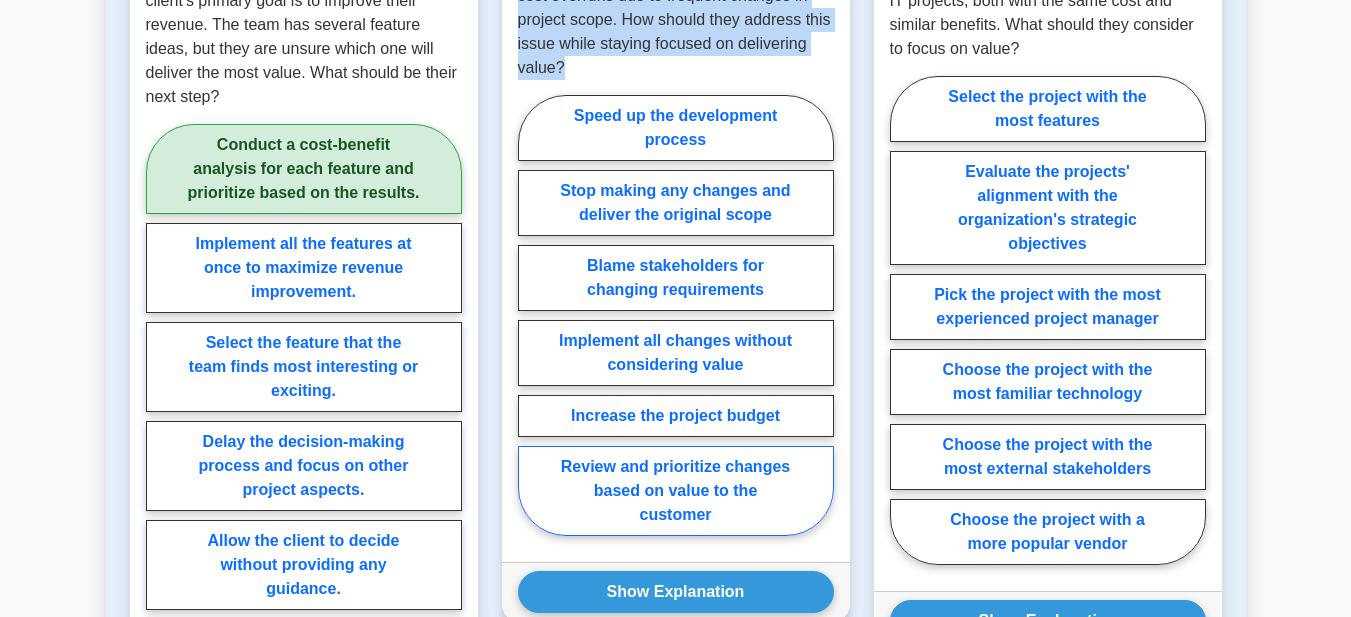 click on "Review and prioritize changes based on value to the customer" at bounding box center [676, 491] 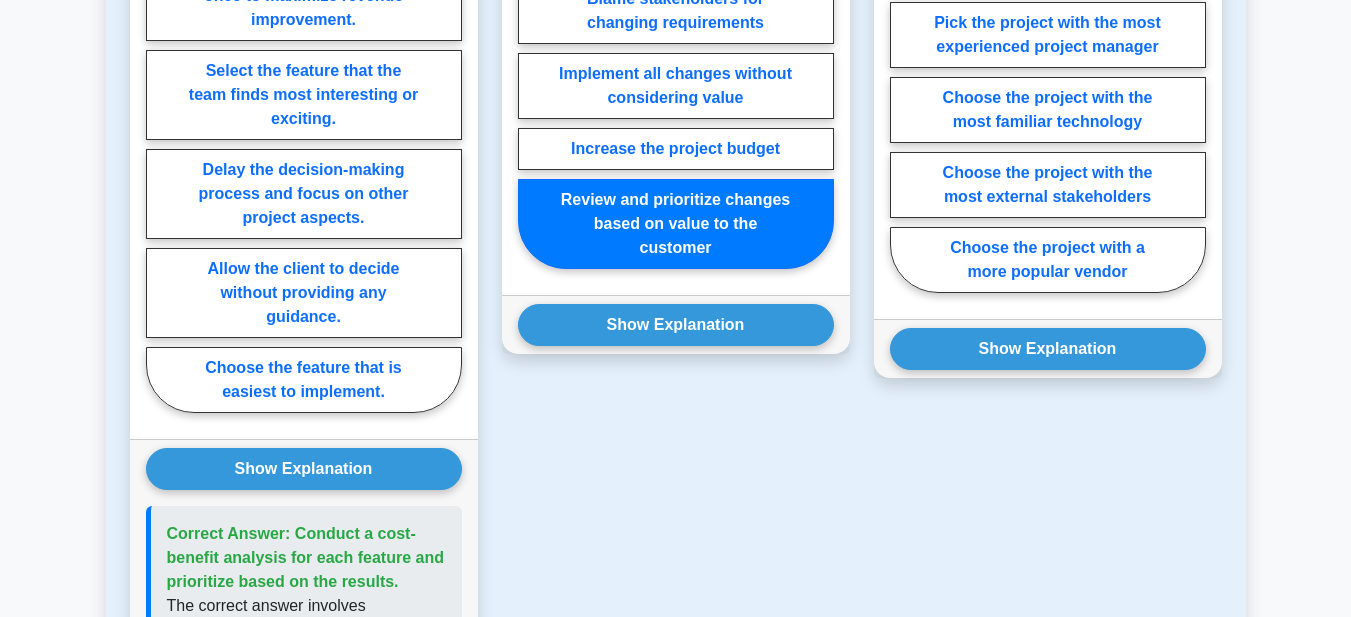 scroll, scrollTop: 2864, scrollLeft: 0, axis: vertical 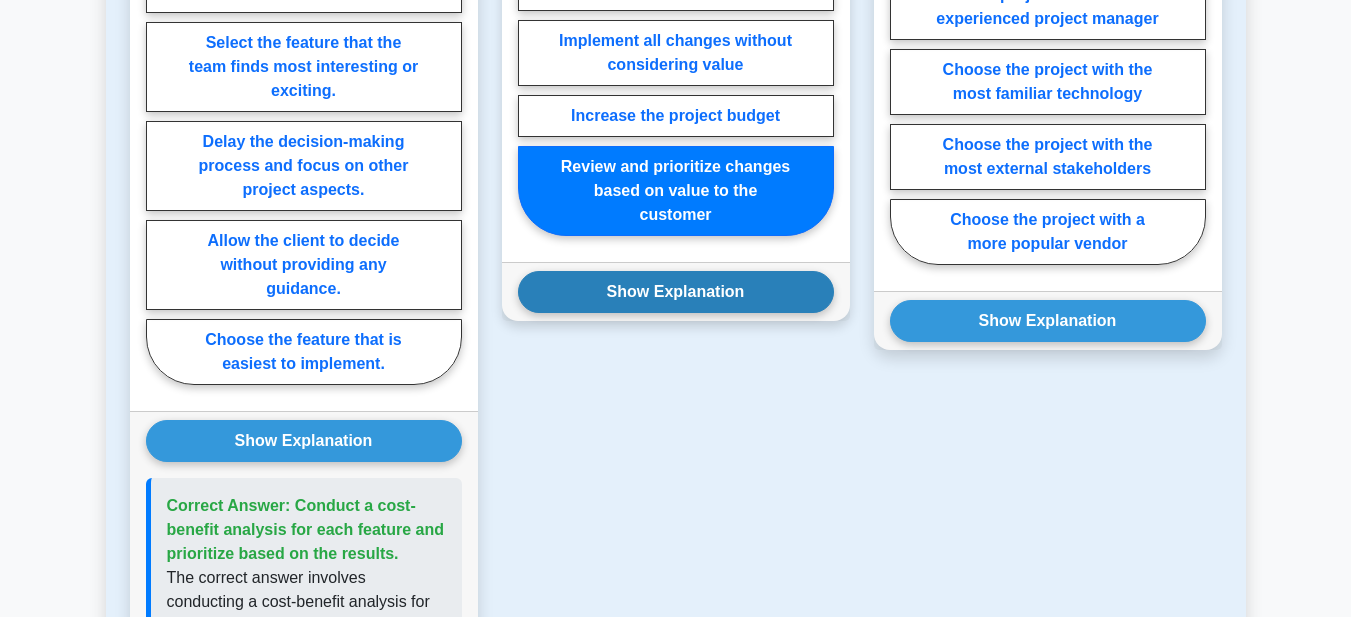 click on "Show Explanation" at bounding box center (676, 292) 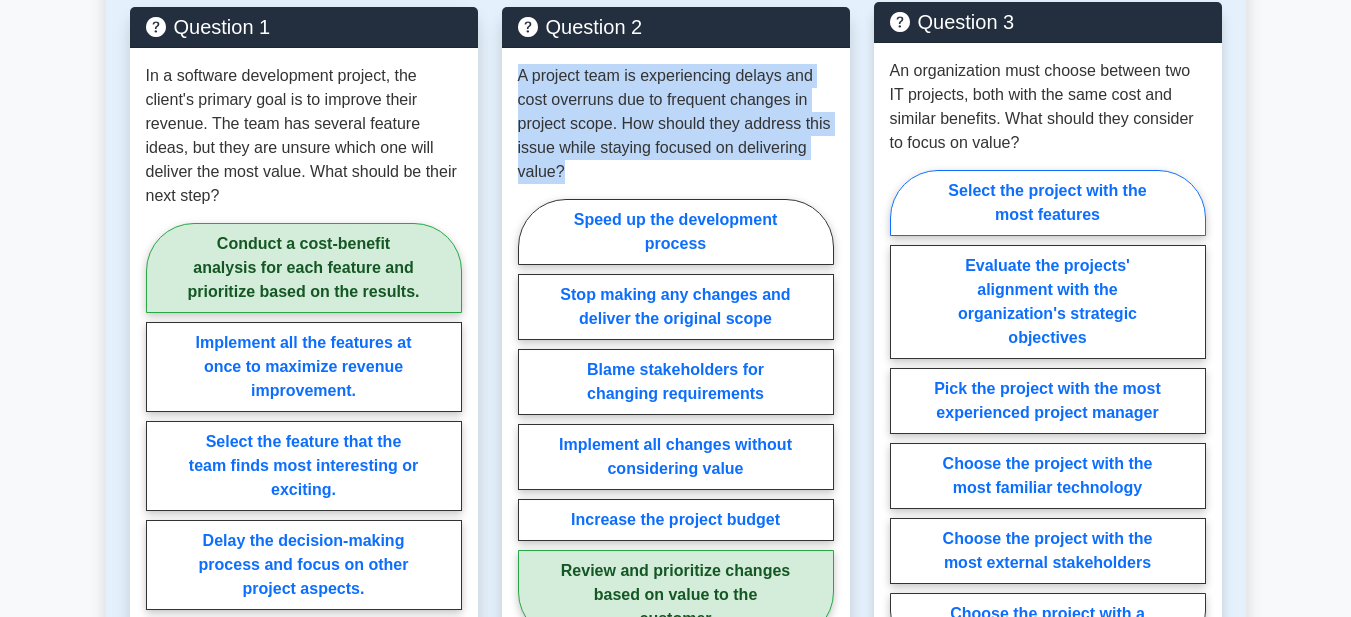 scroll, scrollTop: 2464, scrollLeft: 0, axis: vertical 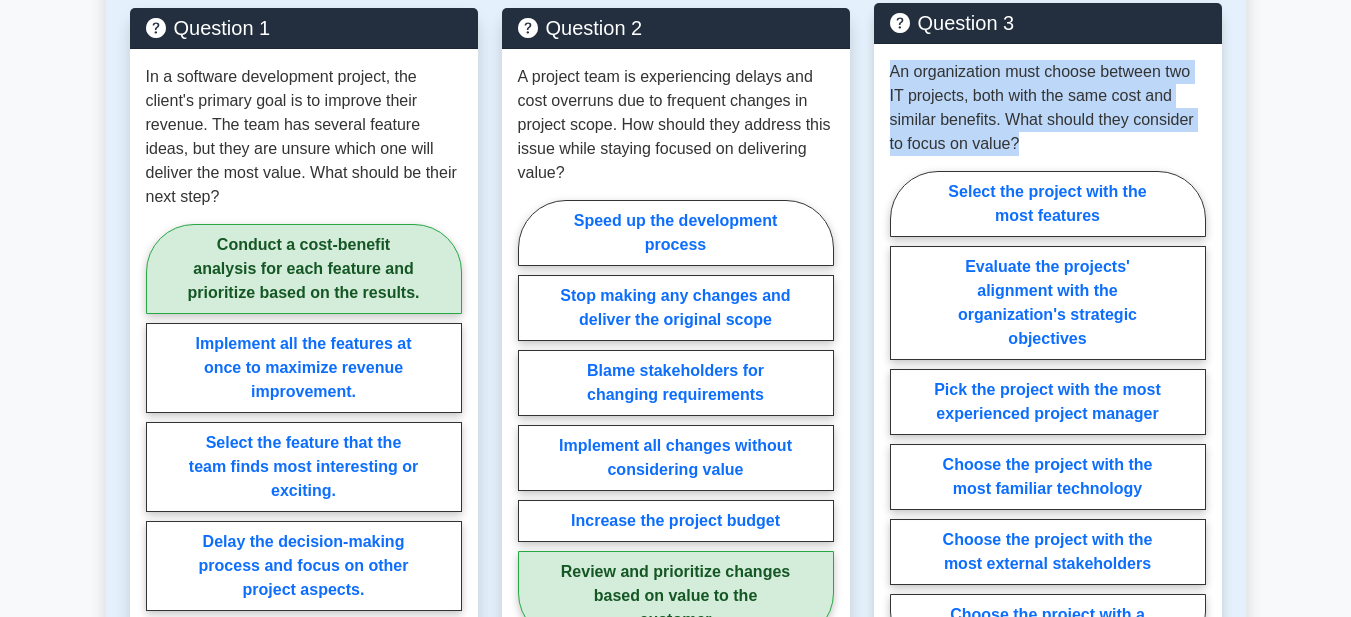 drag, startPoint x: 884, startPoint y: 71, endPoint x: 1072, endPoint y: 162, distance: 208.86598 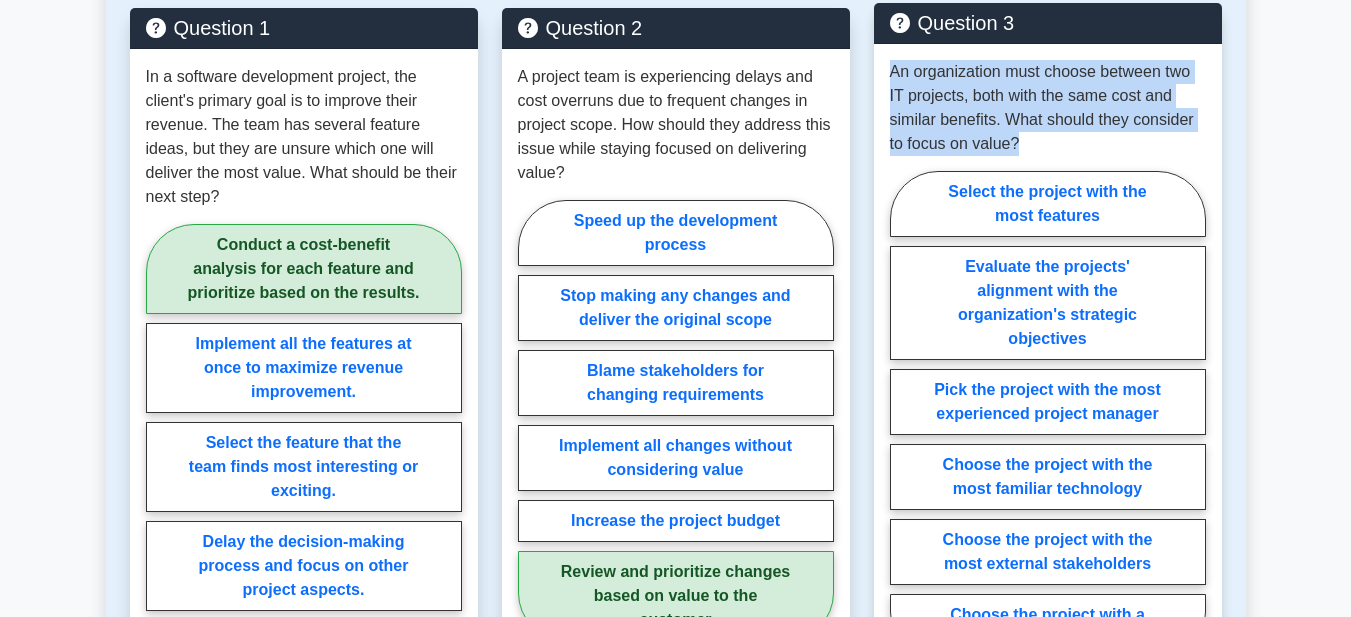 copy on "An organization must choose between two IT projects, both with the same cost and similar benefits. What should they consider to focus on value?" 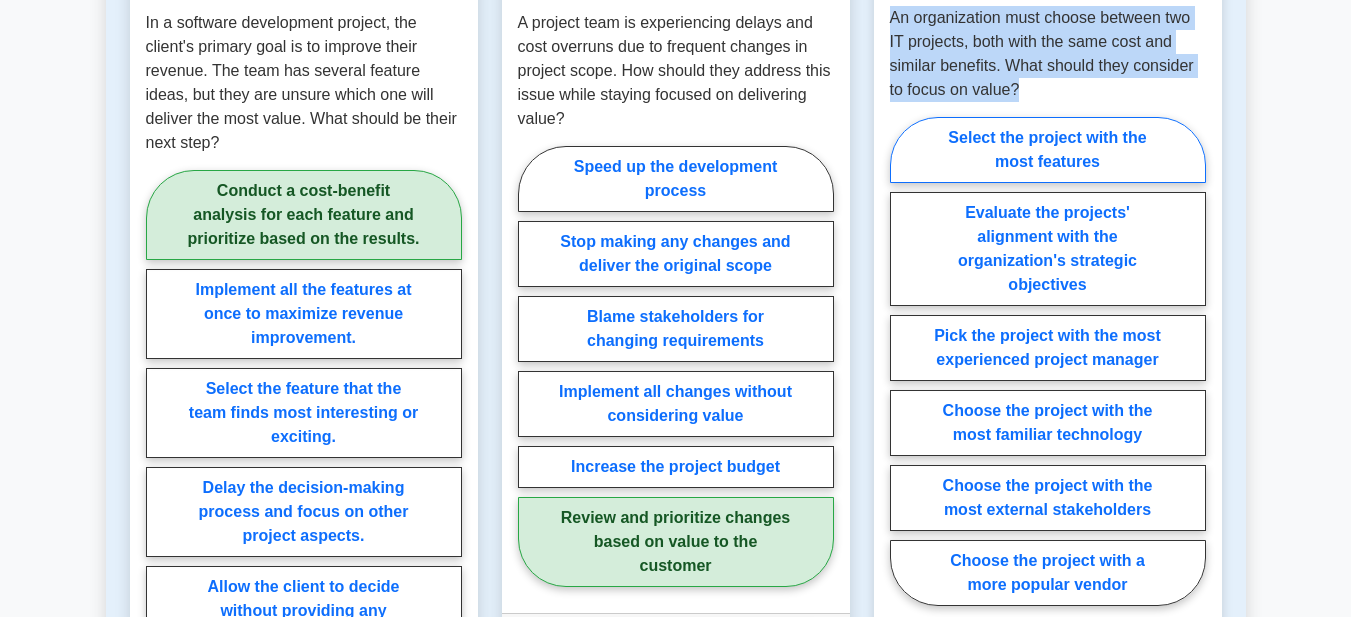 scroll, scrollTop: 2564, scrollLeft: 0, axis: vertical 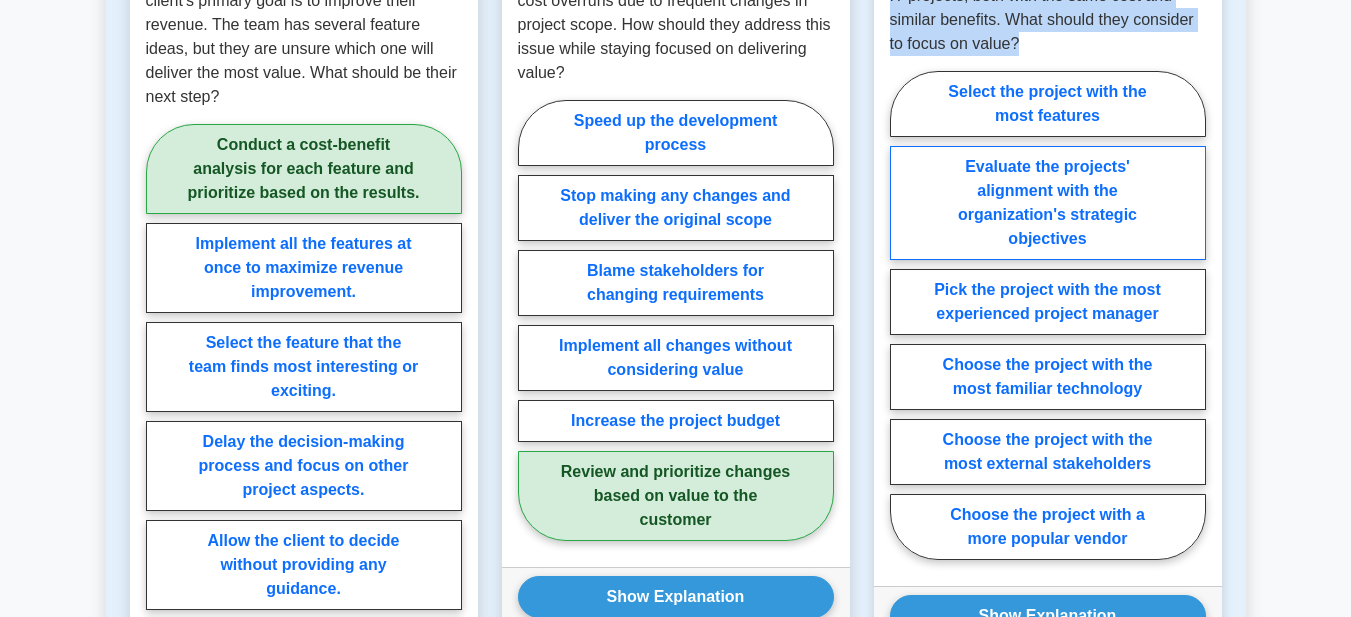 click on "Evaluate the projects' alignment with the organization's strategic objectives" at bounding box center [1048, 203] 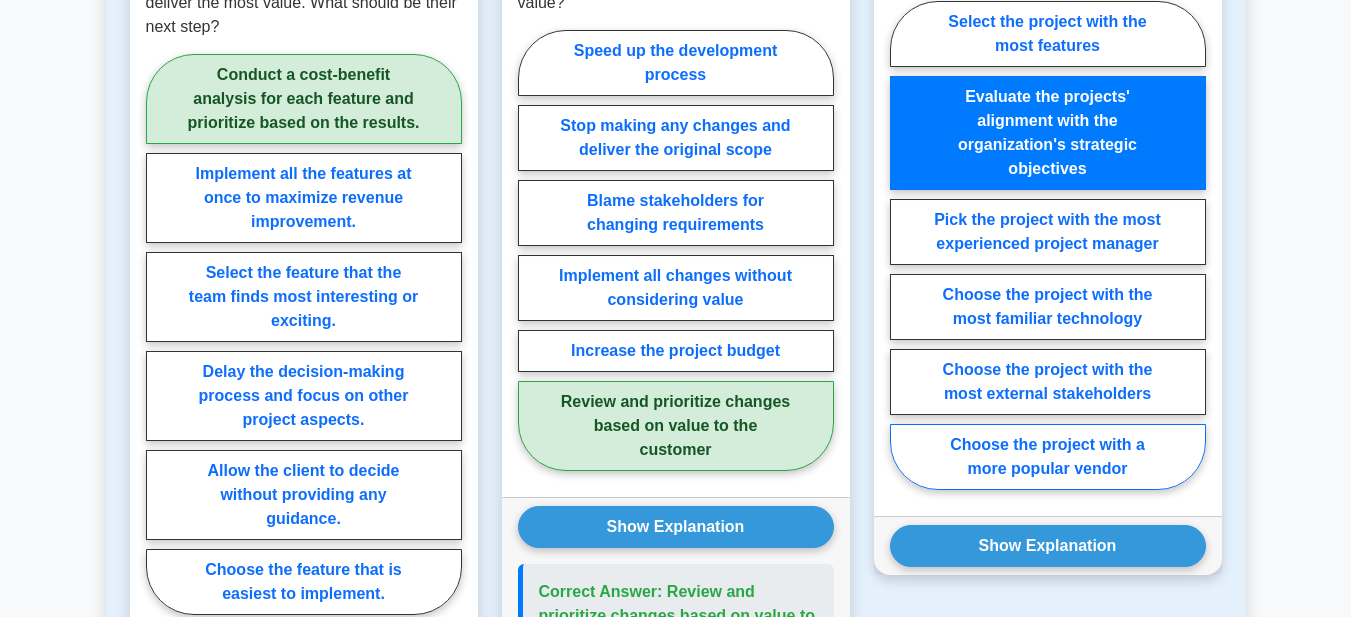 scroll, scrollTop: 2764, scrollLeft: 0, axis: vertical 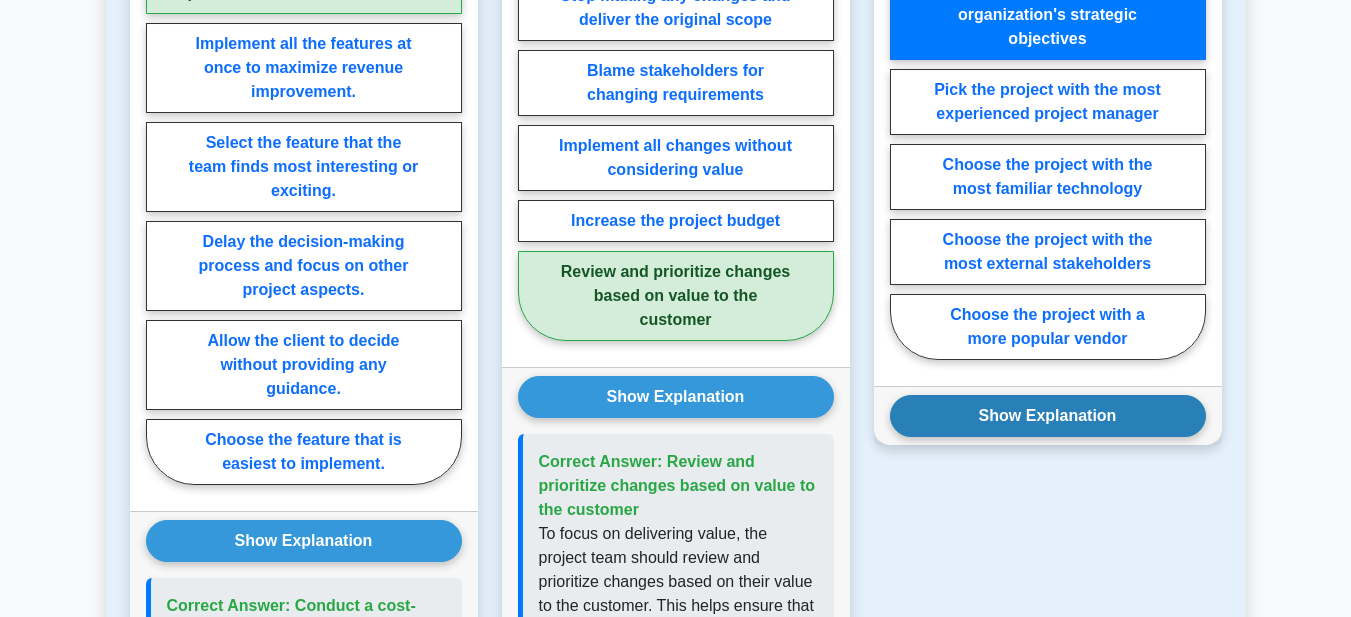 click on "Show Explanation" at bounding box center [1048, 416] 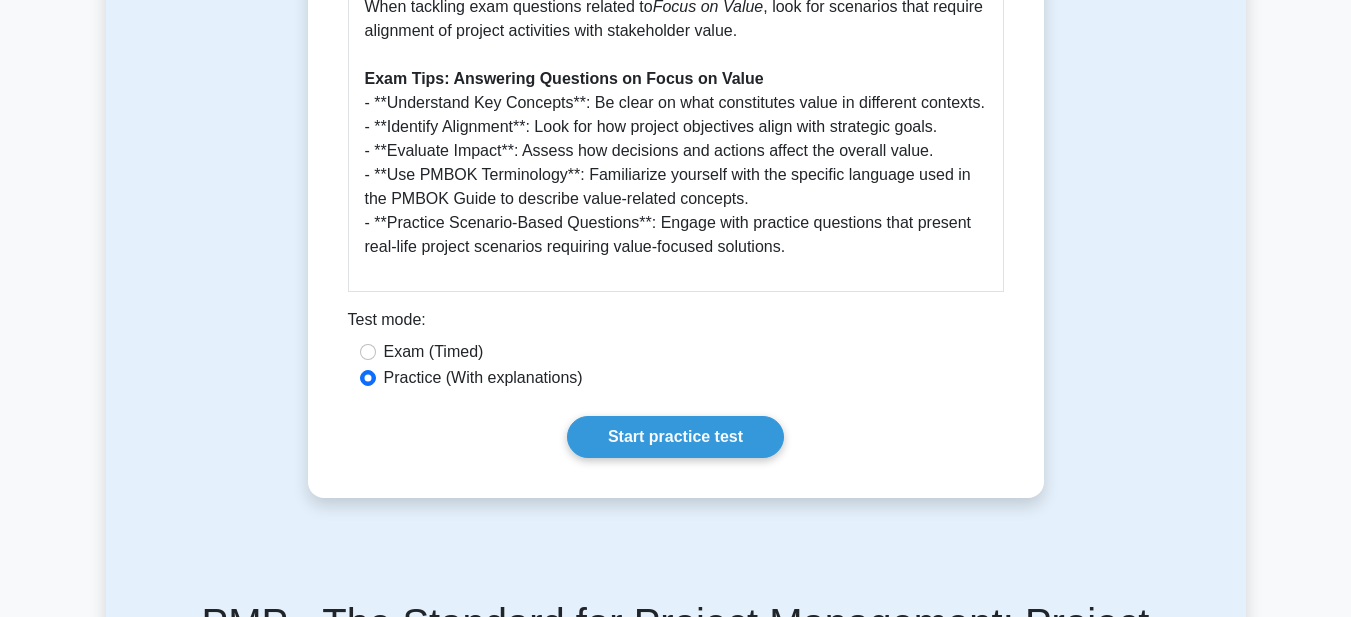 scroll, scrollTop: 1664, scrollLeft: 0, axis: vertical 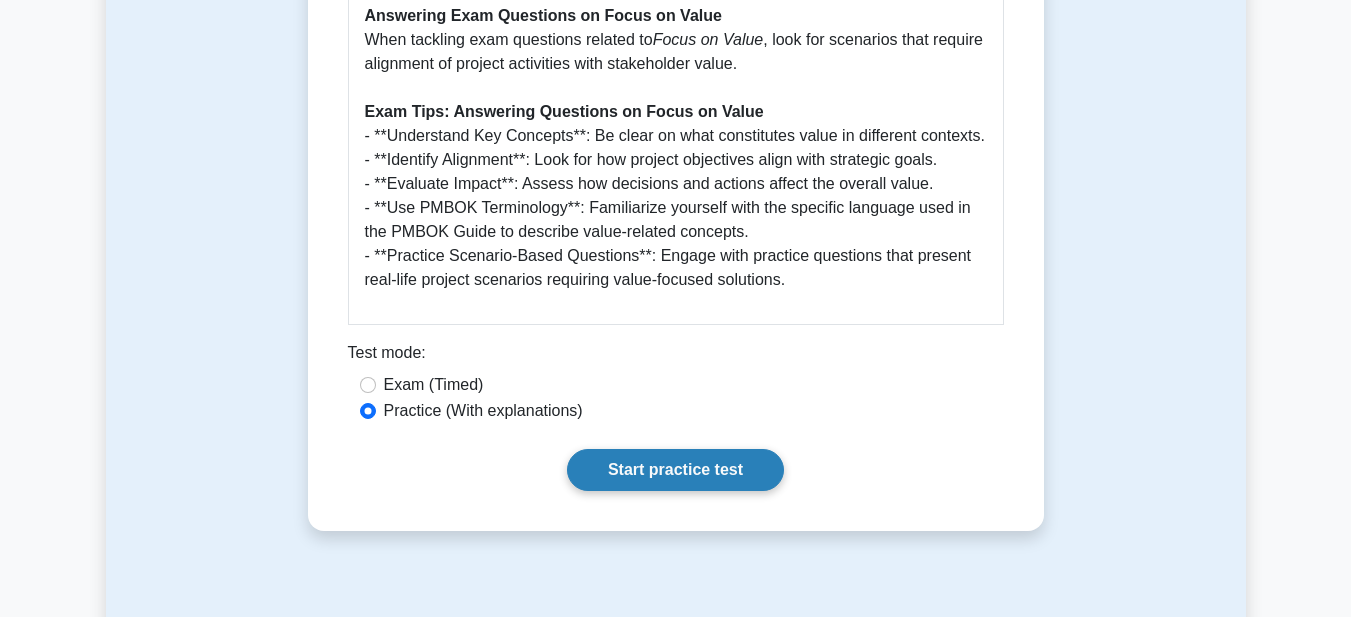click on "Start practice test" at bounding box center [675, 470] 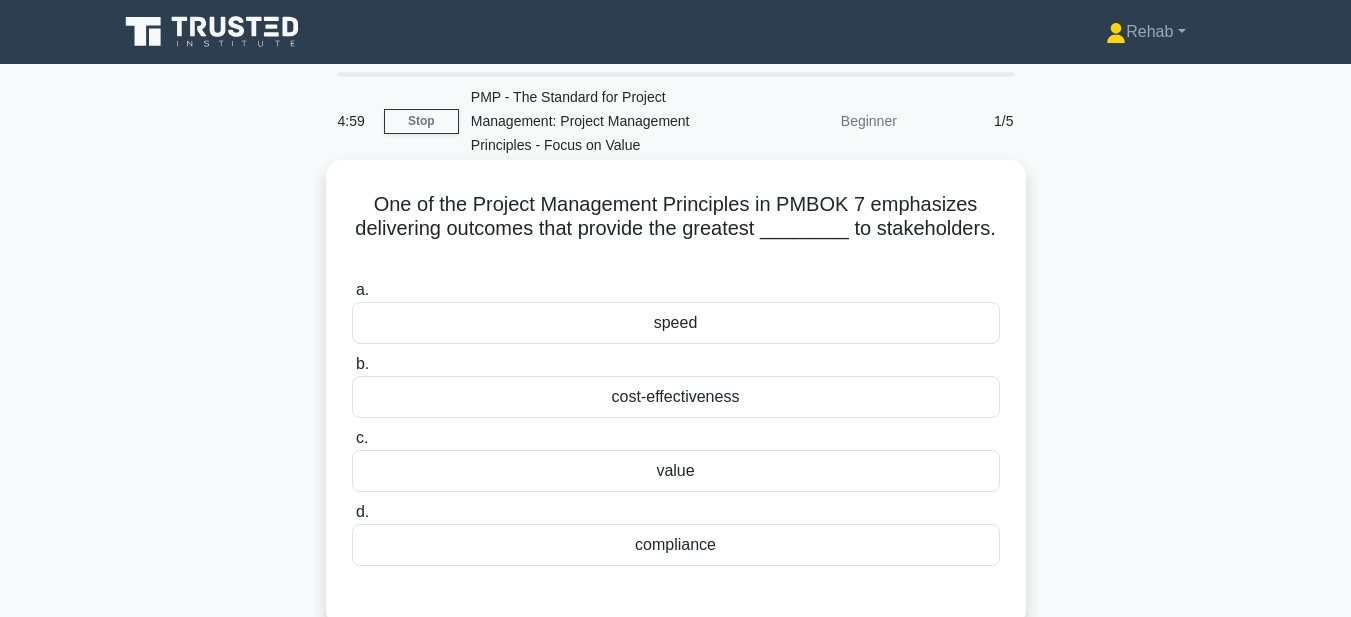 scroll, scrollTop: 200, scrollLeft: 0, axis: vertical 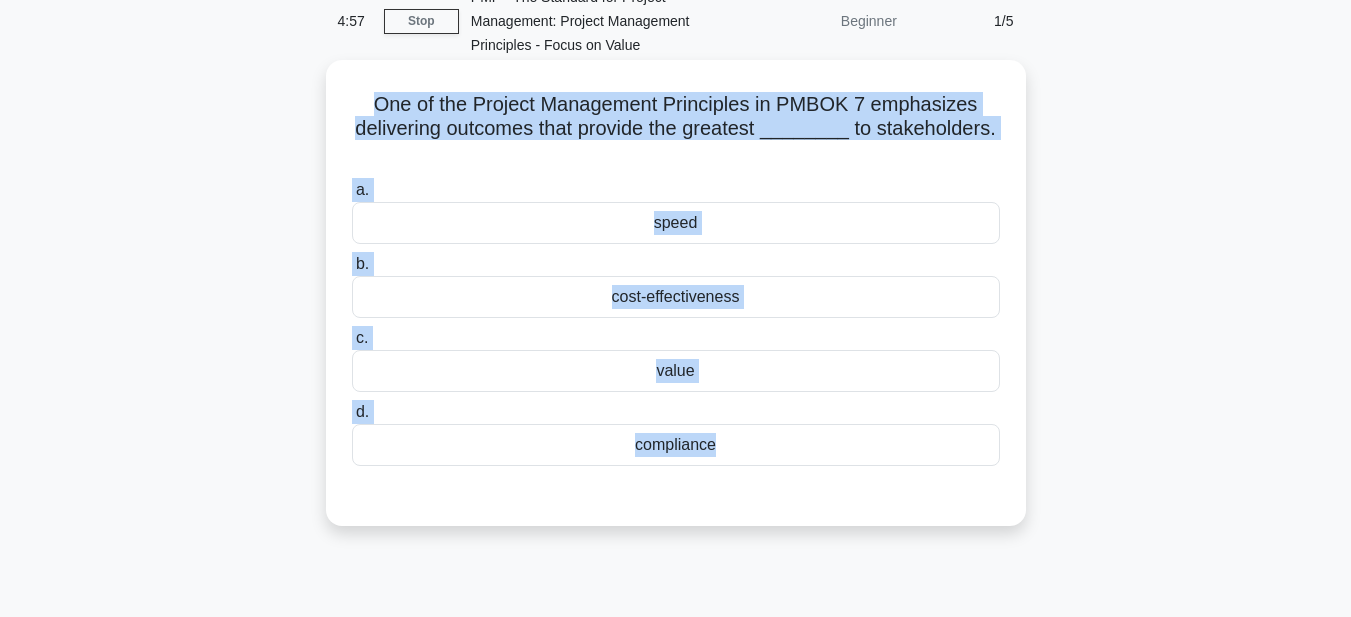 drag, startPoint x: 369, startPoint y: 94, endPoint x: 792, endPoint y: 499, distance: 585.62274 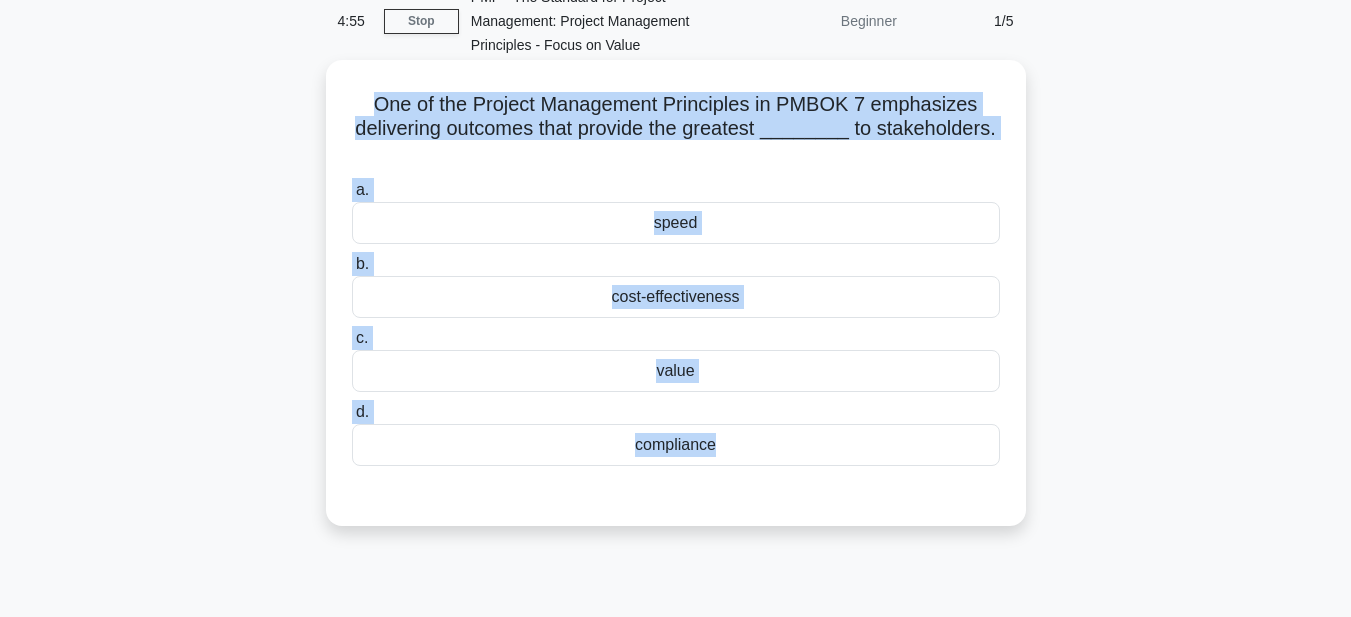 copy on "One of the Project Management Principles in PMBOK 7 emphasizes delivering outcomes that provide the greatest ________ to stakeholders.
.spinner_0XTQ{transform-origin:center;animation:spinner_y6GP .75s linear infinite}@keyframes spinner_y6GP{100%{transform:rotate(360deg)}}
a.
speed
b.
cost-effectiveness
c.
value
d.
compliance" 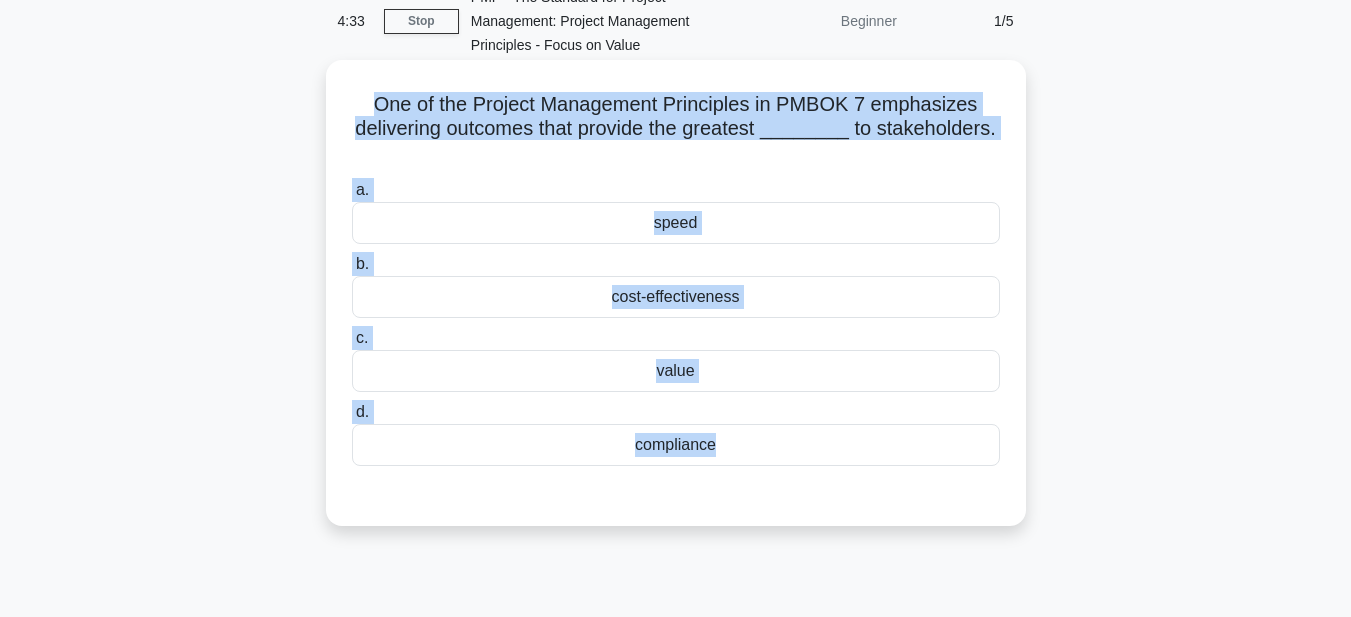 click on "value" at bounding box center (676, 371) 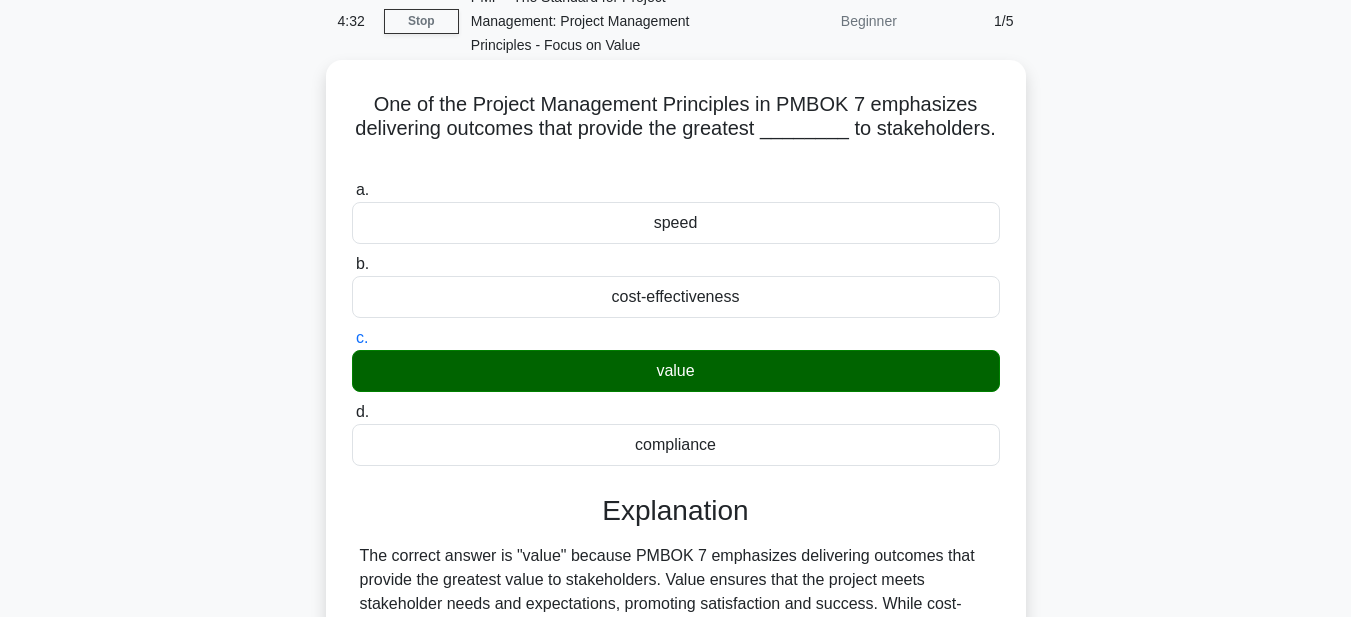 scroll, scrollTop: 463, scrollLeft: 0, axis: vertical 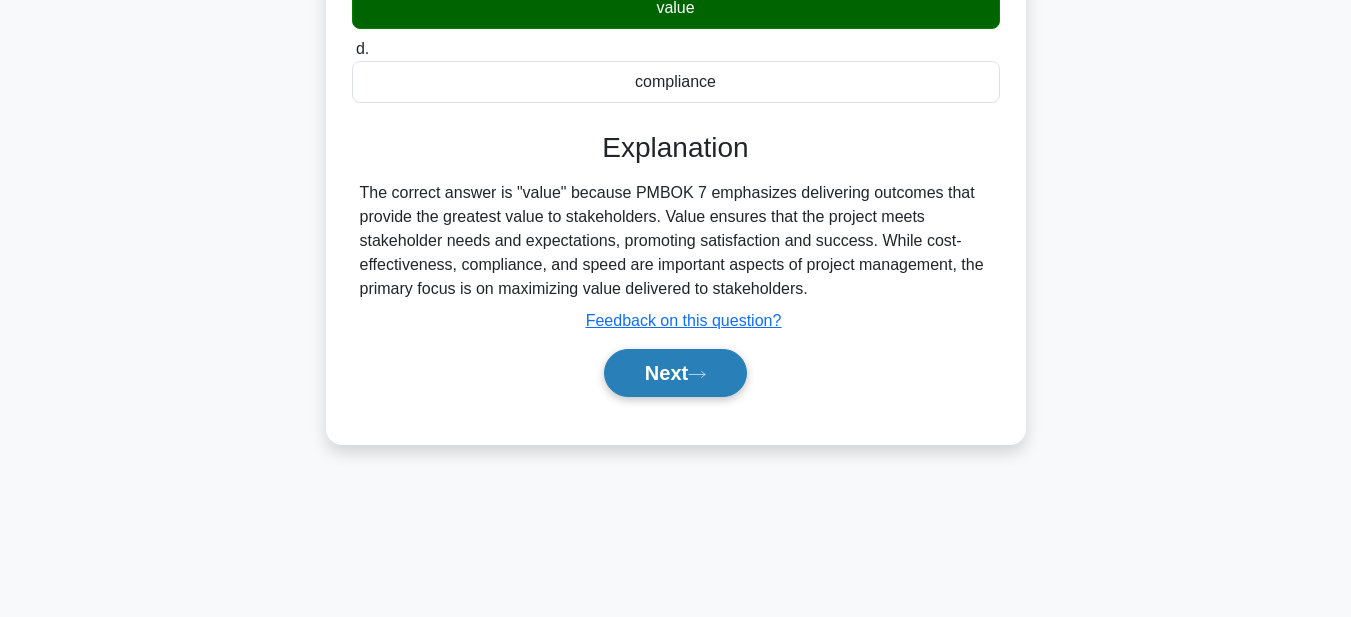 click on "Next" at bounding box center [675, 373] 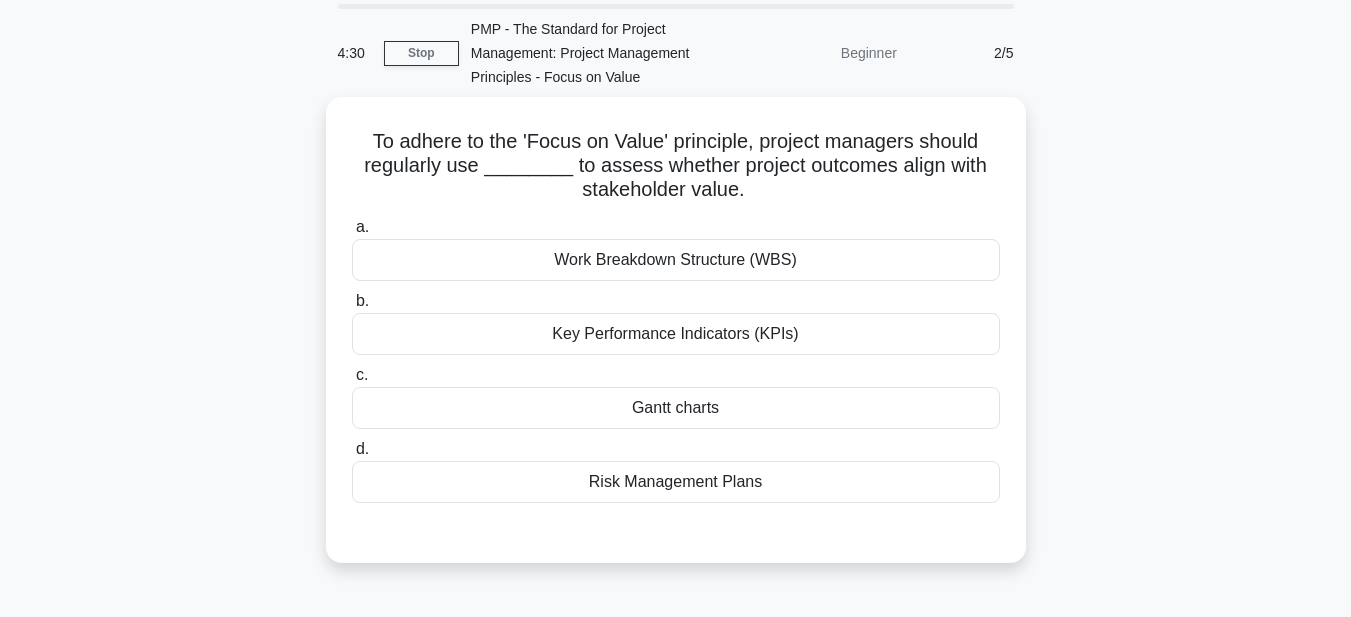 scroll, scrollTop: 63, scrollLeft: 0, axis: vertical 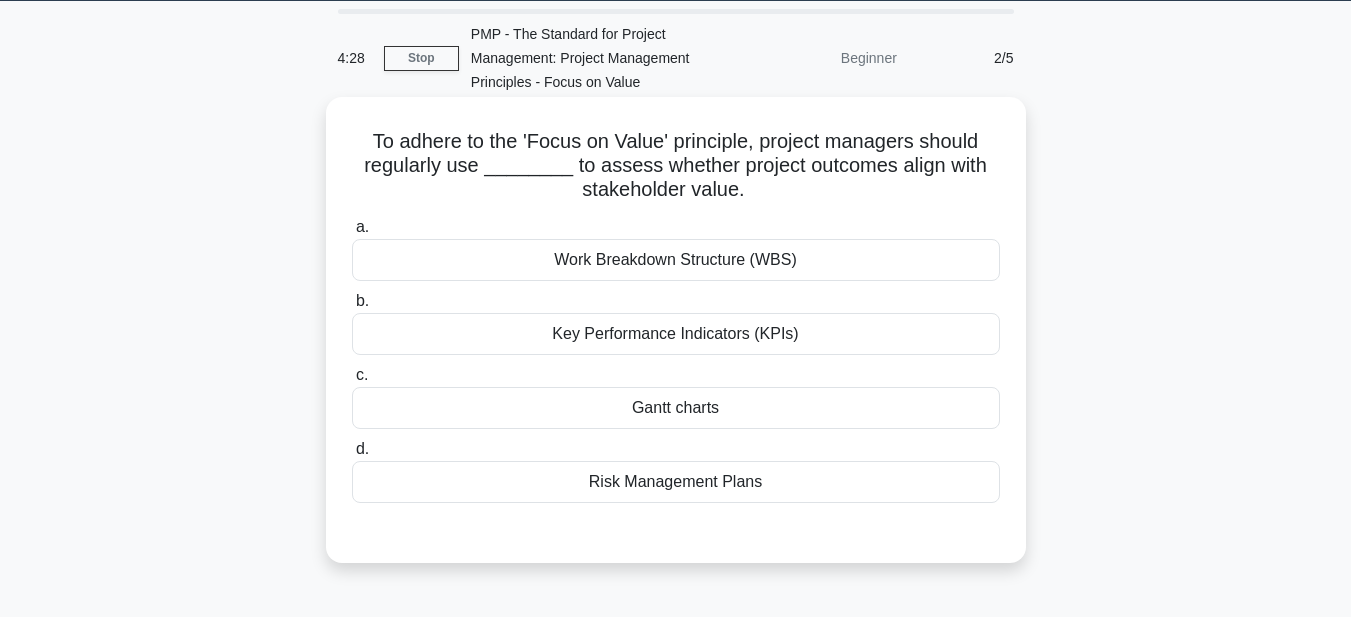drag, startPoint x: 345, startPoint y: 126, endPoint x: 837, endPoint y: 499, distance: 617.40826 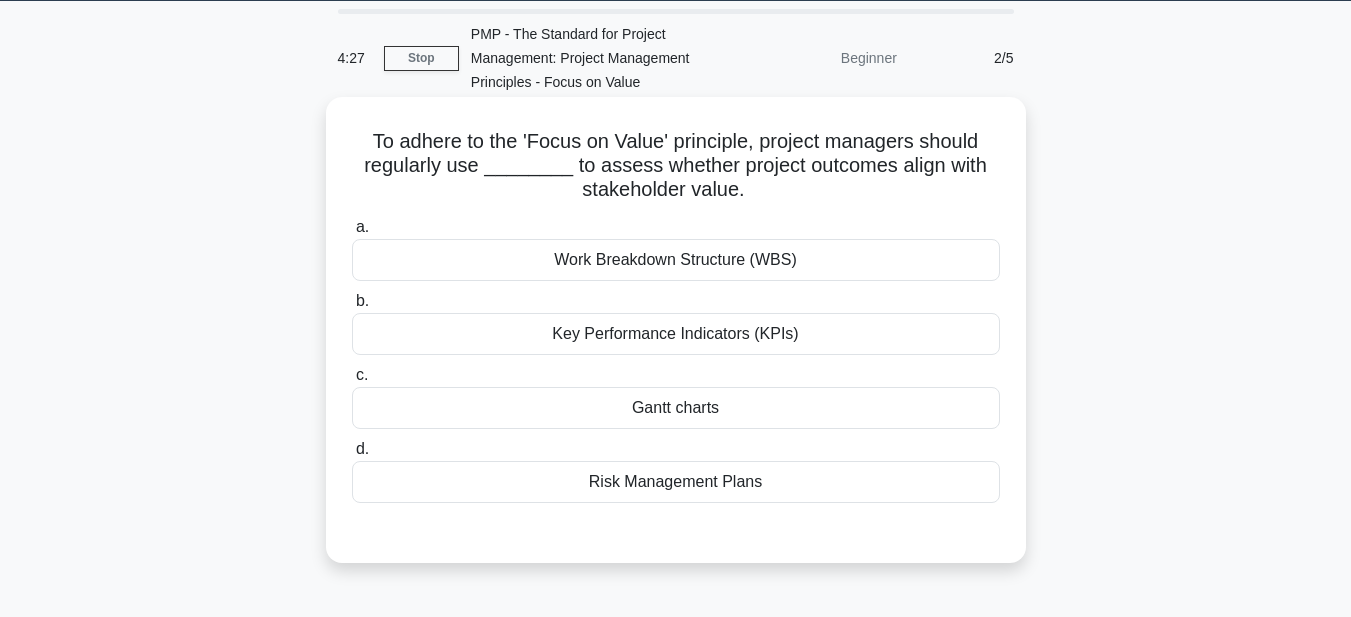 copy on "To adhere to the 'Focus on Value' principle, project managers should regularly use ________ to assess whether project outcomes align with stakeholder value.
.spinner_0XTQ{transform-origin:center;animation:spinner_y6GP .75s linear infinite}@keyframes spinner_y6GP{100%{transform:rotate(360deg)}}
a.
Work Breakdown Structure (WBS)
b.
Key Performance Indicators (KPIs)
c.
Gantt charts
d.
Risk Management Plans" 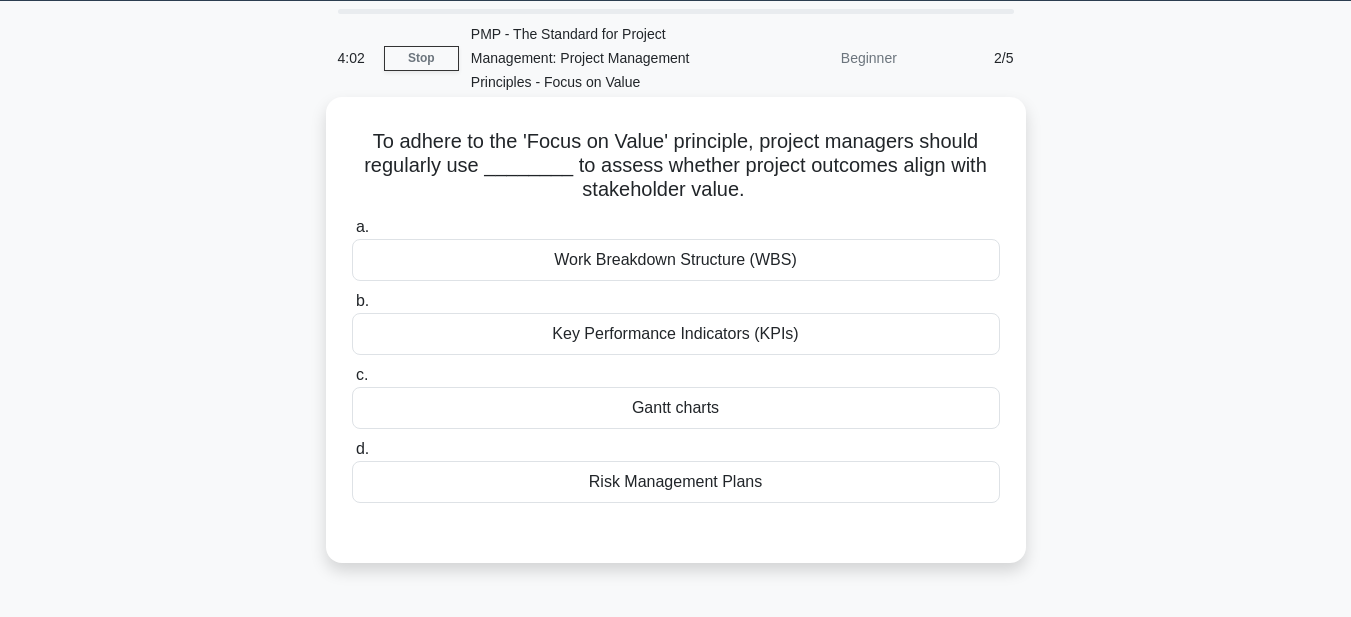 click on "Key Performance Indicators (KPIs)" at bounding box center [676, 334] 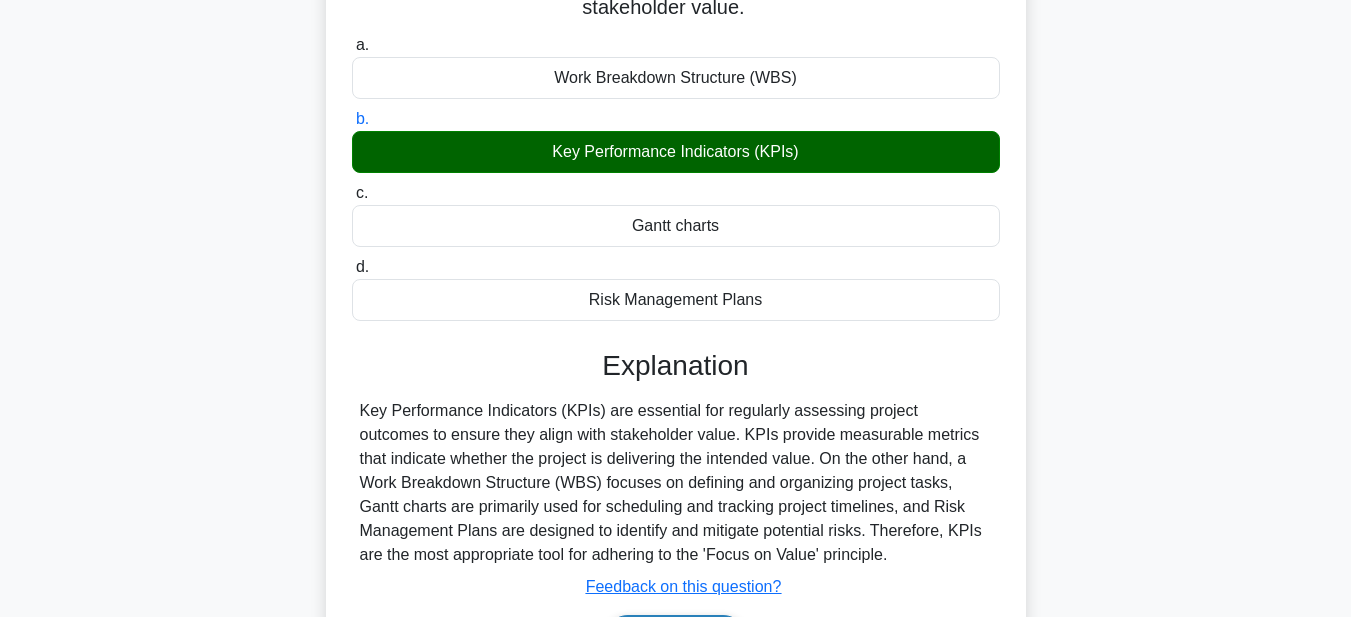 scroll, scrollTop: 463, scrollLeft: 0, axis: vertical 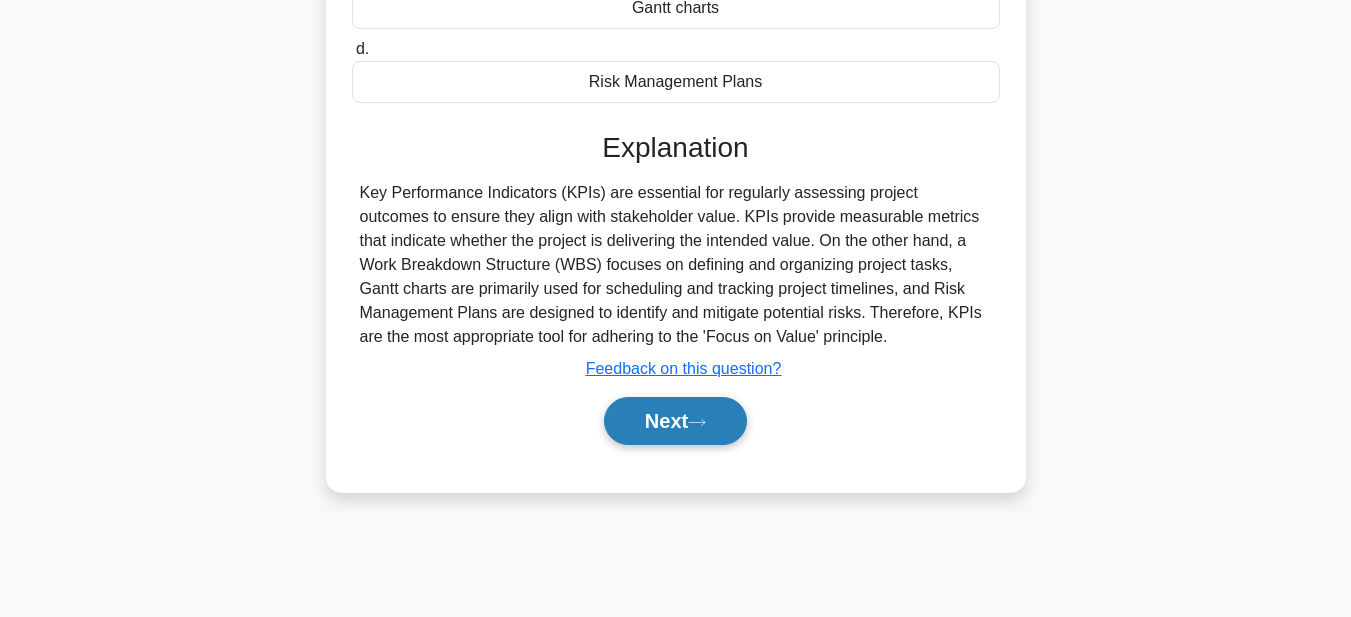 click on "Next" at bounding box center [675, 421] 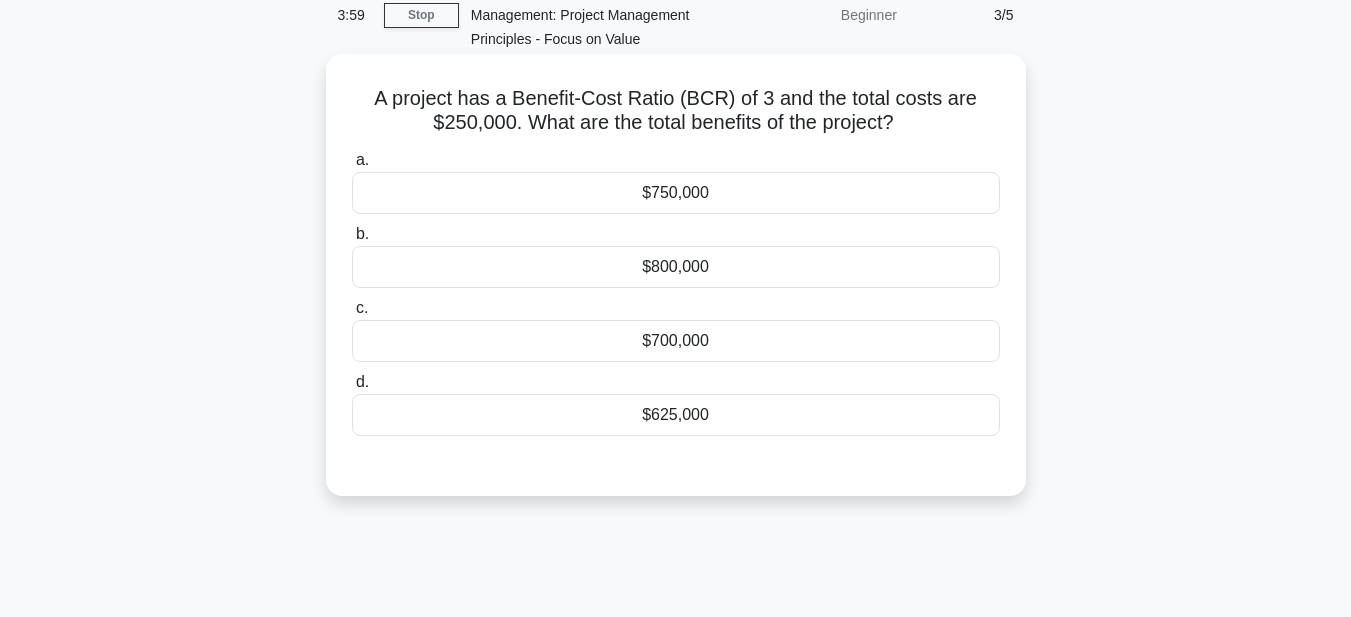 scroll, scrollTop: 63, scrollLeft: 0, axis: vertical 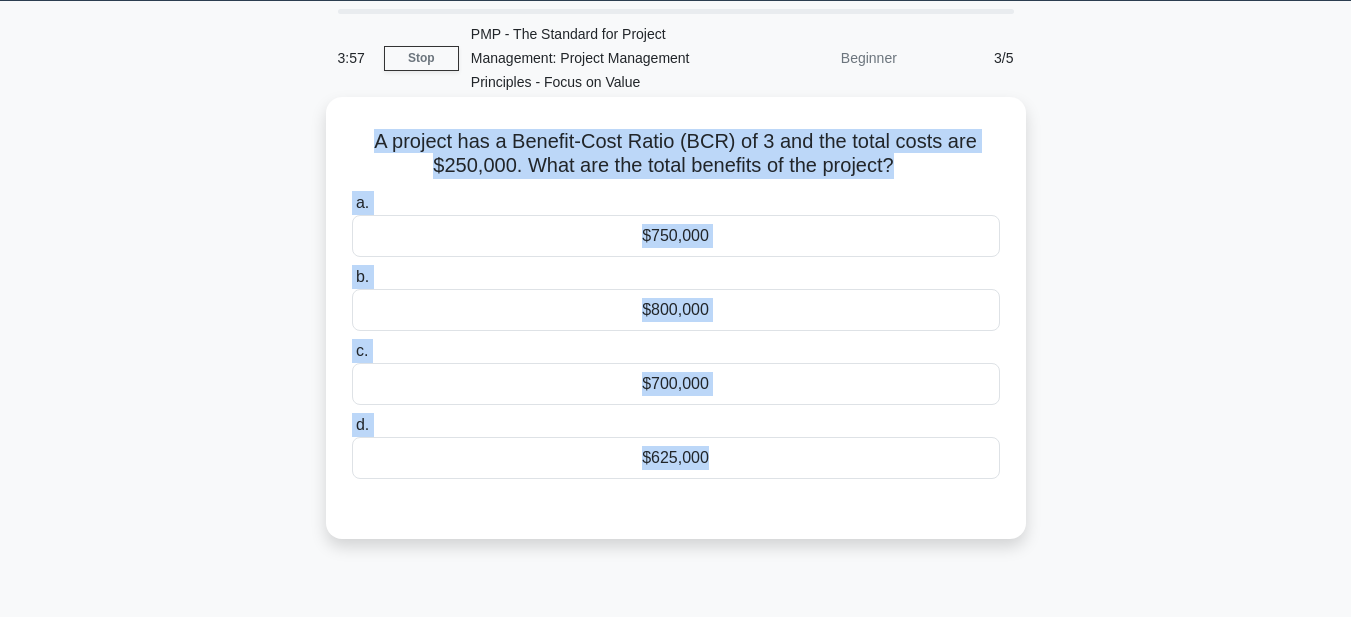 drag, startPoint x: 435, startPoint y: 136, endPoint x: 800, endPoint y: 486, distance: 505.6926 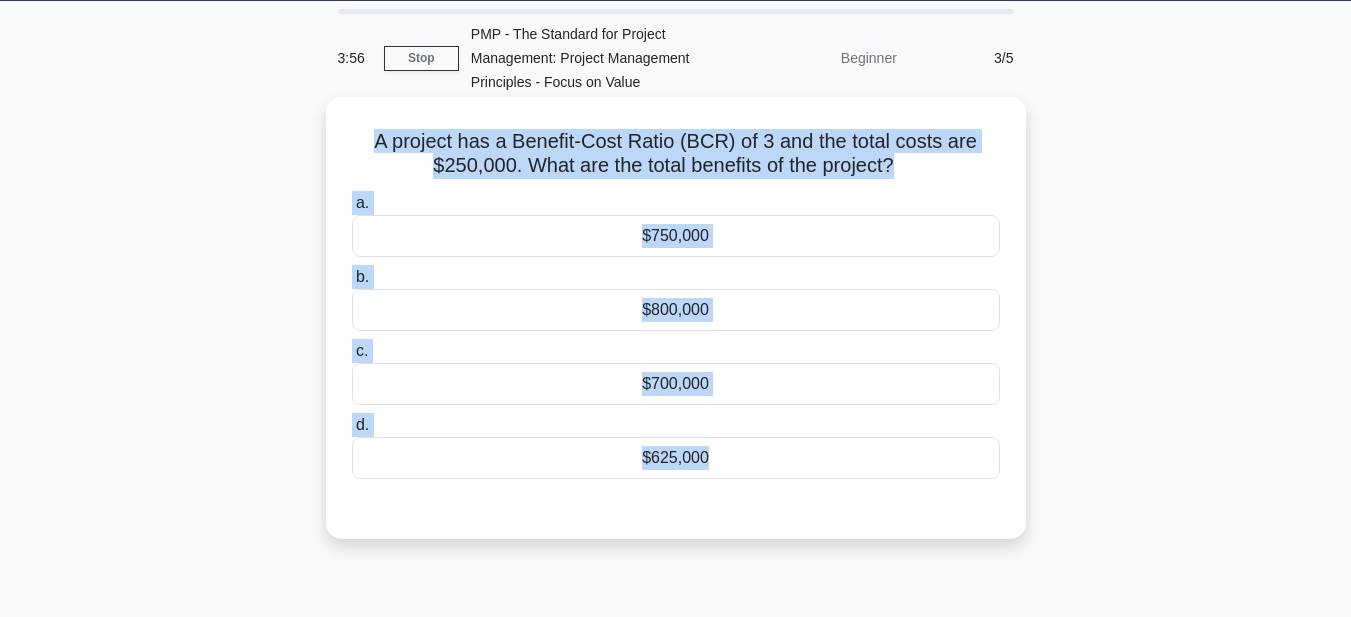 copy on "A project has a Benefit-Cost Ratio (BCR) of 3 and the total costs are $250,000. What are the total benefits of the project?
.spinner_0XTQ{transform-origin:center;animation:spinner_y6GP .75s linear infinite}@keyframes spinner_y6GP{100%{transform:rotate(360deg)}}
a.
$750,000
b.
$800,000
c.
$700,000
d.
$625,000" 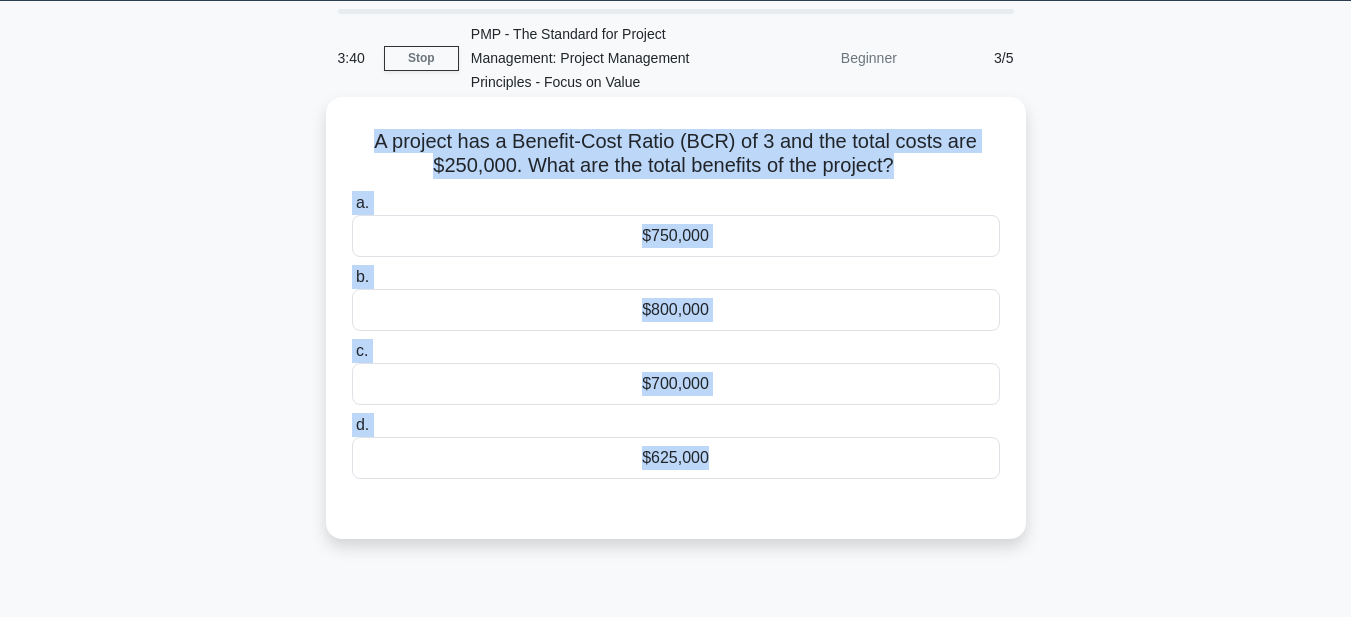 click on "$750,000" at bounding box center [676, 236] 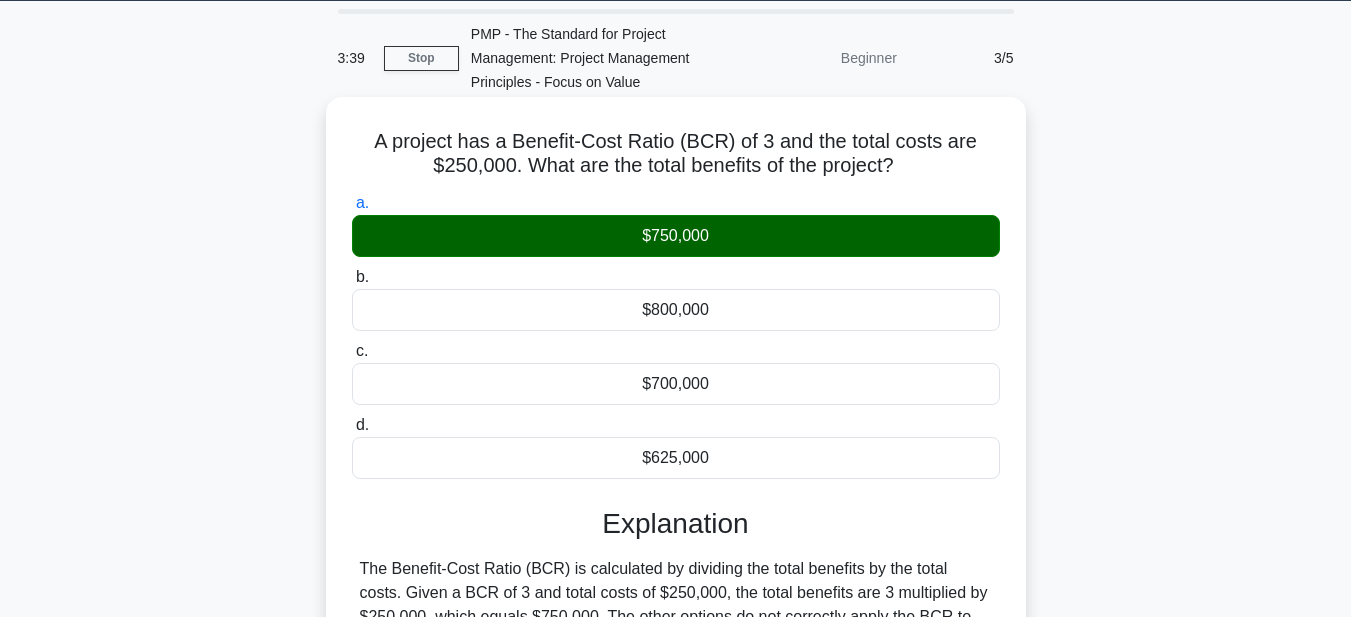 scroll, scrollTop: 463, scrollLeft: 0, axis: vertical 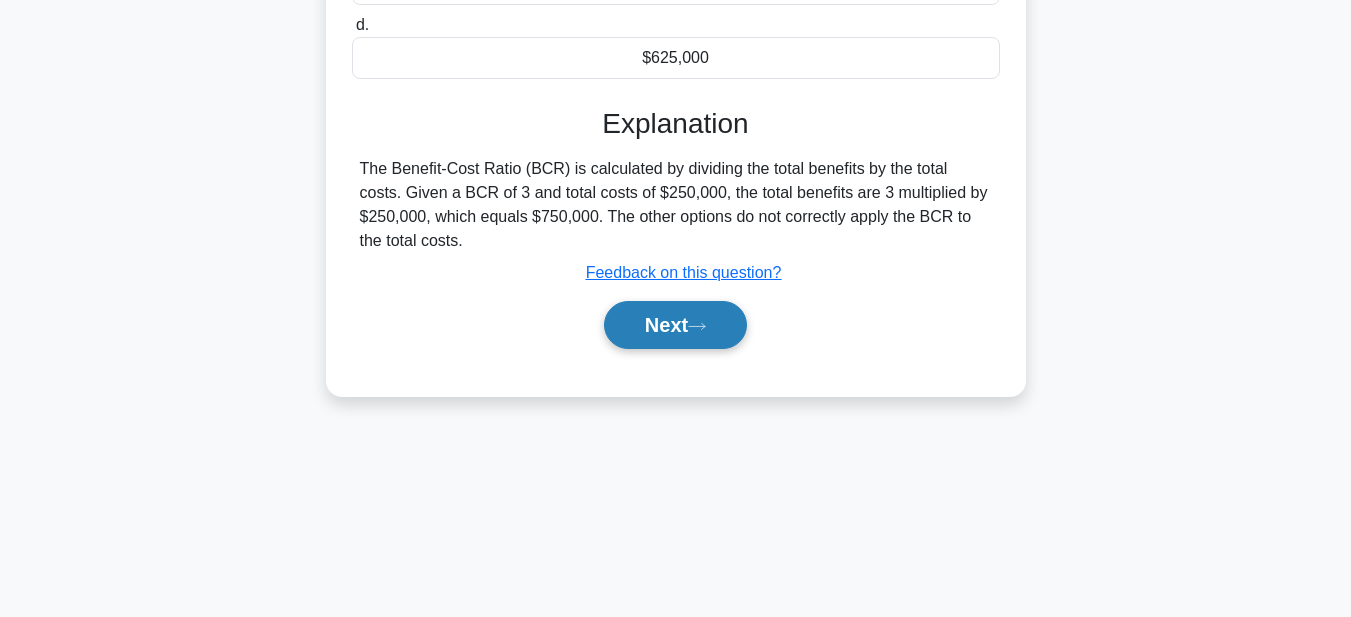 click on "Next" at bounding box center (675, 325) 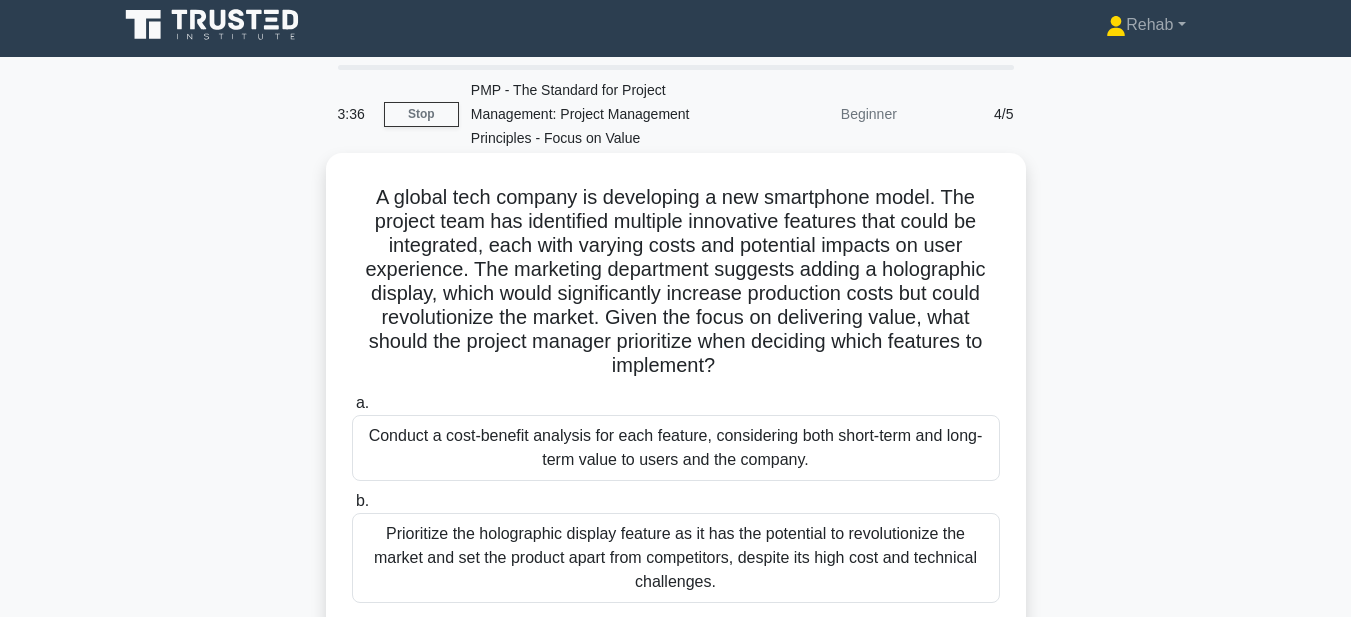 scroll, scrollTop: 0, scrollLeft: 0, axis: both 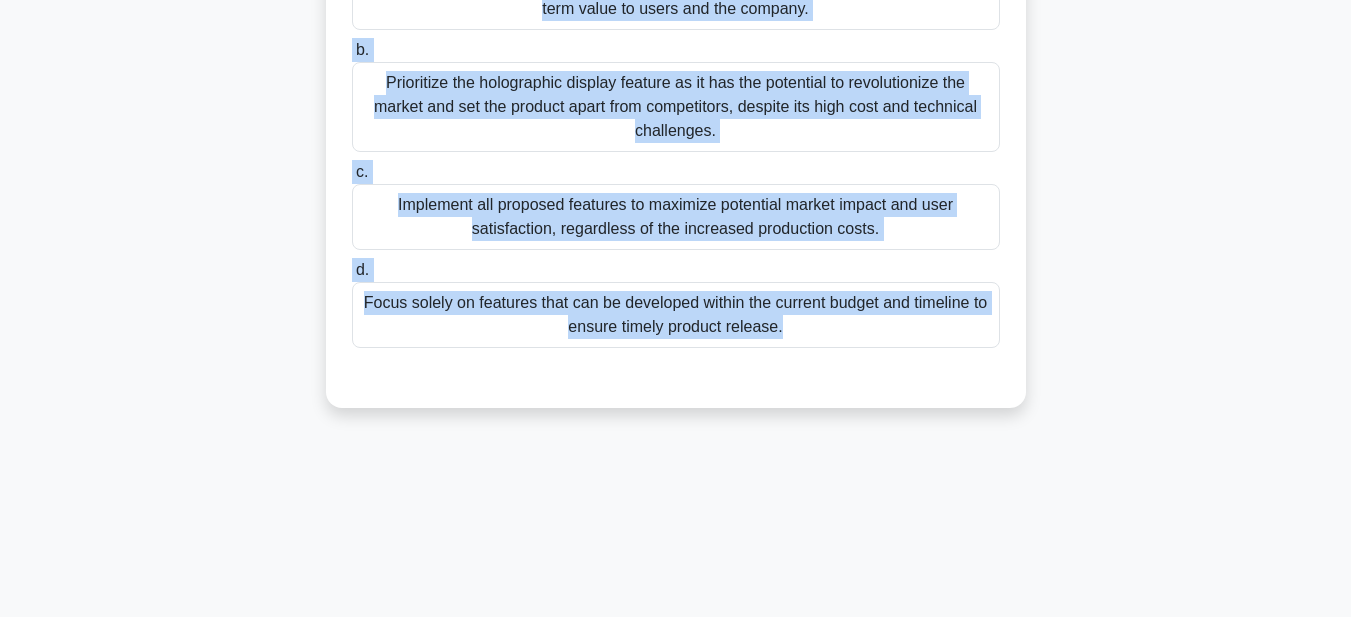 drag, startPoint x: 343, startPoint y: 199, endPoint x: 976, endPoint y: 646, distance: 774.918 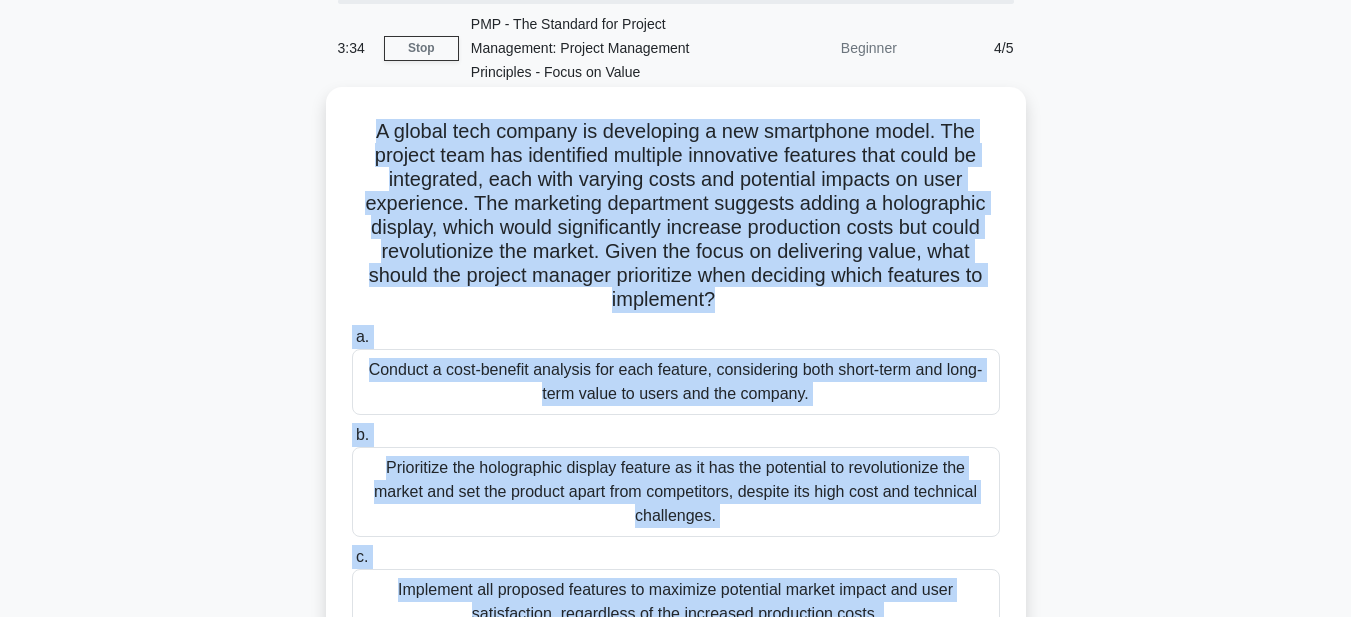 scroll, scrollTop: 63, scrollLeft: 0, axis: vertical 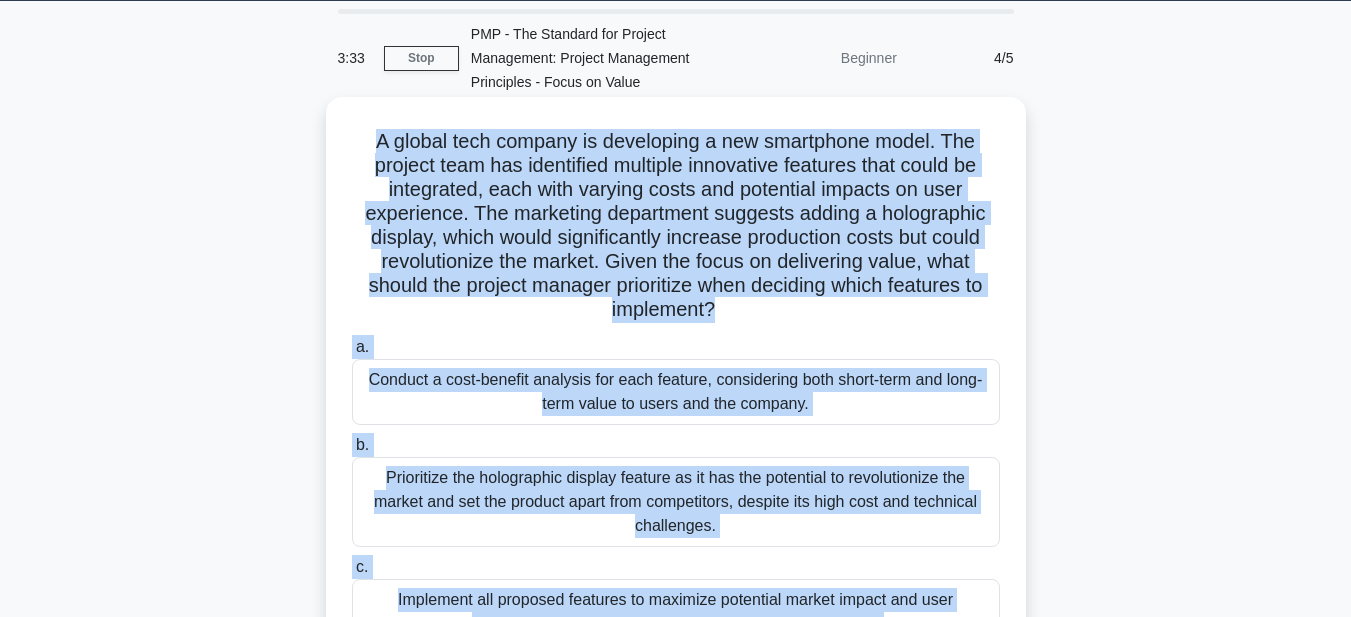 copy on "A global tech company is developing a new smartphone model. The project team has identified multiple innovative features that could be integrated, each with varying costs and potential impacts on user experience. The marketing department suggests adding a holographic display, which would significantly increase production costs but could revolutionize the market. Given the focus on delivering value, what should the project manager prioritize when deciding which features to implement?
.spinner_0XTQ{transform-origin:center;animation:spinner_y6GP .75s linear infinite}@keyframes spinner_y6GP{100%{transform:rotate(360deg)}}
a.
Conduct a cost-benefit analysis for each feature, considering both short-term and long-term value to users and the company.
b.
Prioritize the holographic display feature as it has the potential to revolutionize the market and ..." 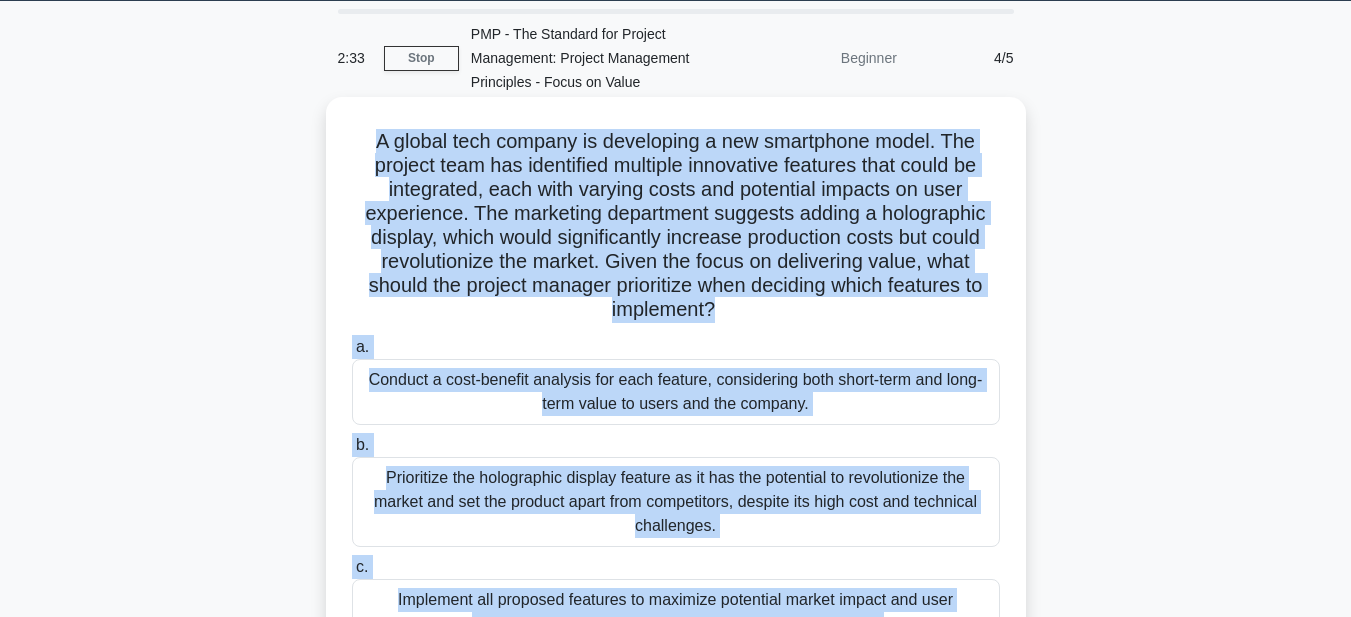 click on "Conduct a cost-benefit analysis for each feature, considering both short-term and long-term value to users and the company." at bounding box center (676, 392) 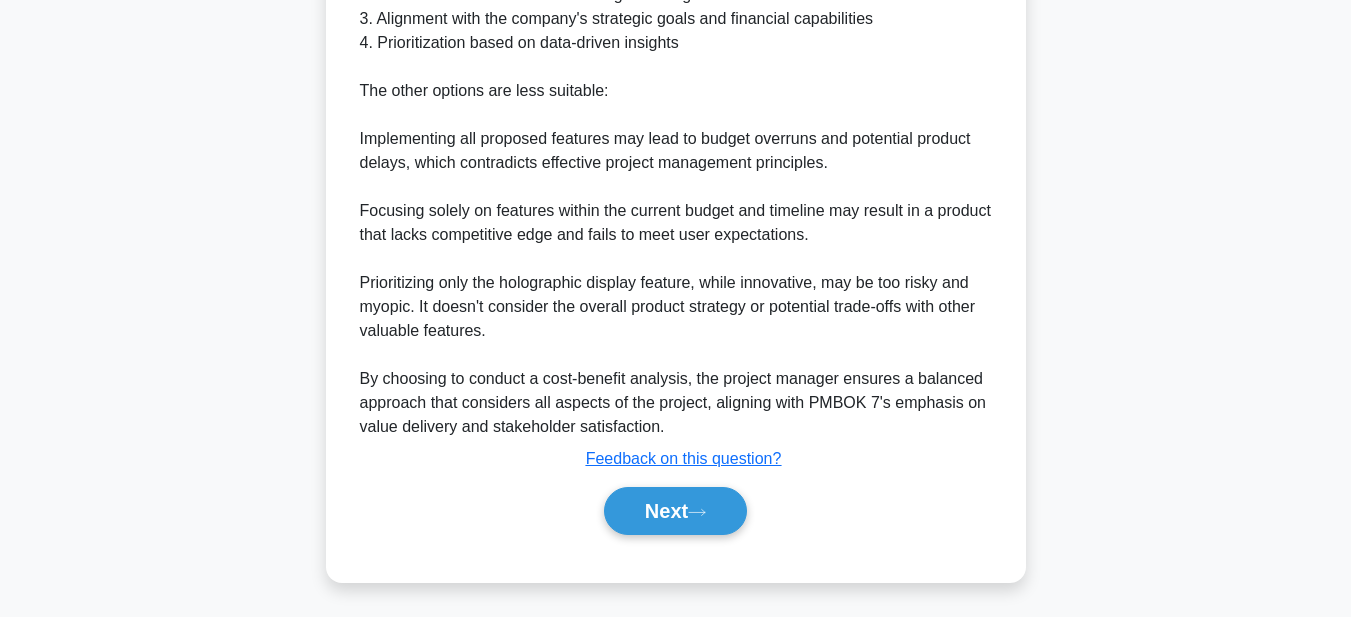 scroll, scrollTop: 1169, scrollLeft: 0, axis: vertical 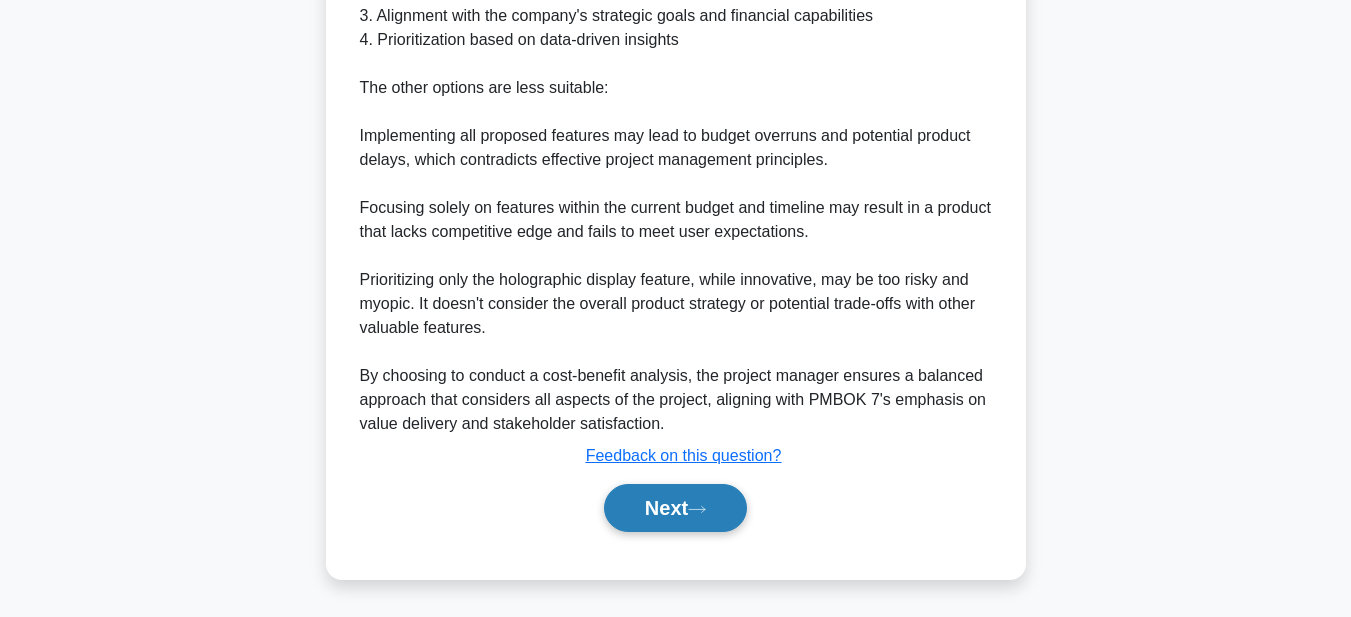 click on "Next" at bounding box center (675, 508) 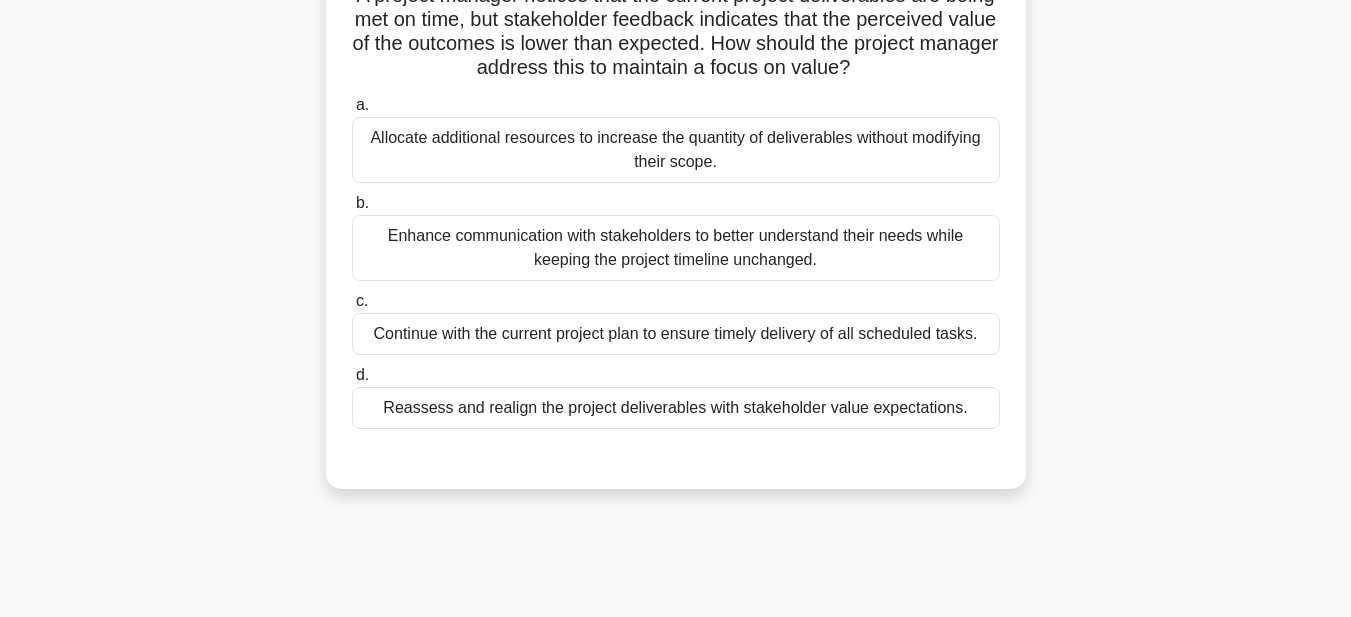 scroll, scrollTop: 63, scrollLeft: 0, axis: vertical 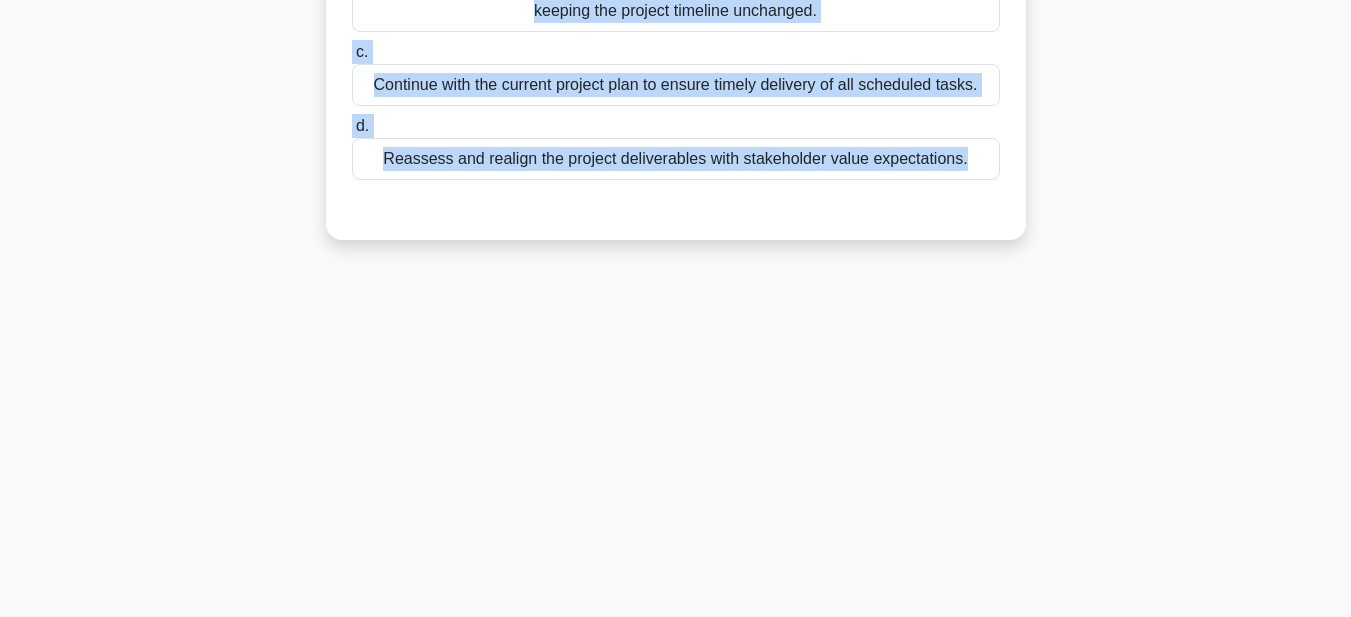 drag, startPoint x: 364, startPoint y: 142, endPoint x: 905, endPoint y: 646, distance: 739.3896 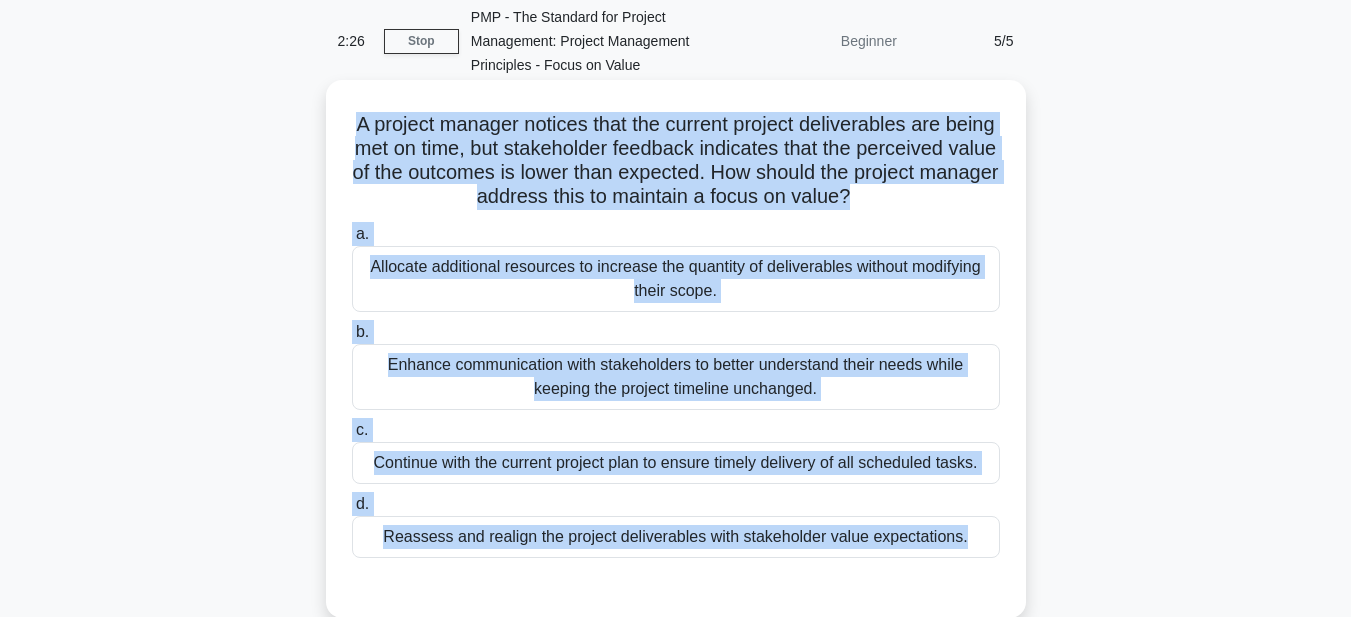 scroll, scrollTop: 63, scrollLeft: 0, axis: vertical 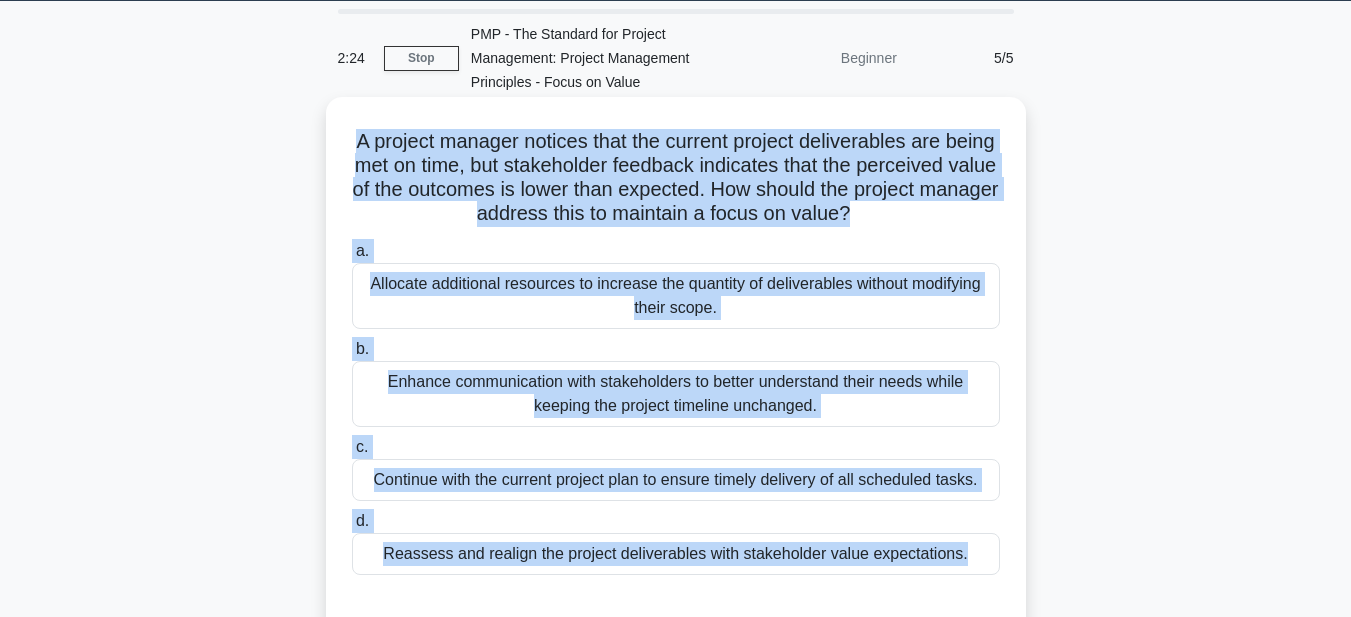 copy on "A project manager notices that the current project deliverables are being met on time, but stakeholder feedback indicates that the perceived value of the outcomes is lower than expected. How should the project manager address this to maintain a focus on value?
.spinner_0XTQ{transform-origin:center;animation:spinner_y6GP .75s linear infinite}@keyframes spinner_y6GP{100%{transform:rotate(360deg)}}
a.
Allocate additional resources to increase the quantity of deliverables without modifying their scope.
b.
Enhance communication with stakeholders to better understand their needs while keeping the project timeline unchanged.
c.
Continue with the current project plan to ensure timely delivery of all scheduled tasks.
d.
..." 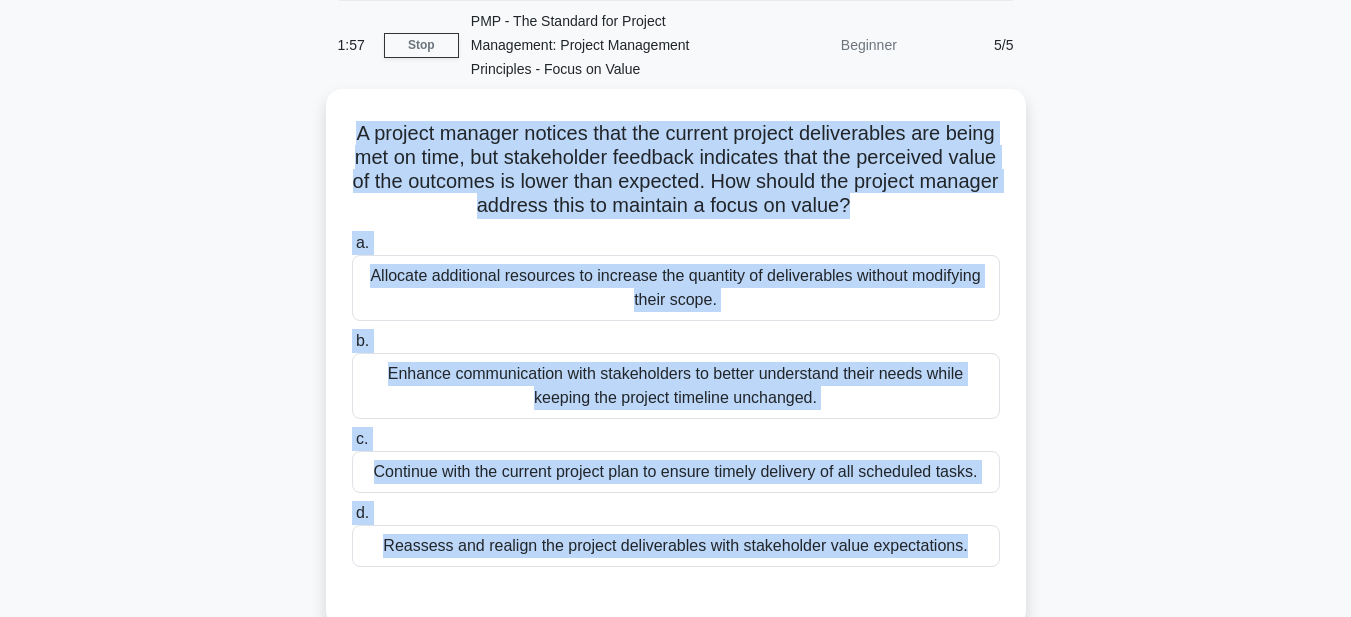 scroll, scrollTop: 263, scrollLeft: 0, axis: vertical 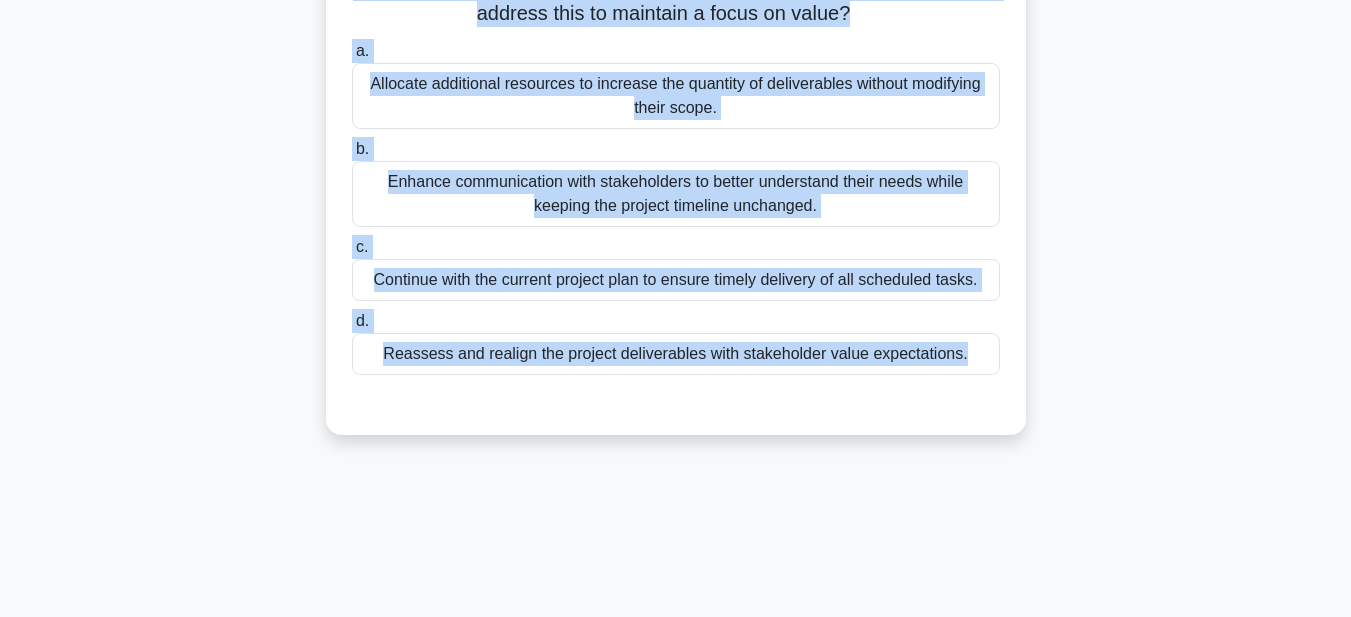 click on "Reassess and realign the project deliverables with stakeholder value expectations." at bounding box center [676, 354] 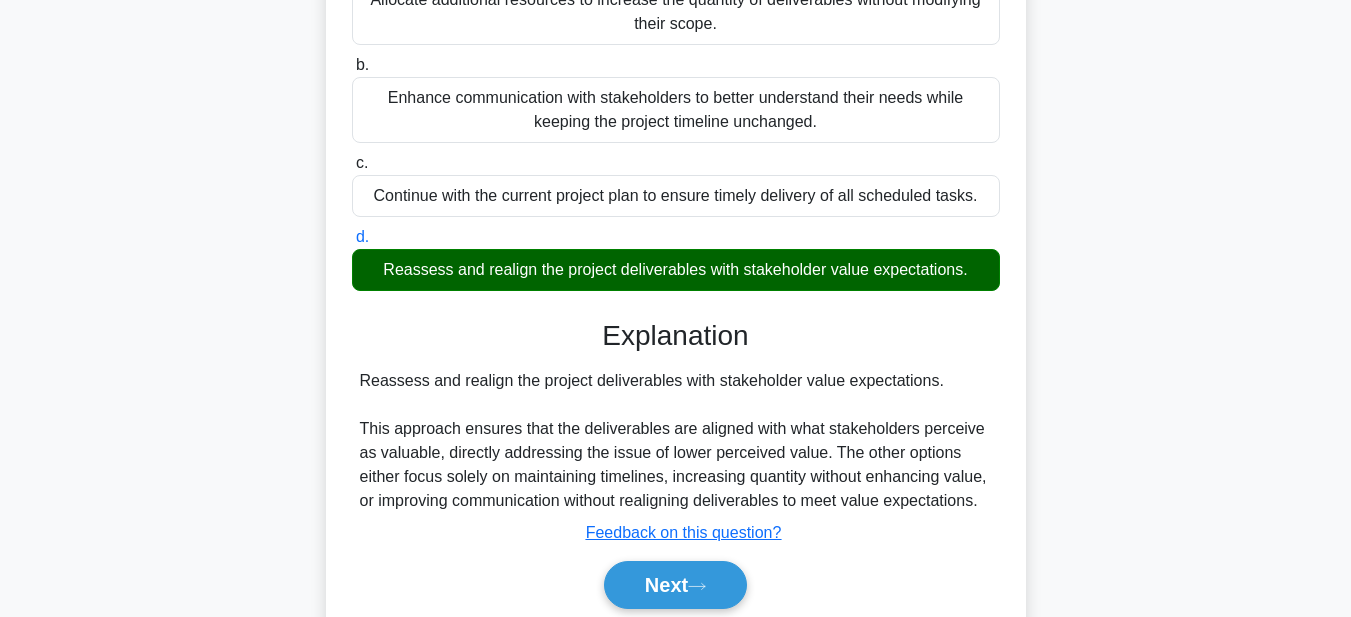 scroll, scrollTop: 463, scrollLeft: 0, axis: vertical 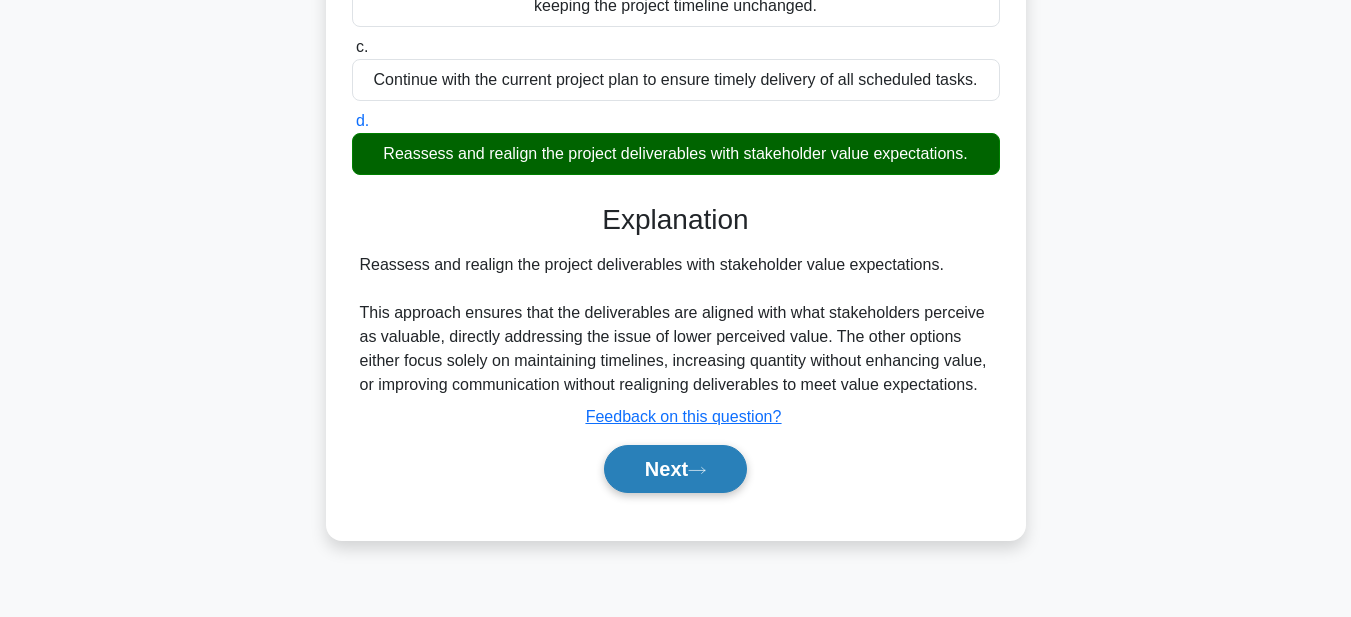 click on "Next" at bounding box center [675, 469] 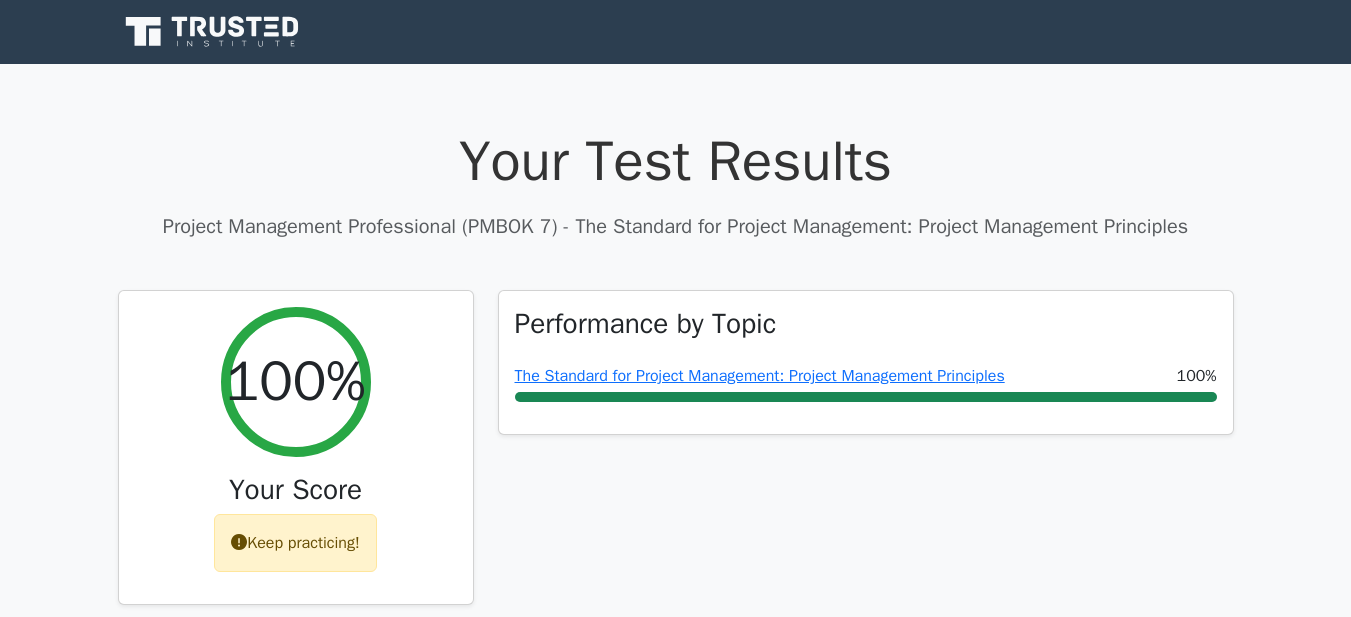 scroll, scrollTop: 0, scrollLeft: 0, axis: both 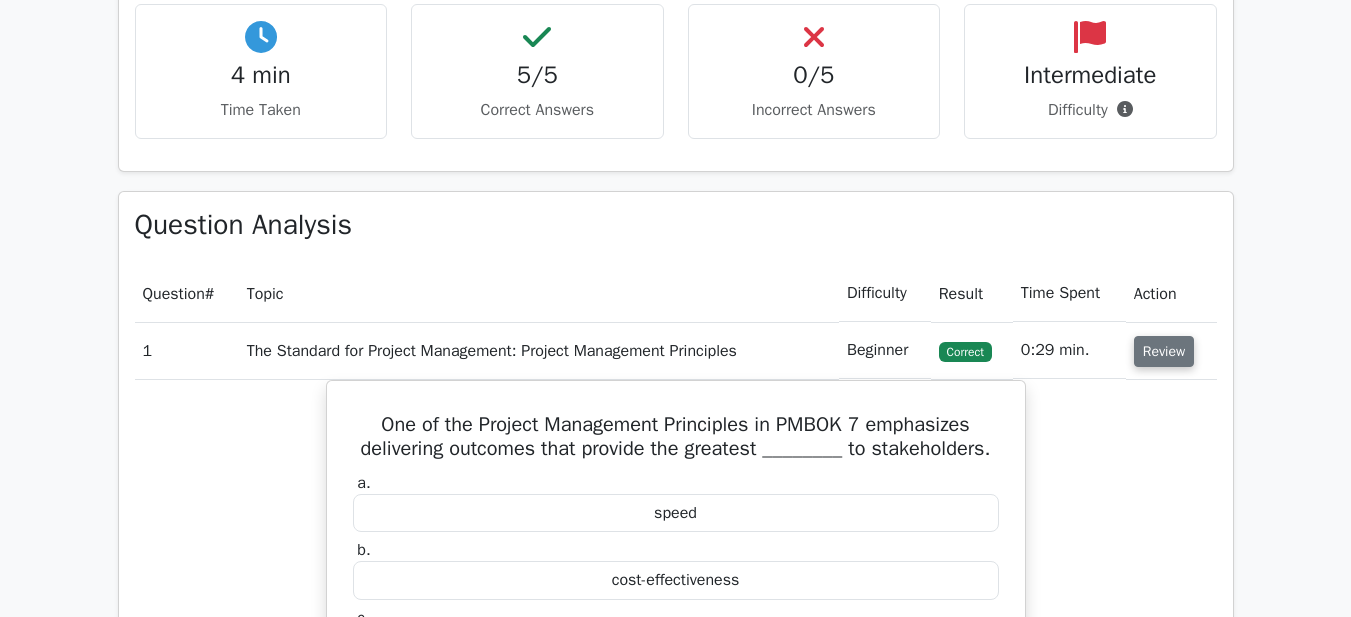 click on "Review" at bounding box center (1164, 351) 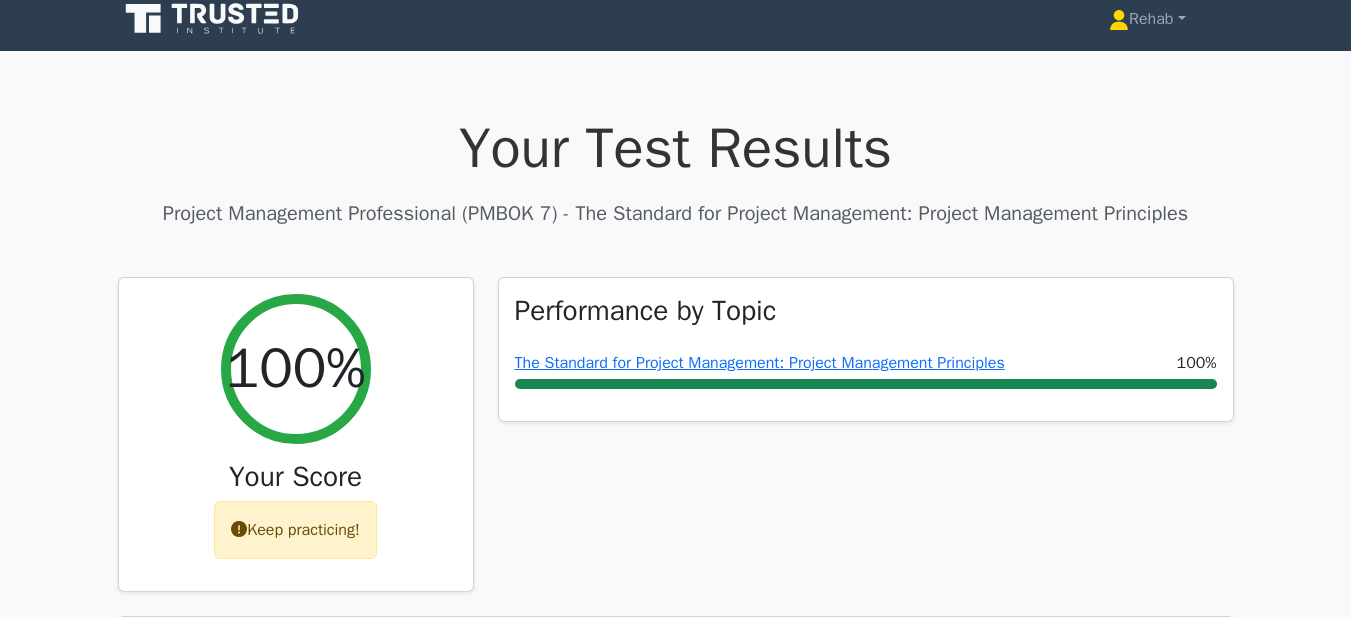 scroll, scrollTop: 0, scrollLeft: 0, axis: both 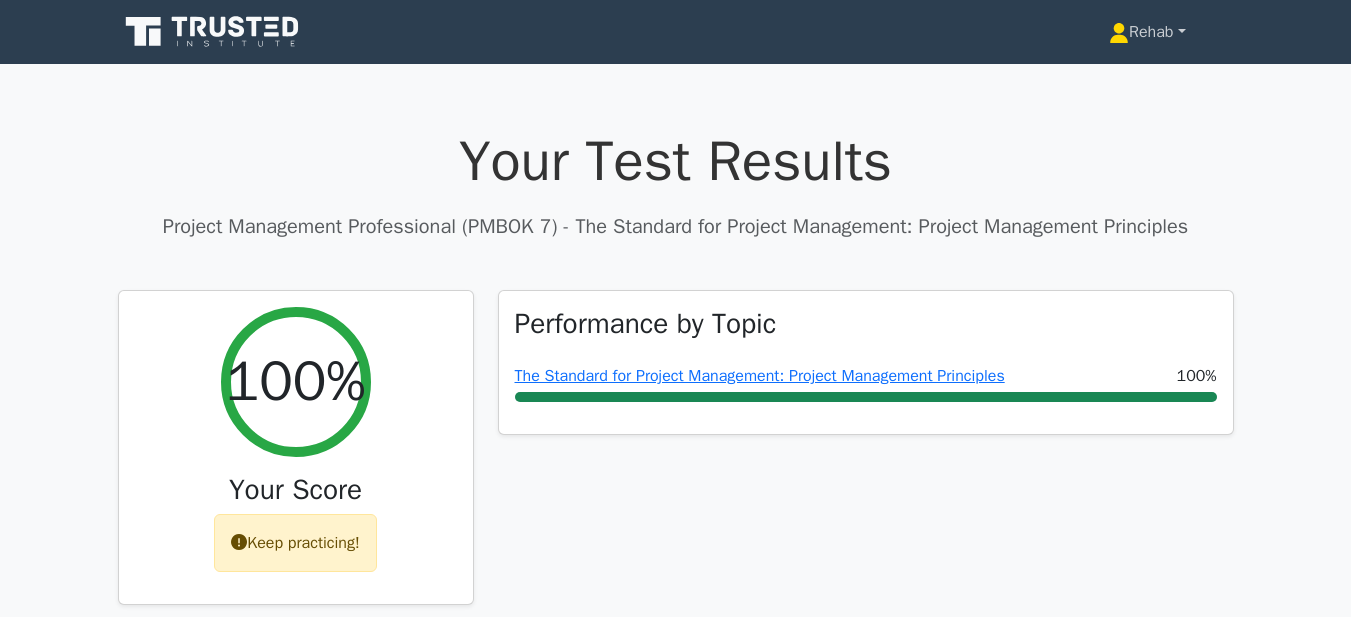 click on "Rehab" at bounding box center (1147, 32) 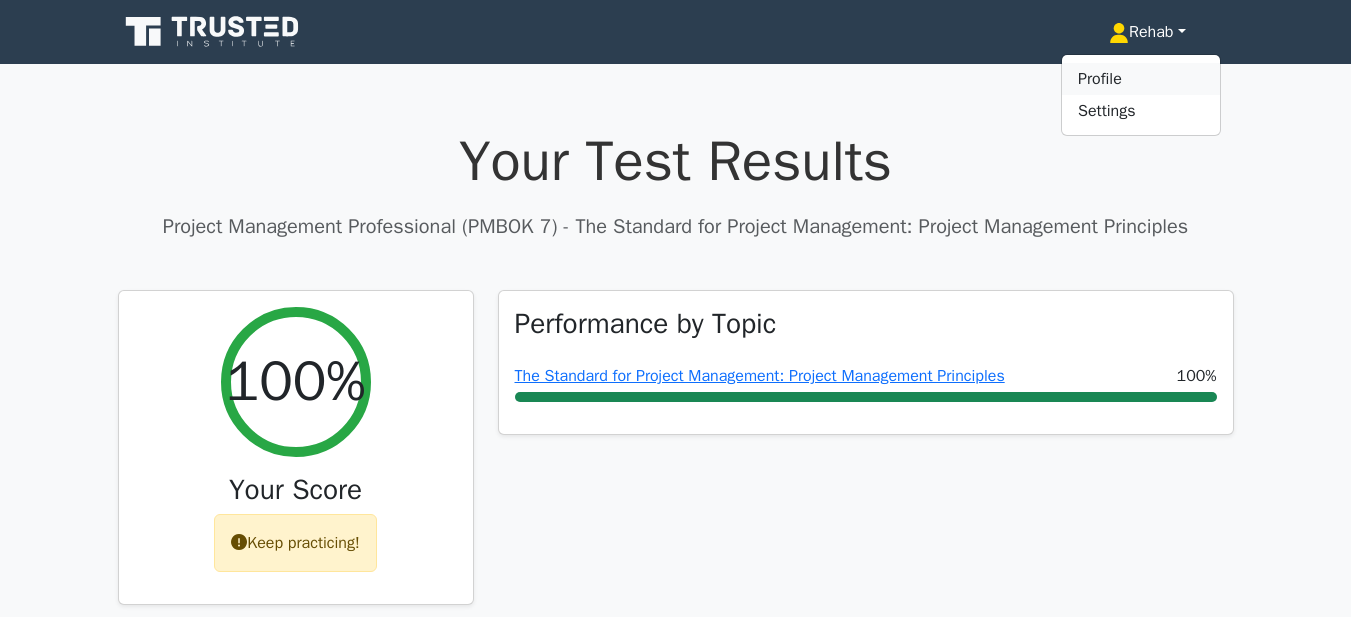 click on "Profile" at bounding box center (1141, 79) 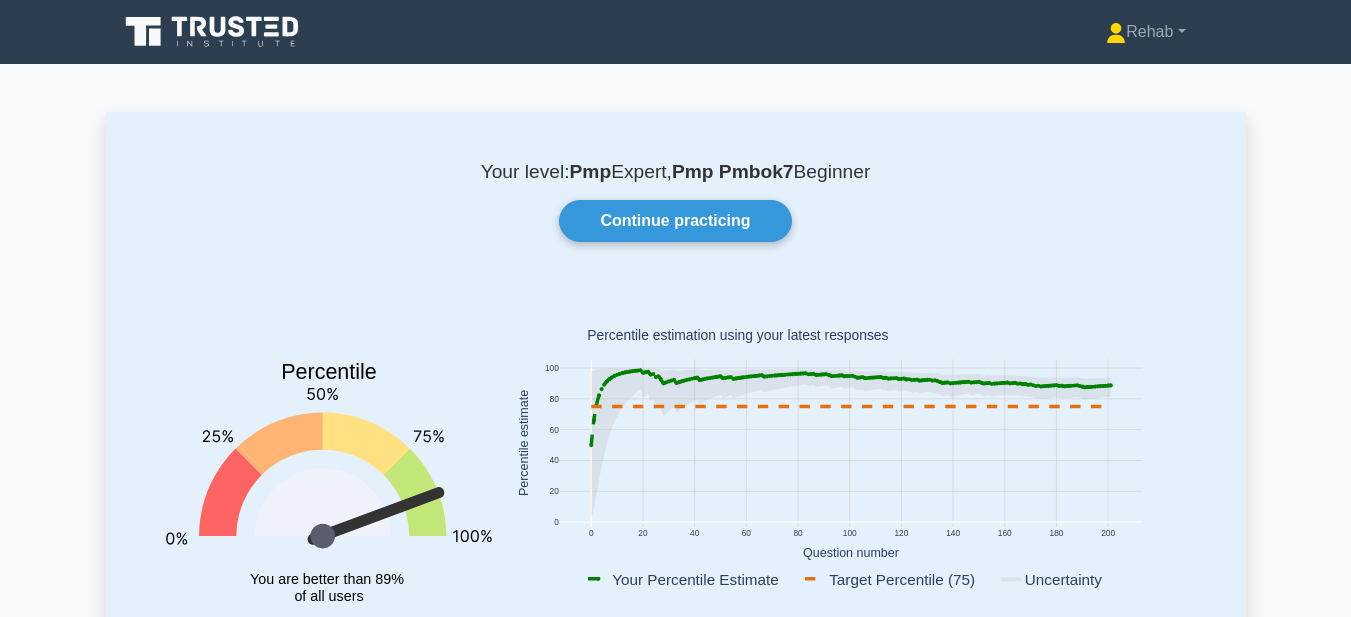 scroll, scrollTop: 0, scrollLeft: 0, axis: both 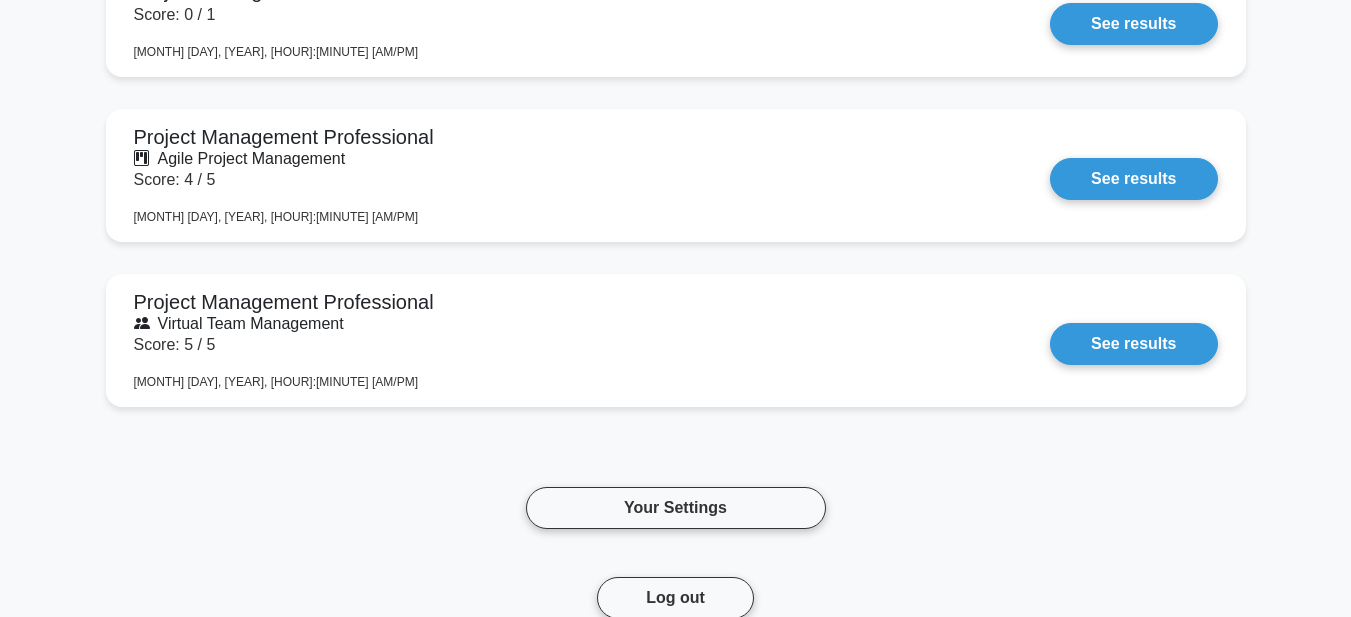 drag, startPoint x: 1003, startPoint y: 162, endPoint x: 268, endPoint y: 473, distance: 798.089 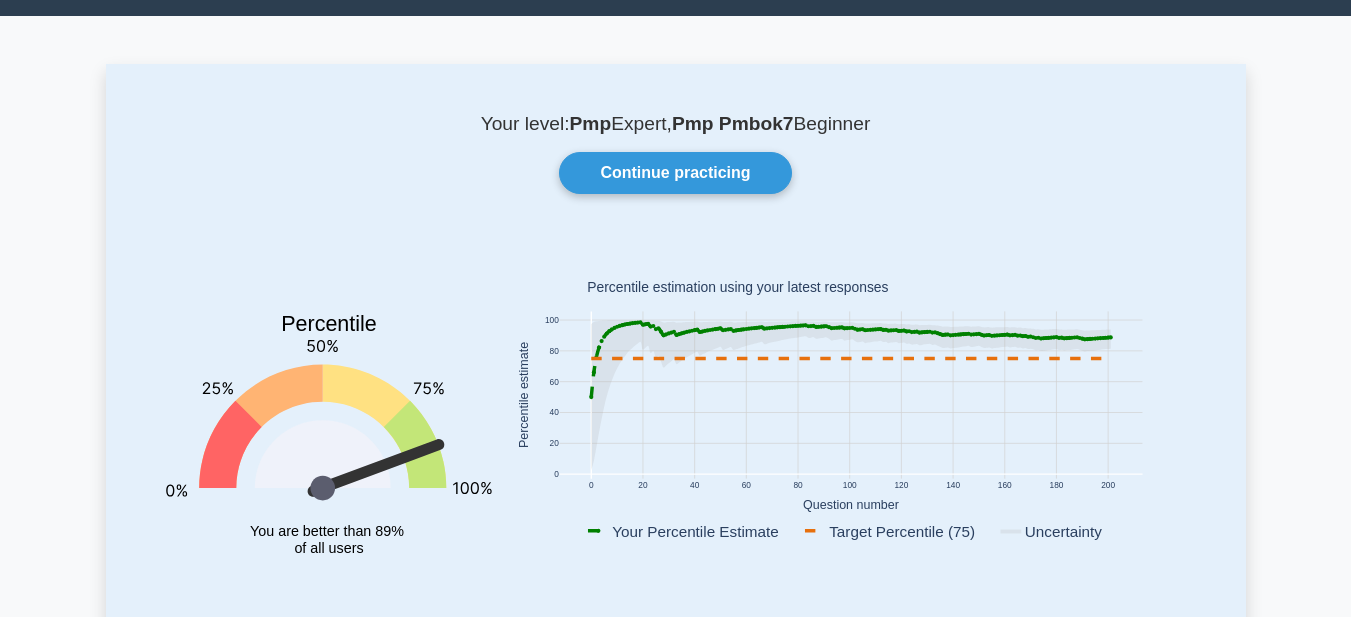 scroll, scrollTop: 0, scrollLeft: 0, axis: both 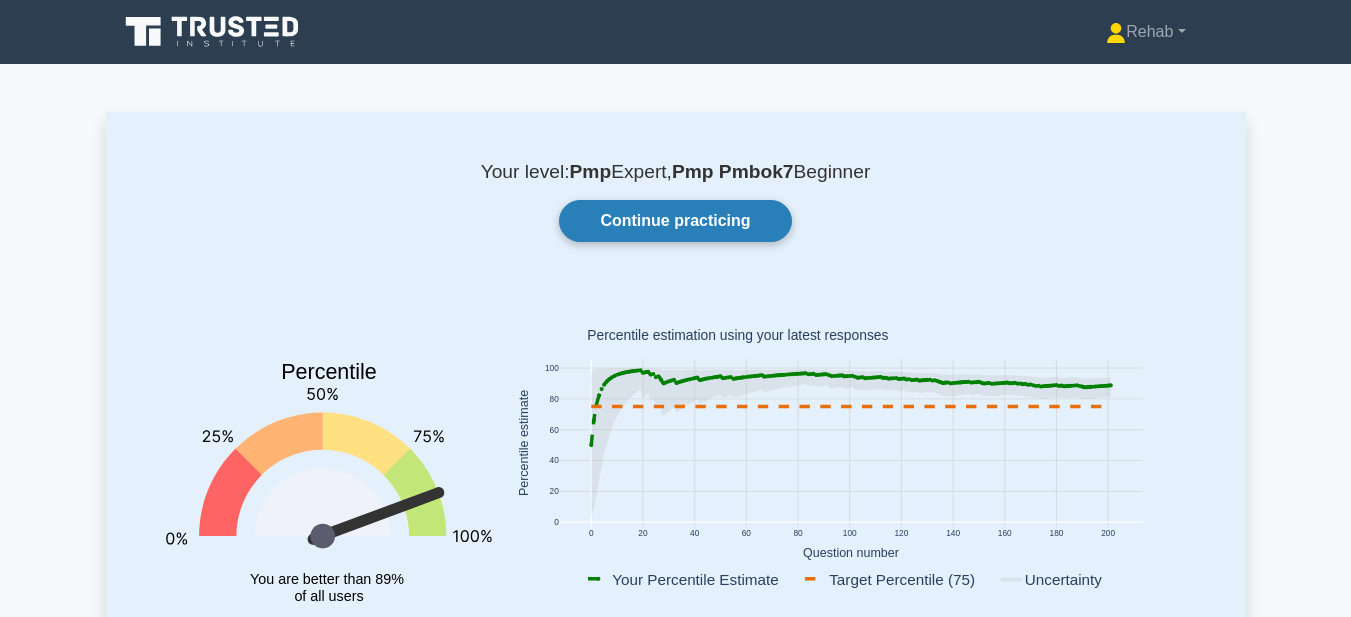 click on "Continue practicing" at bounding box center [675, 221] 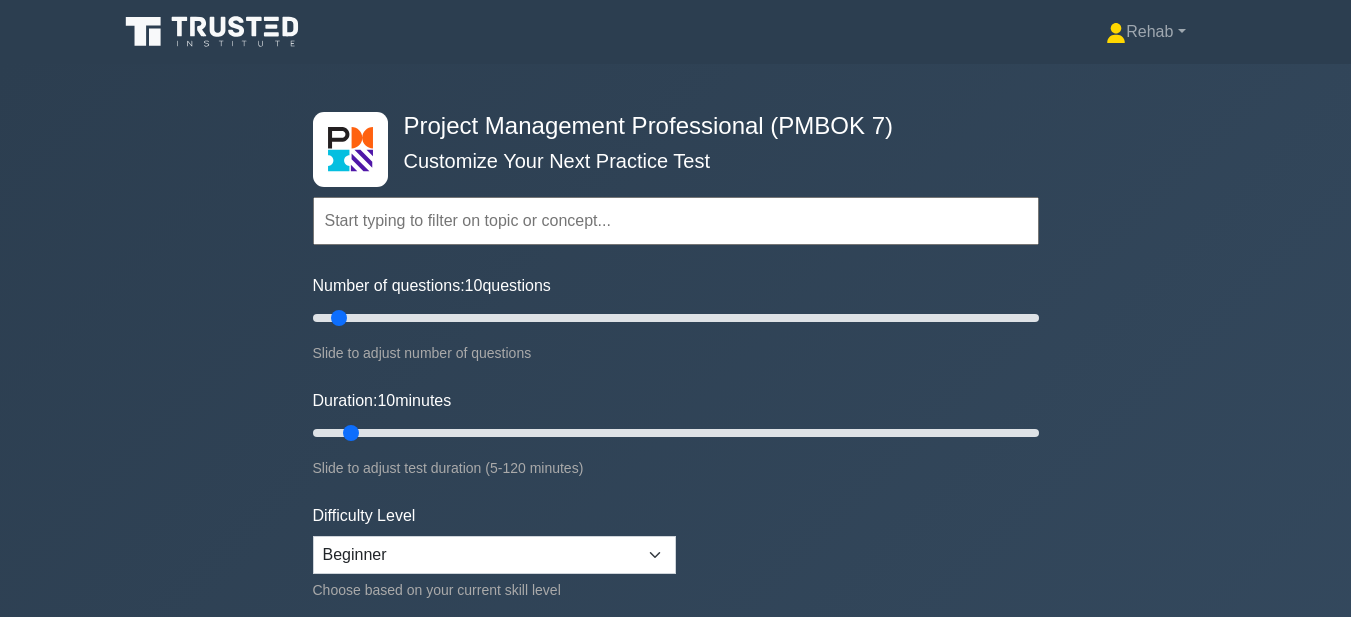 scroll, scrollTop: 0, scrollLeft: 0, axis: both 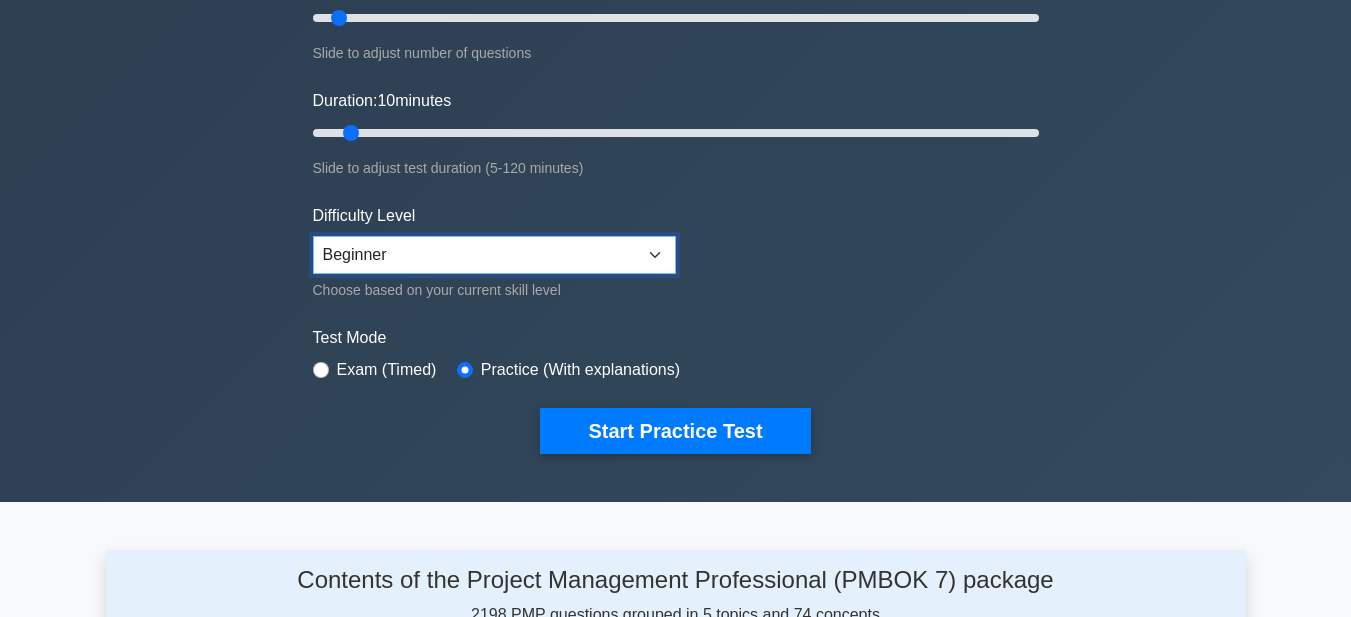 click on "Beginner
Intermediate
Expert" at bounding box center [494, 255] 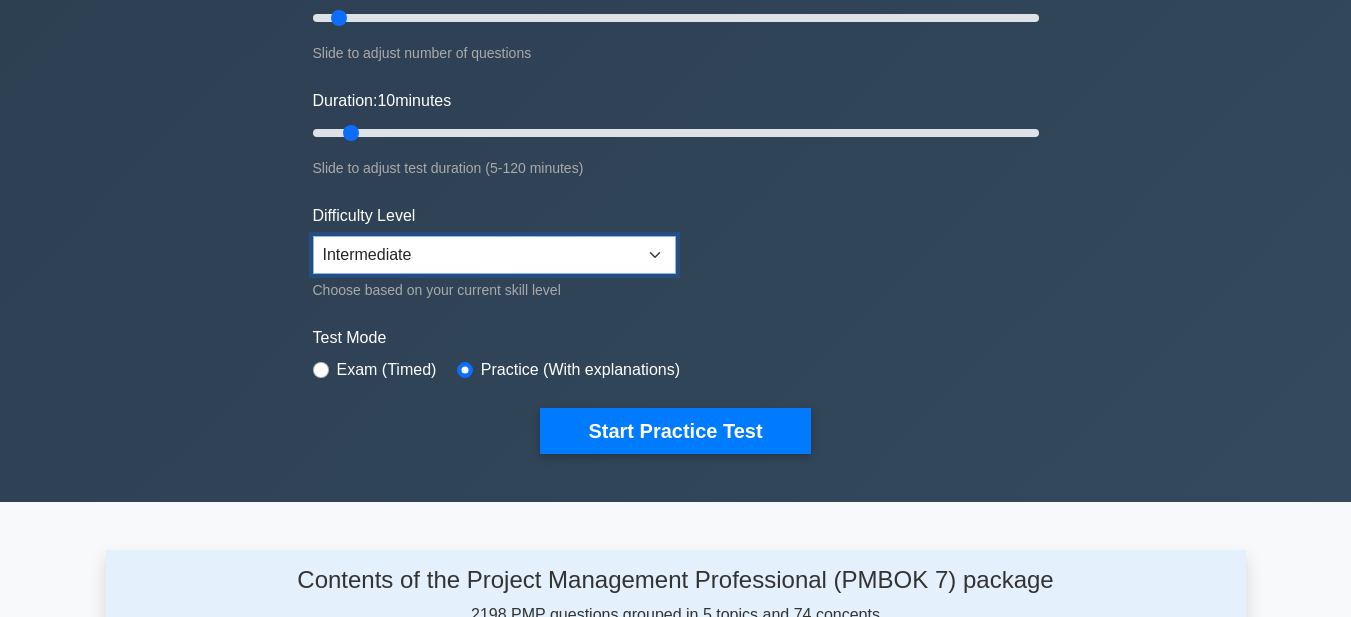 click on "Beginner
Intermediate
Expert" at bounding box center (494, 255) 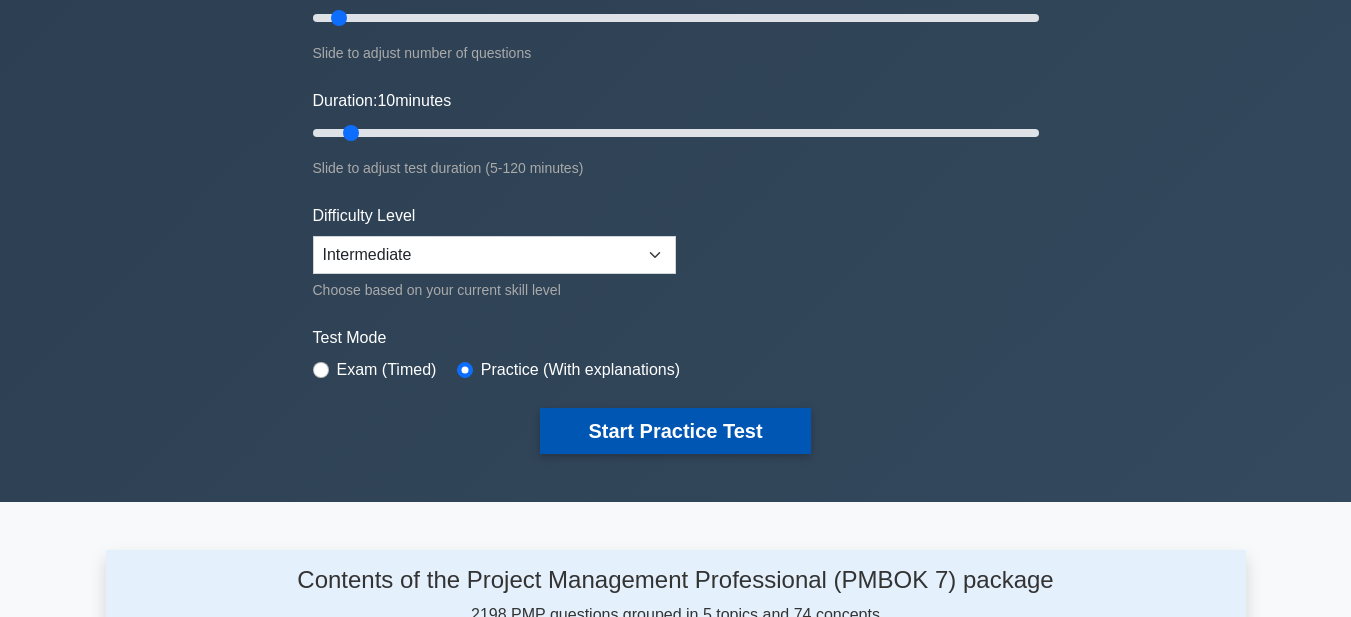 click on "Start Practice Test" at bounding box center (675, 431) 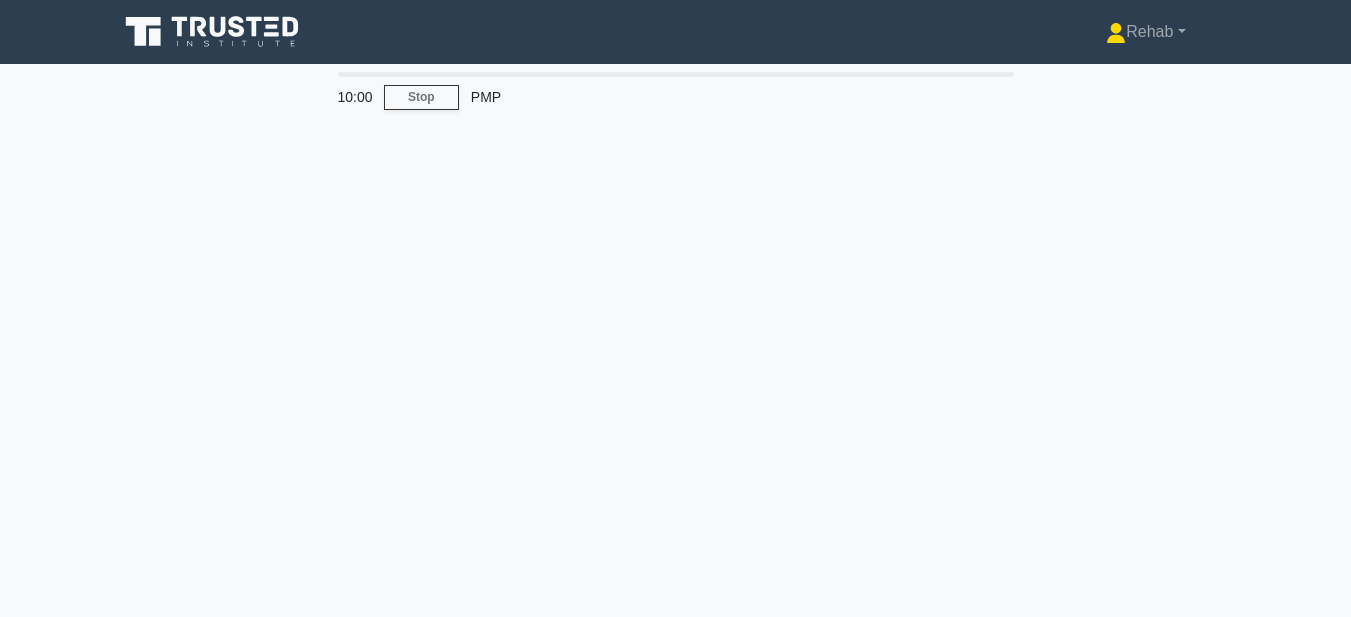 scroll, scrollTop: 0, scrollLeft: 0, axis: both 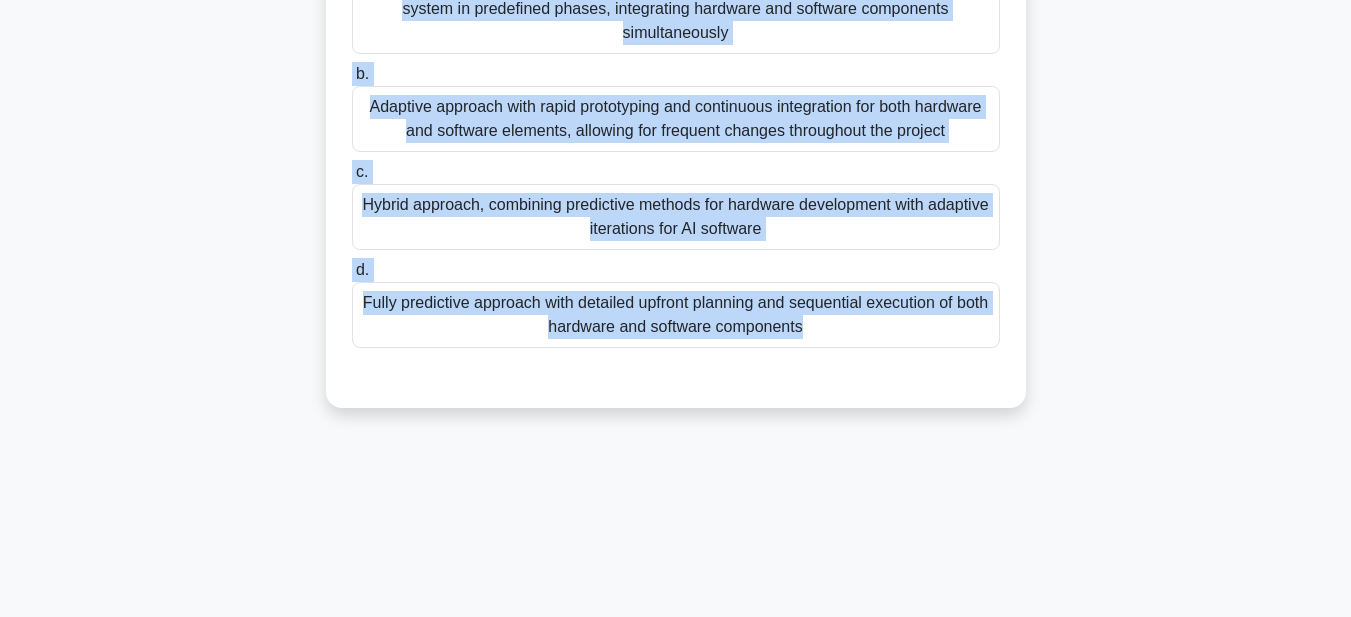 drag, startPoint x: 381, startPoint y: 149, endPoint x: 895, endPoint y: 636, distance: 708.07135 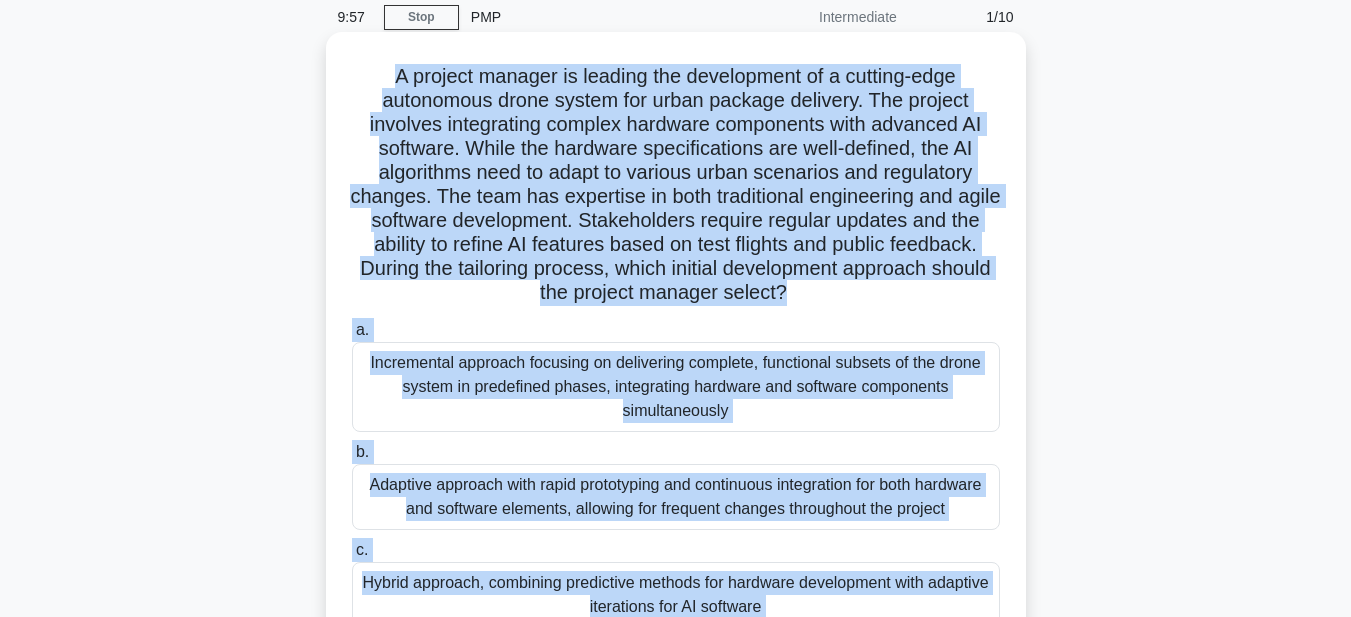 scroll, scrollTop: 63, scrollLeft: 0, axis: vertical 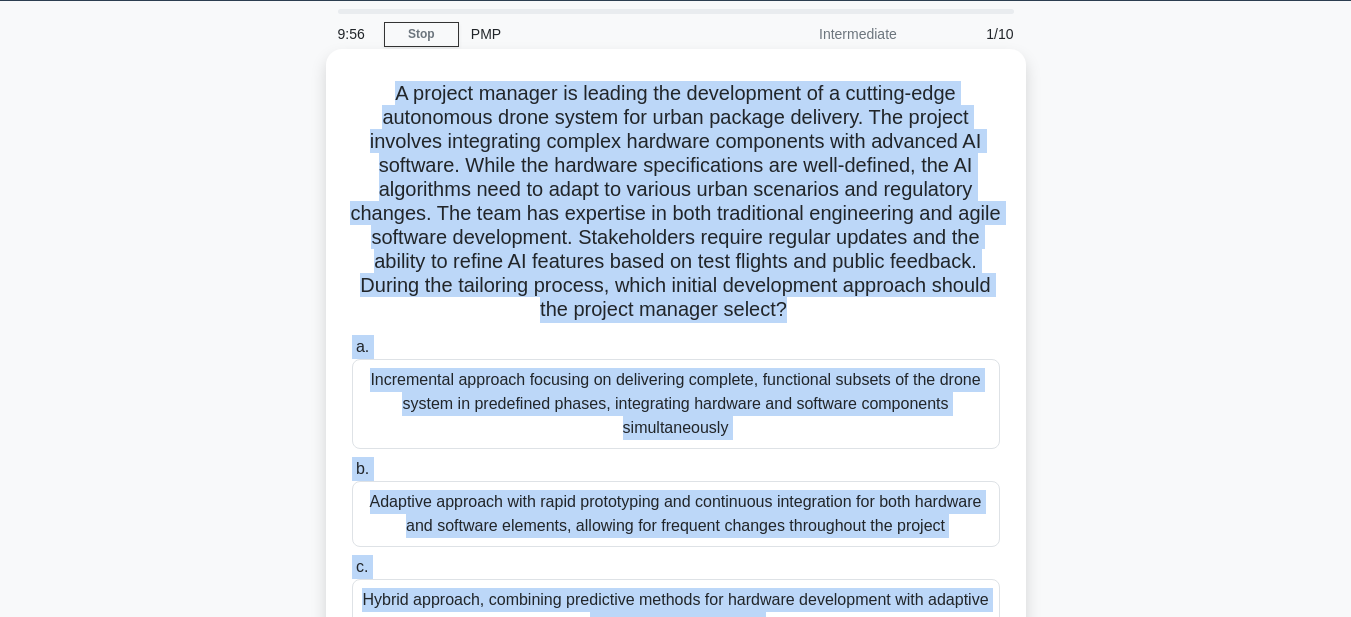 copy on "A project manager is leading the development of a cutting-edge autonomous drone system for urban package delivery. The project involves integrating complex hardware components with advanced AI software. While the hardware specifications are well-defined, the AI algorithms need to adapt to various urban scenarios and regulatory changes. The team has expertise in both traditional engineering and agile software development. Stakeholders require regular updates and the ability to refine AI features based on test flights and public feedback. During the tailoring process, which initial development approach should the project manager select?
.spinner_0XTQ{transform-origin:center;animation:spinner_y6GP .75s linear infinite}@keyframes spinner_y6GP{100%{transform:rotate(360deg)}}
a.
Incremental approach focusing on delivering complete, functional subsets of the drone system in predefined phases, integrating hardware and s..." 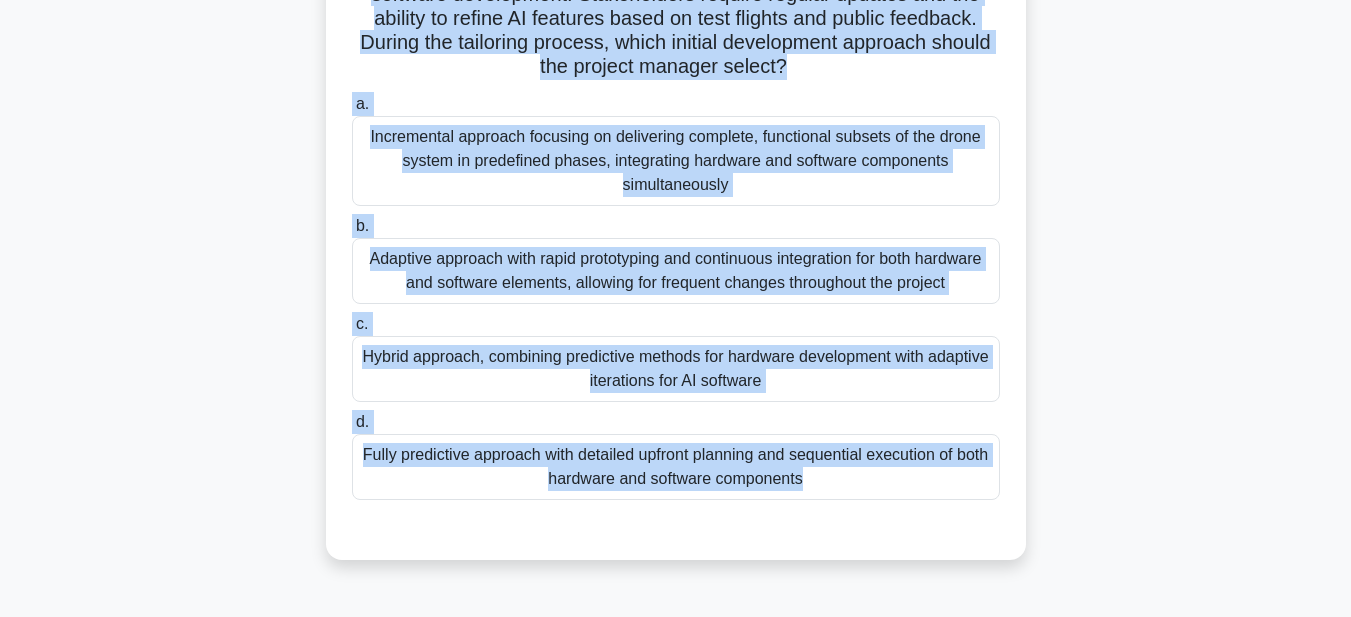 scroll, scrollTop: 363, scrollLeft: 0, axis: vertical 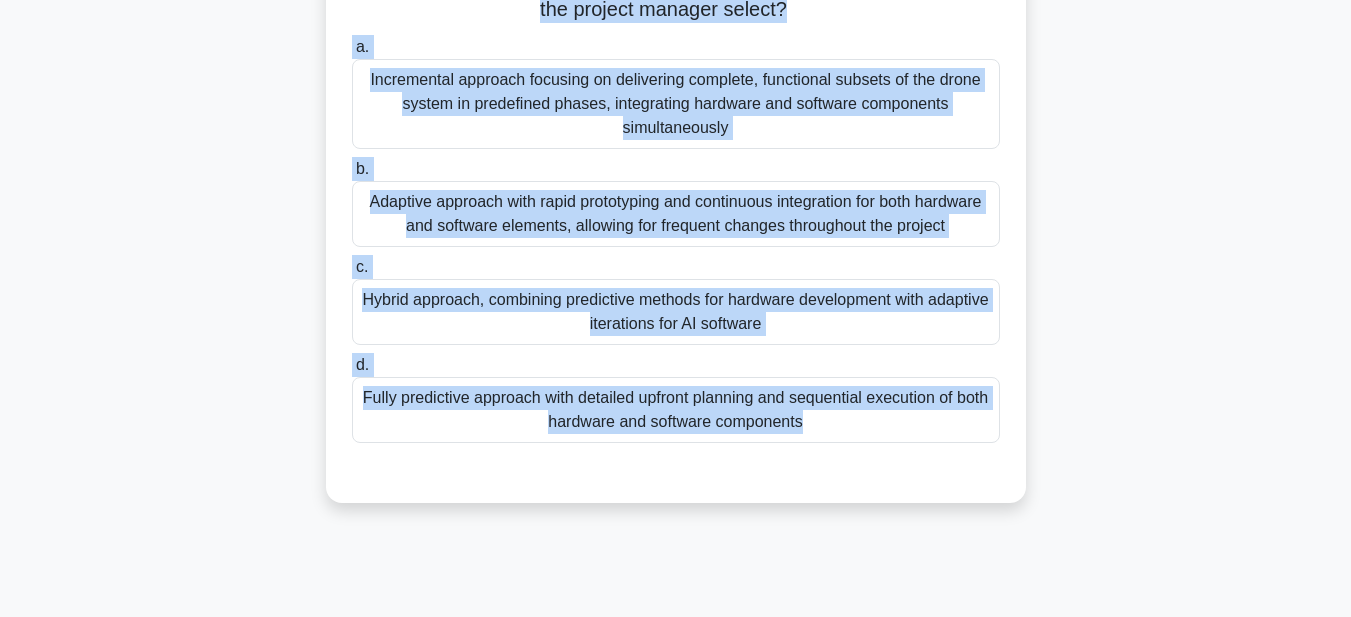 click on "Hybrid approach, combining predictive methods for hardware development with adaptive iterations for AI software" at bounding box center (676, 312) 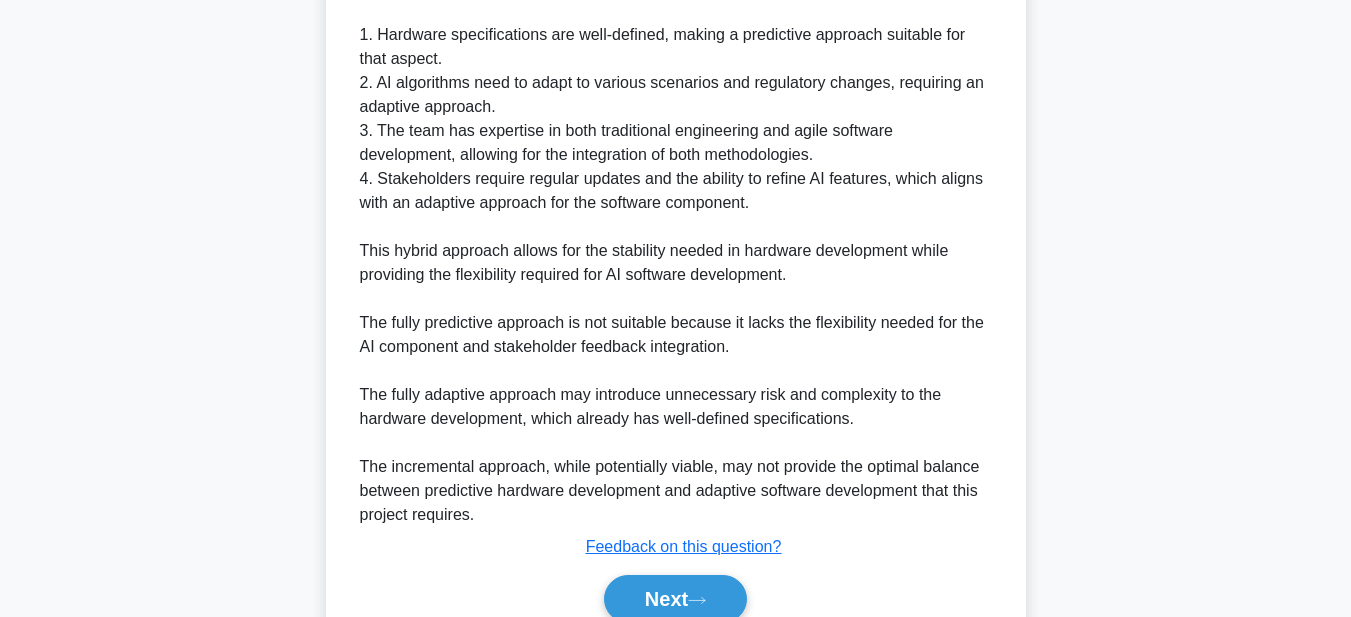 scroll, scrollTop: 1049, scrollLeft: 0, axis: vertical 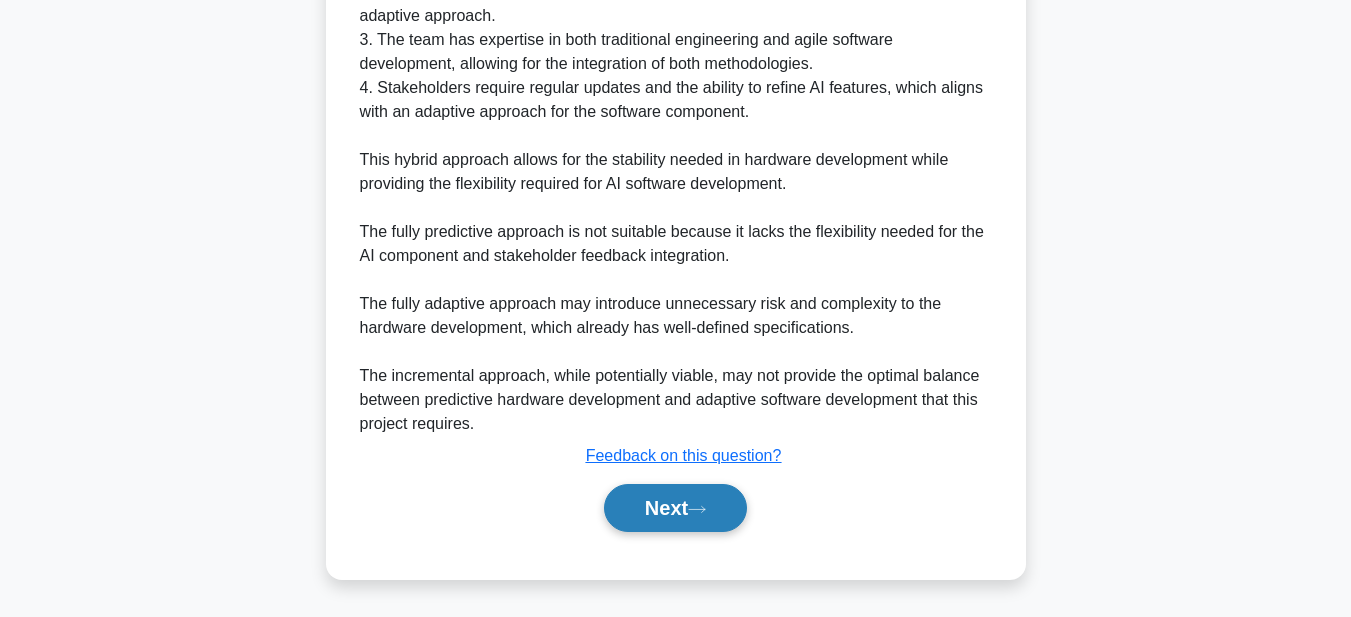 click on "Next" at bounding box center [675, 508] 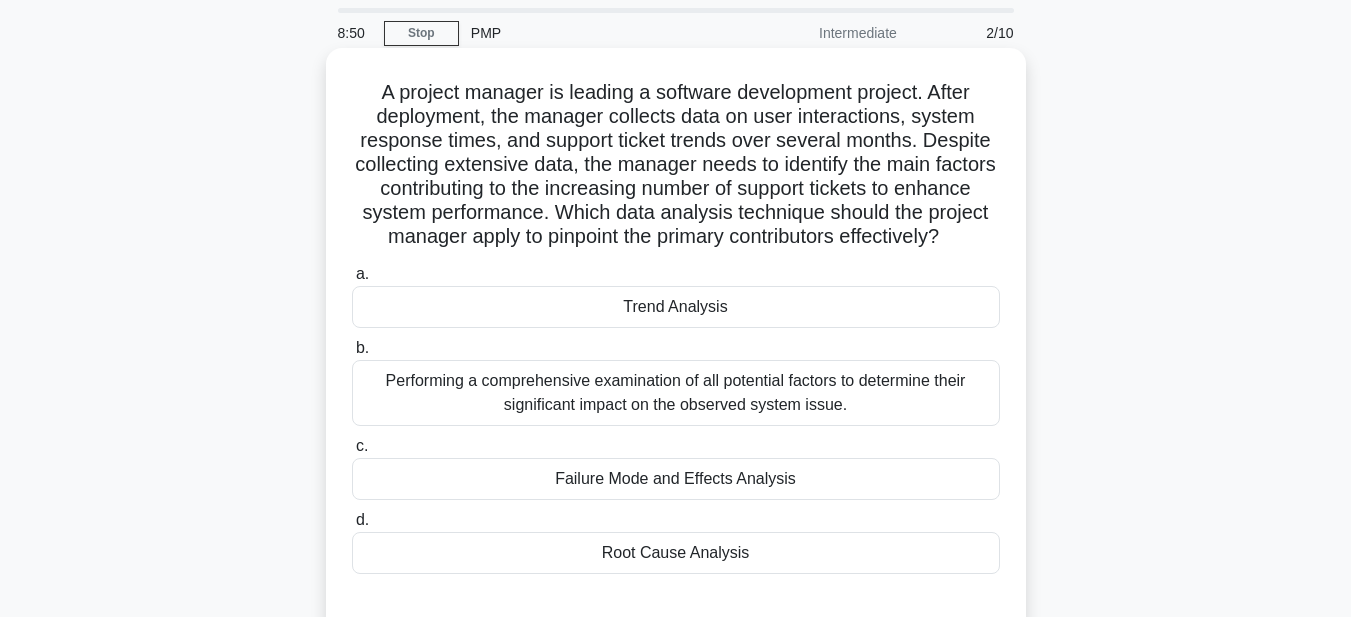 scroll, scrollTop: 63, scrollLeft: 0, axis: vertical 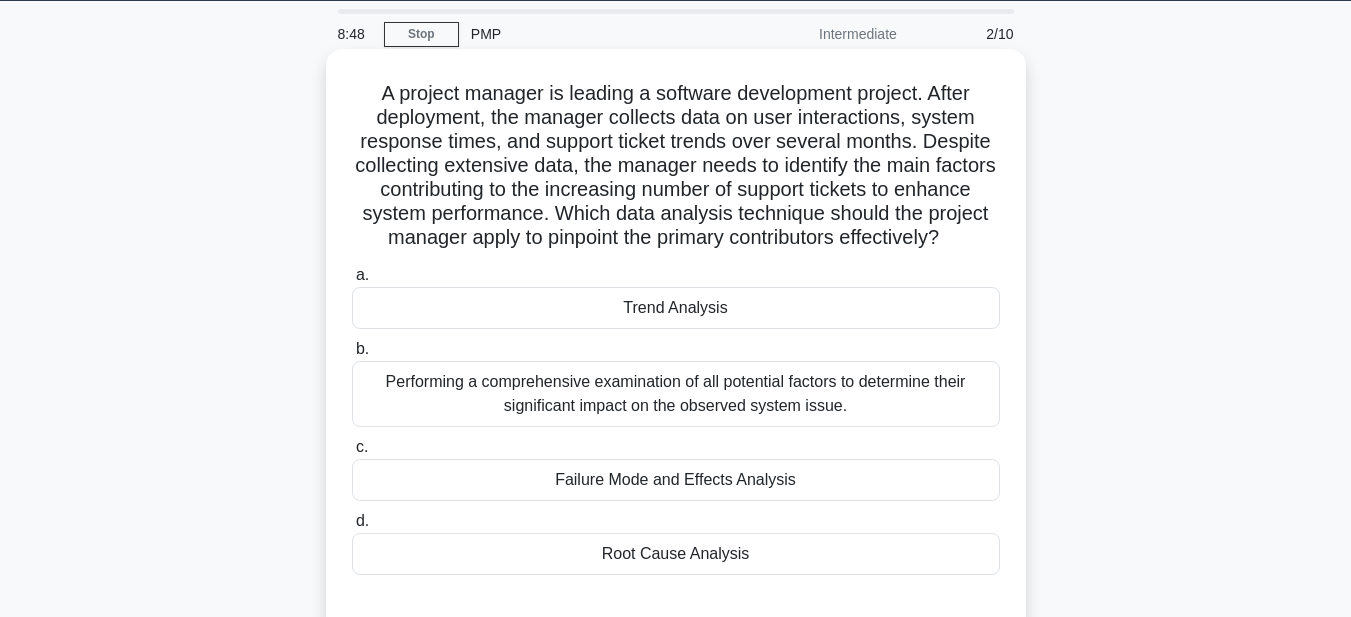 drag, startPoint x: 372, startPoint y: 90, endPoint x: 851, endPoint y: 573, distance: 680.2426 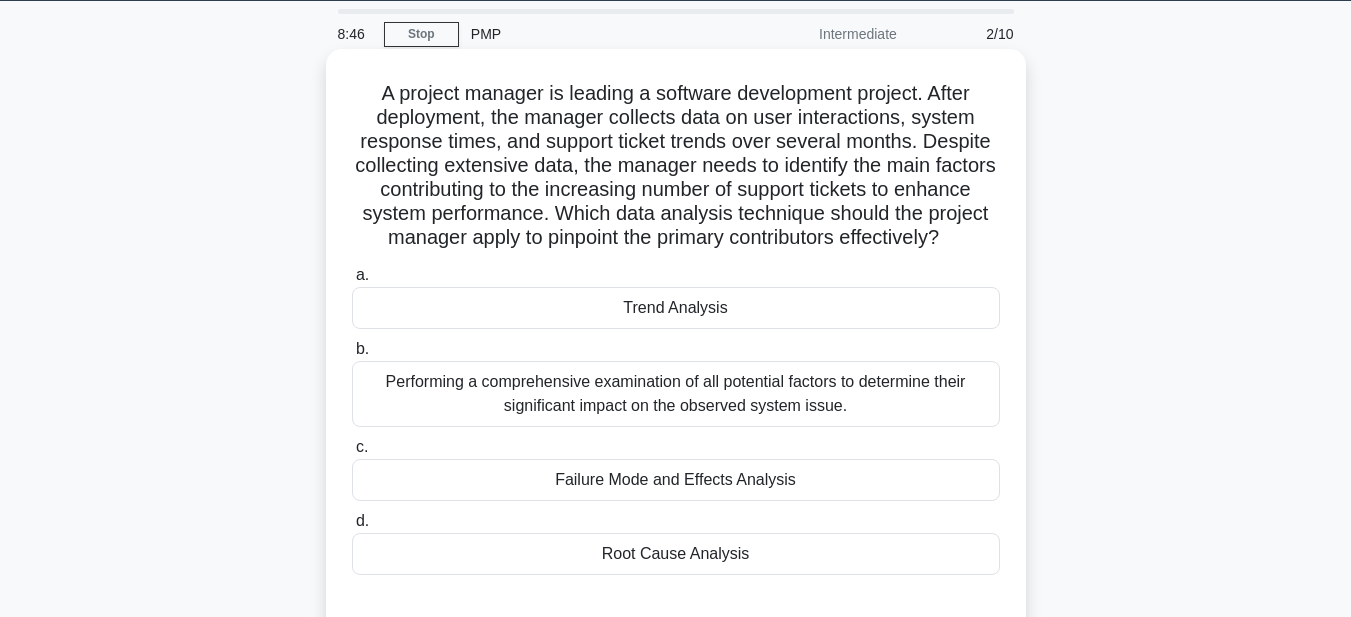 copy on "A project manager is leading a software development project. After deployment, the manager collects data on user interactions, system response times, and support ticket trends over several months. Despite collecting extensive data, the manager needs to identify the main factors contributing to the increasing number of support tickets to enhance system performance. Which data analysis technique should the project manager apply to pinpoint the primary contributors effectively?
.spinner_0XTQ{transform-origin:center;animation:spinner_y6GP .75s linear infinite}@keyframes spinner_y6GP{100%{transform:rotate(360deg)}}
a.
Trend Analysis
b.
Performing a comprehensive examination of all potential factors to determine their significant impact on the observed system issue.
c.
Failure Mod..." 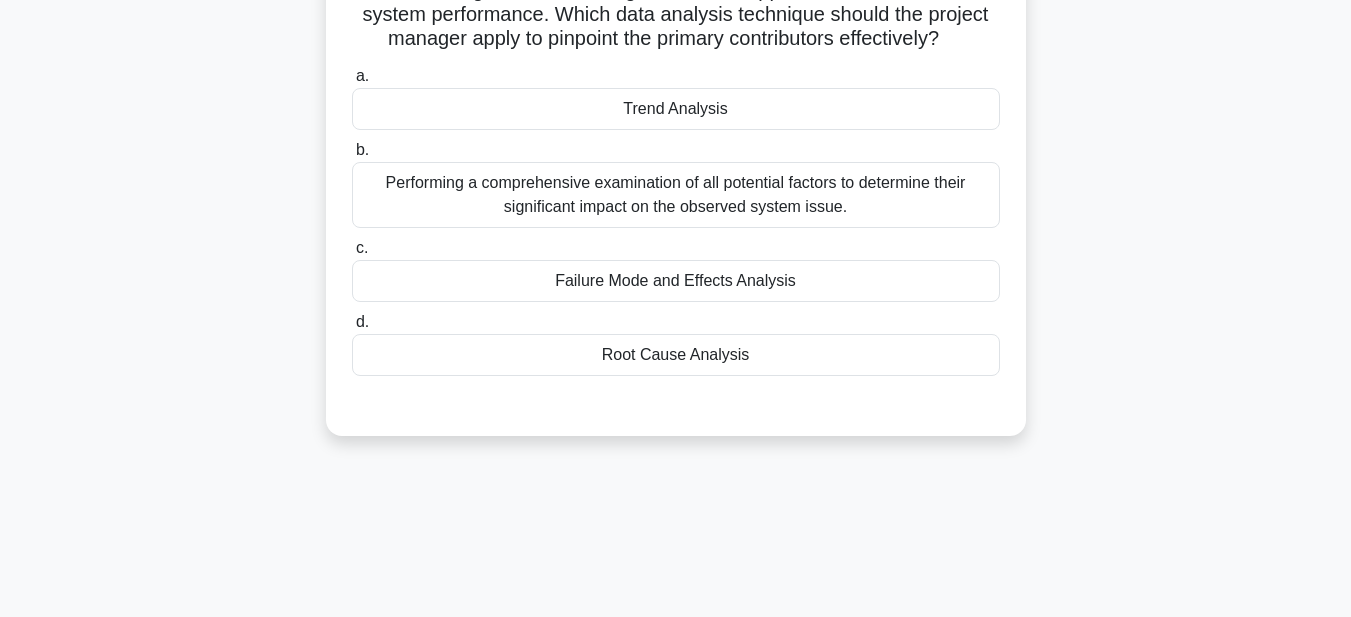 scroll, scrollTop: 263, scrollLeft: 0, axis: vertical 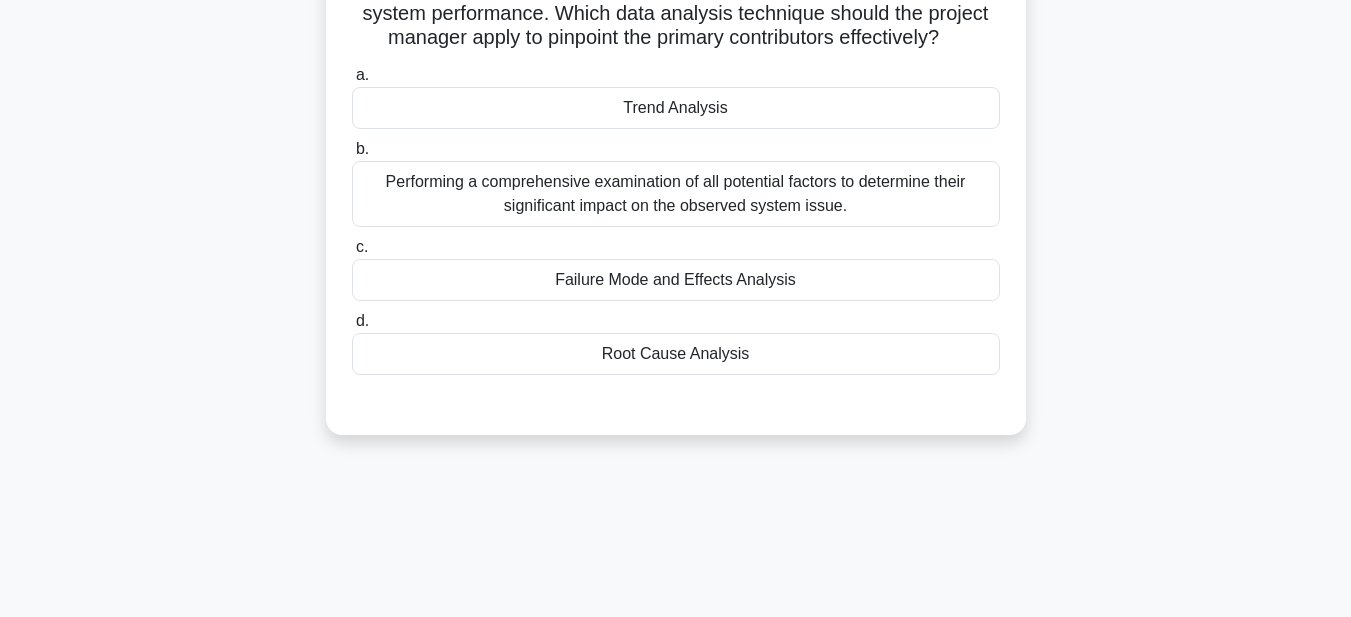 click on "Root Cause Analysis" at bounding box center [676, 354] 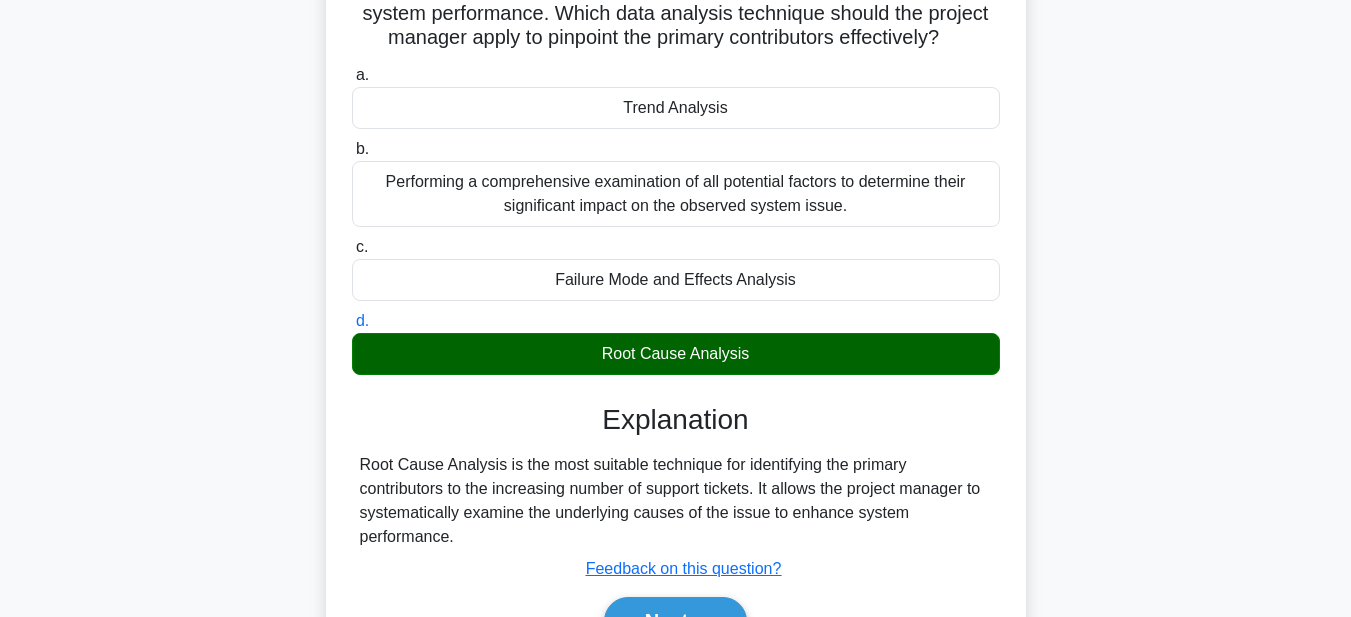 scroll, scrollTop: 463, scrollLeft: 0, axis: vertical 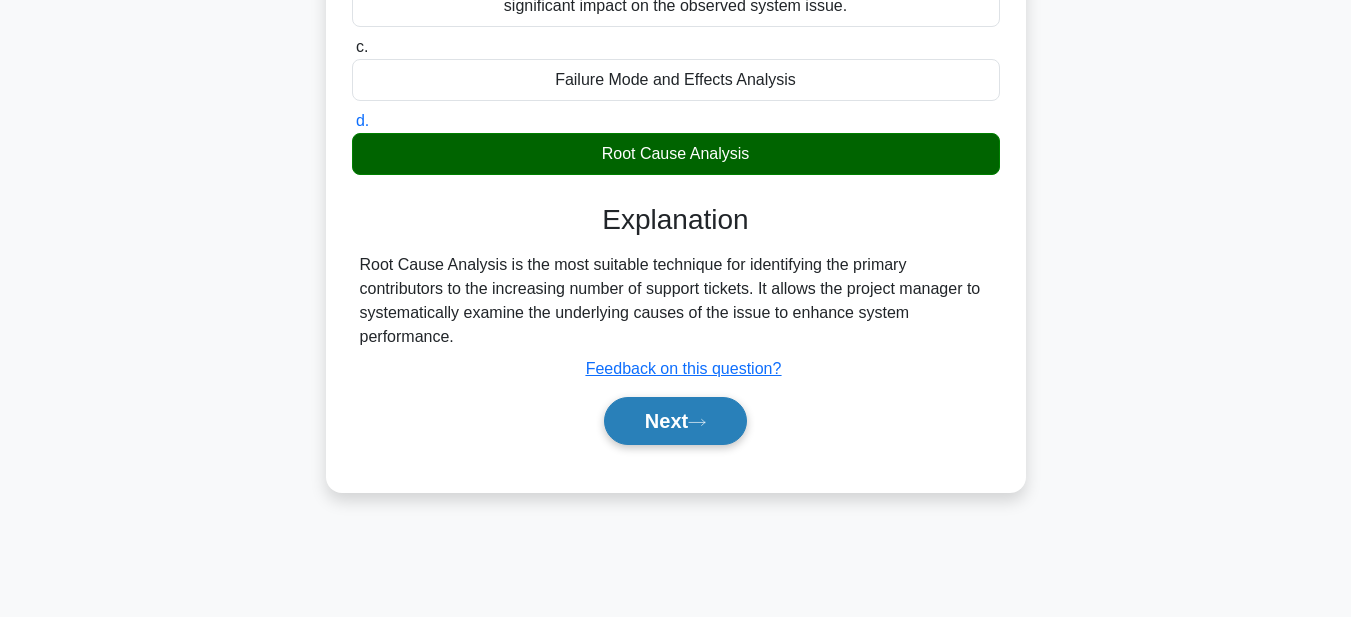 click on "Next" at bounding box center [675, 421] 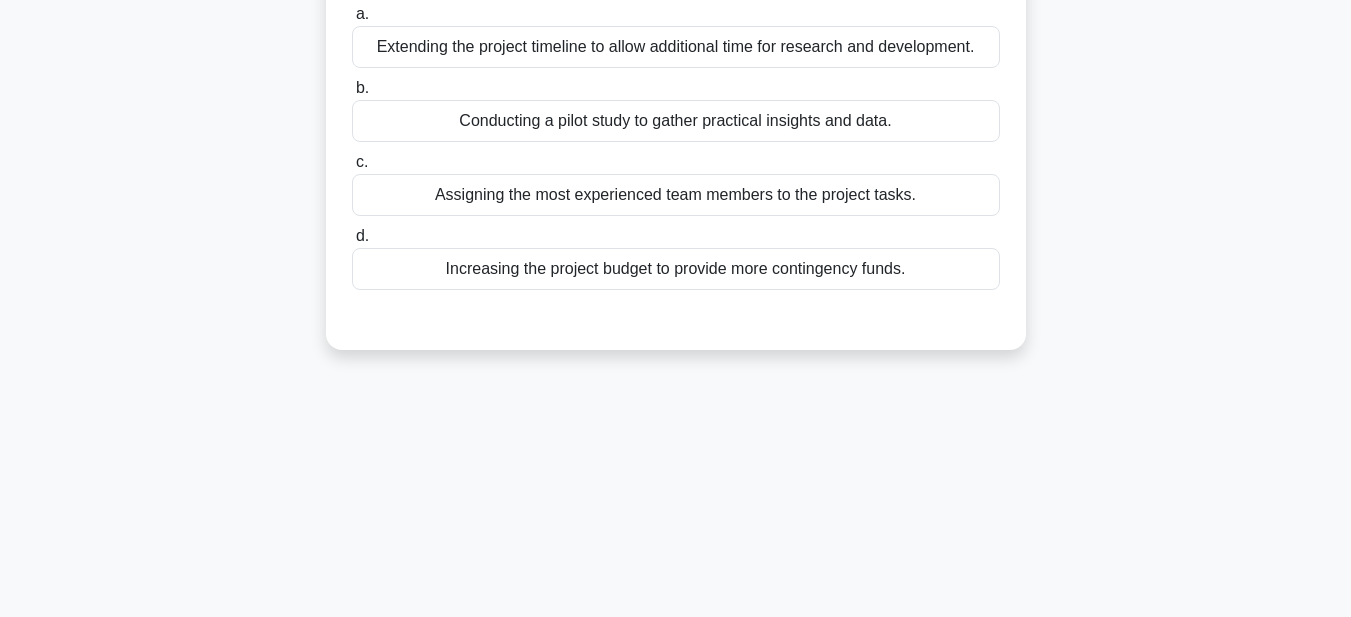 scroll, scrollTop: 0, scrollLeft: 0, axis: both 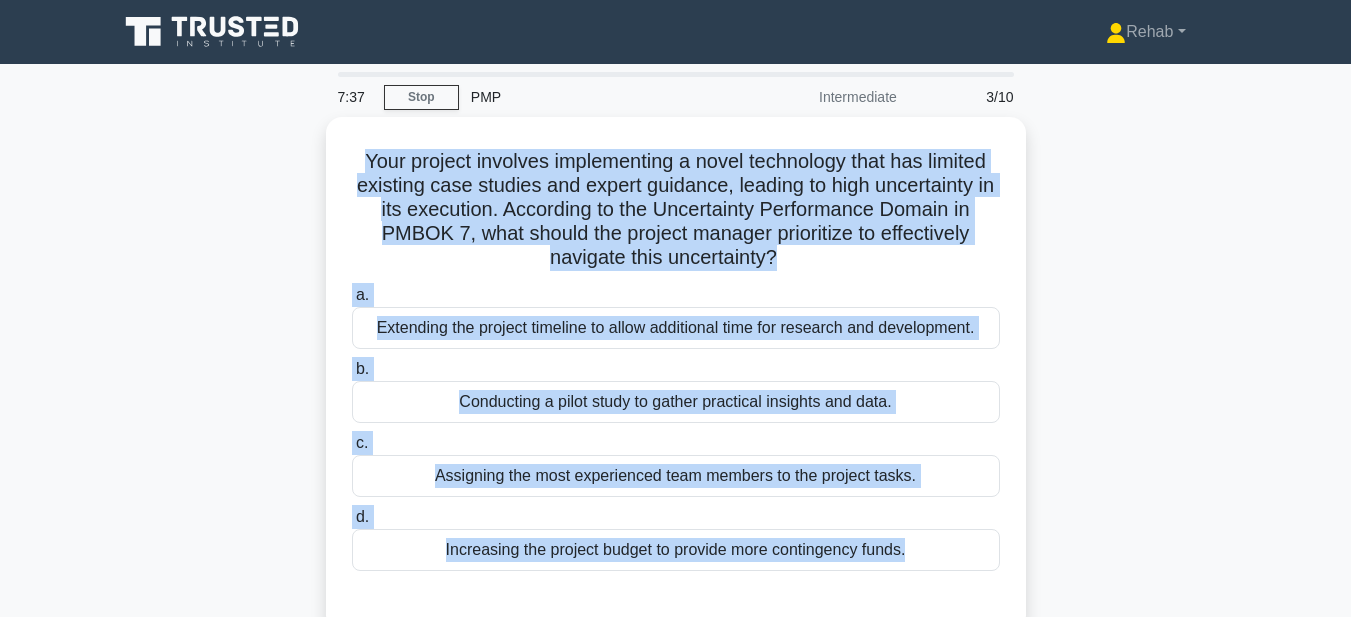 drag, startPoint x: 351, startPoint y: 152, endPoint x: 1052, endPoint y: 591, distance: 827.1167 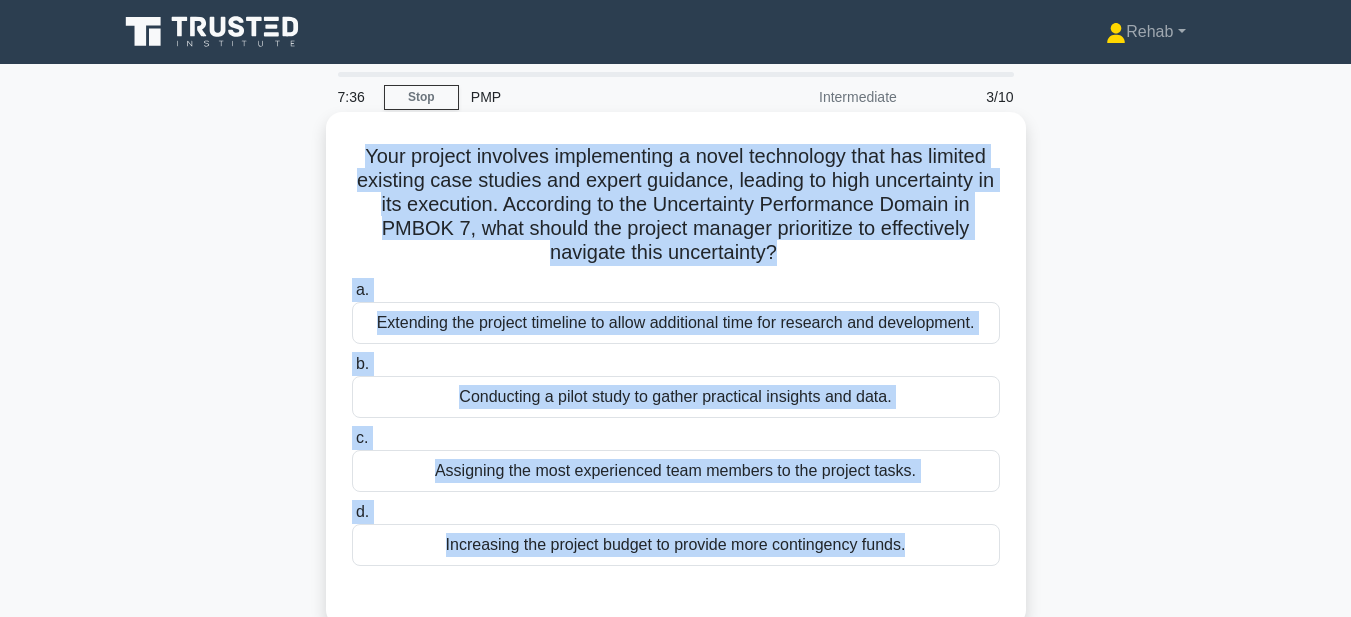 copy on "Your project involves implementing a novel technology that has limited existing case studies and expert guidance, leading to high uncertainty in its execution. According to the Uncertainty Performance Domain in PMBOK 7, what should the project manager prioritize to effectively navigate this uncertainty?
.spinner_0XTQ{transform-origin:center;animation:spinner_y6GP .75s linear infinite}@keyframes spinner_y6GP{100%{transform:rotate(360deg)}}
a.
Extending the project timeline to allow additional time for research and development.
b.
Conducting a pilot study to gather practical insights and data.
c.
Assigning the most experienced team members to the project tasks.
d.
Increasing the project budget to provide mor..." 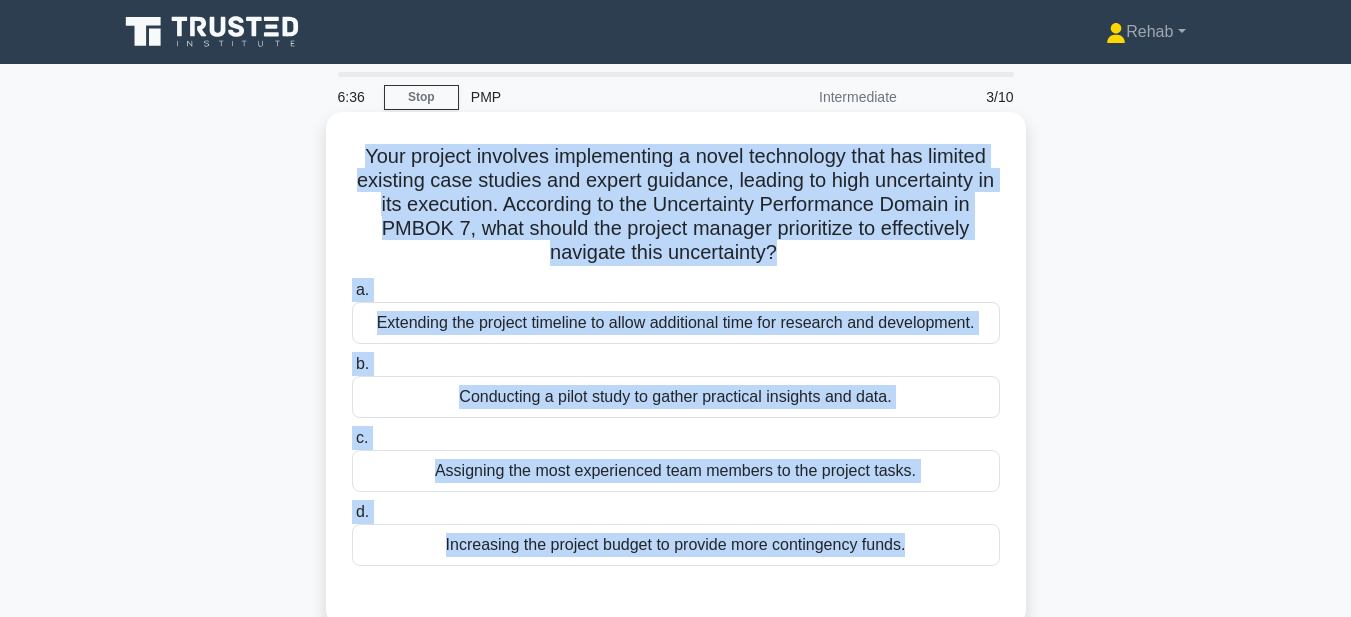 click on "Conducting a pilot study to gather practical insights and data." at bounding box center (676, 397) 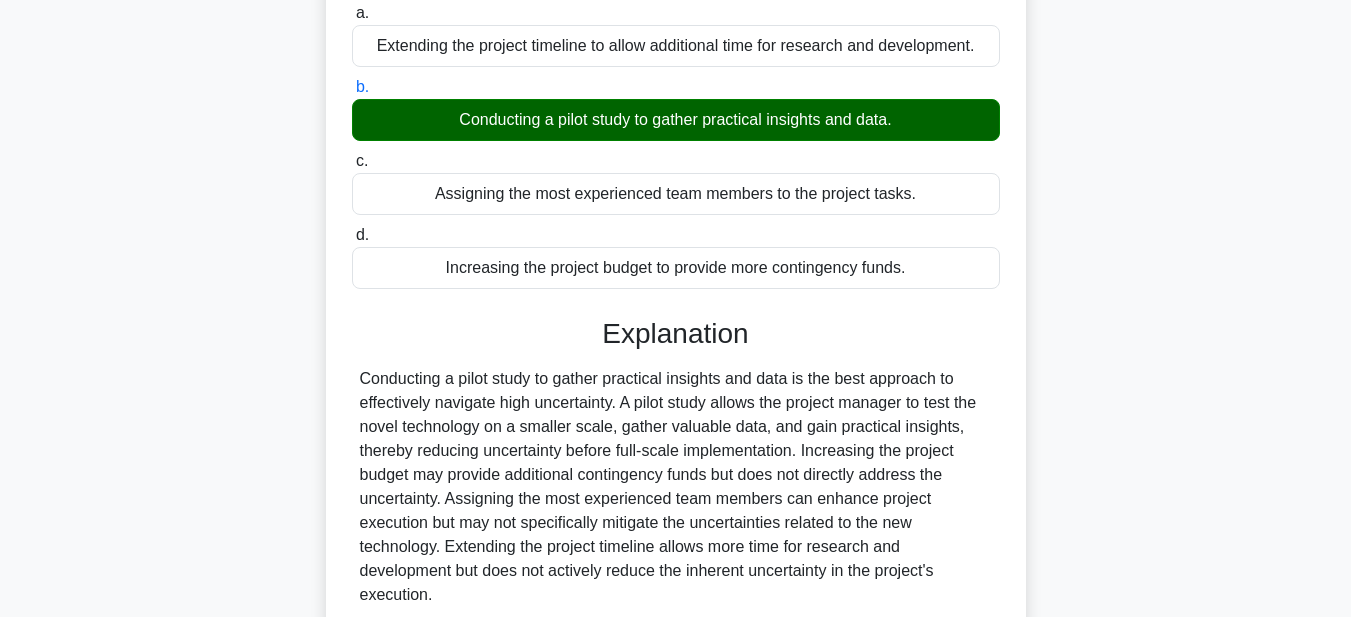 scroll, scrollTop: 400, scrollLeft: 0, axis: vertical 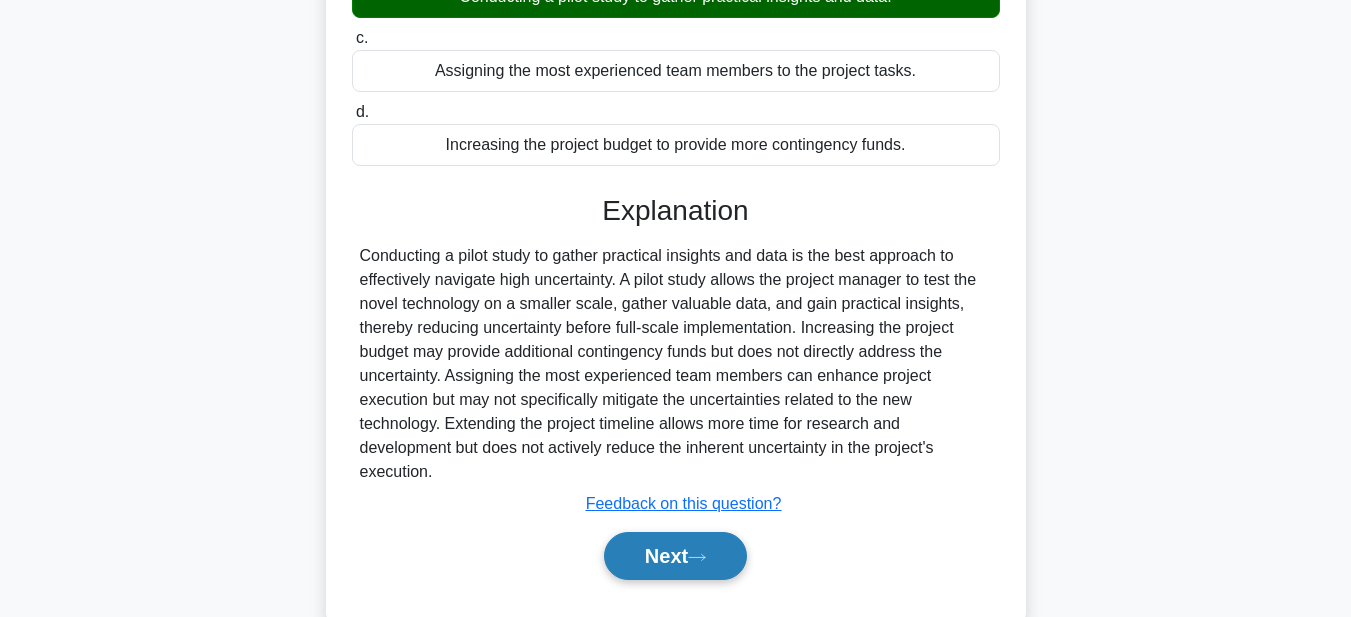 click on "Next" at bounding box center [675, 556] 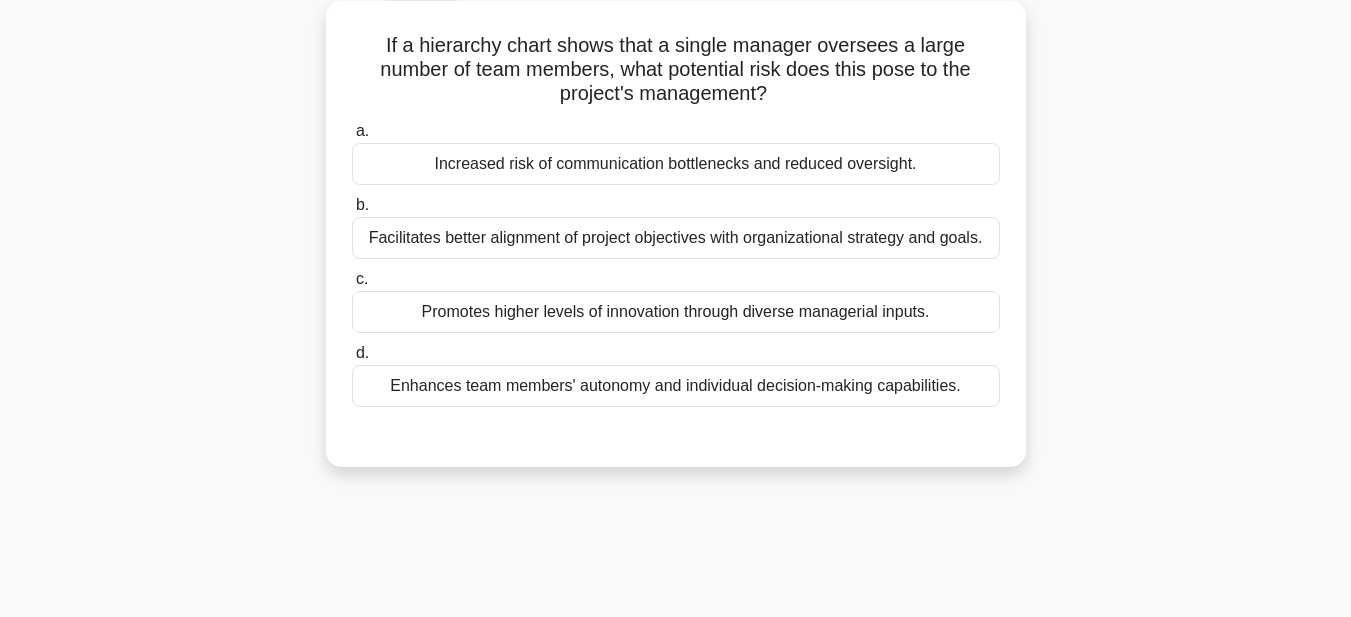 scroll, scrollTop: 100, scrollLeft: 0, axis: vertical 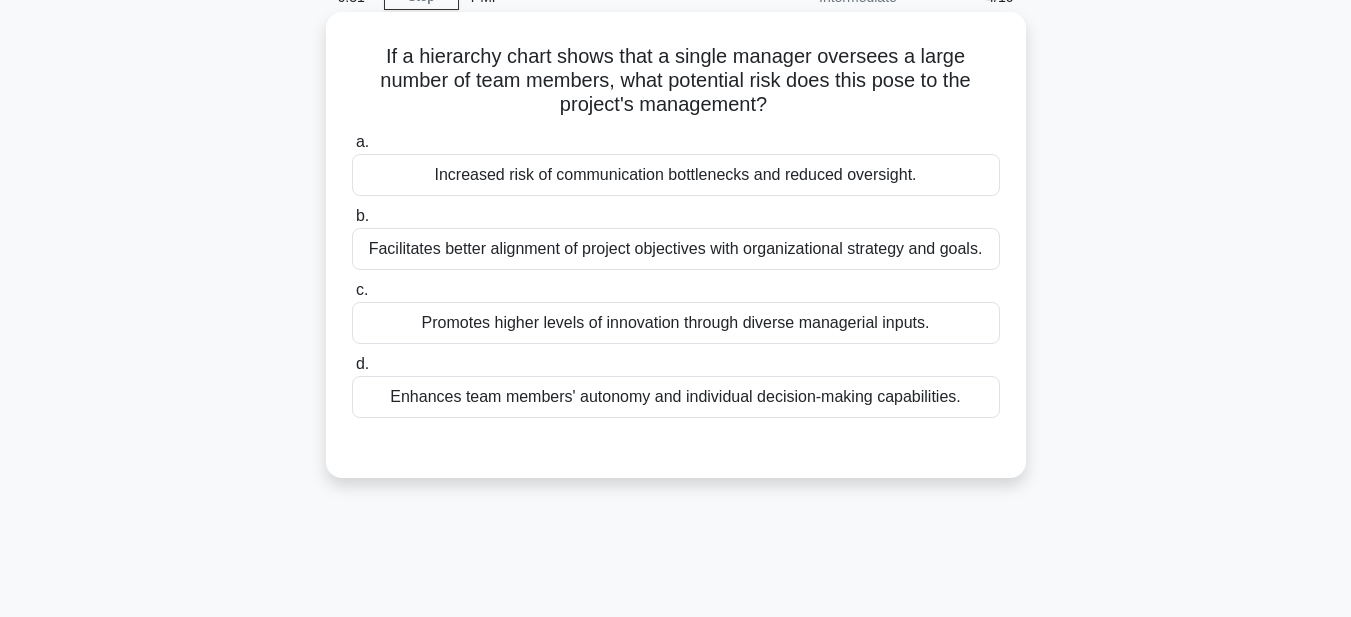 drag, startPoint x: 368, startPoint y: 58, endPoint x: 972, endPoint y: 405, distance: 696.58093 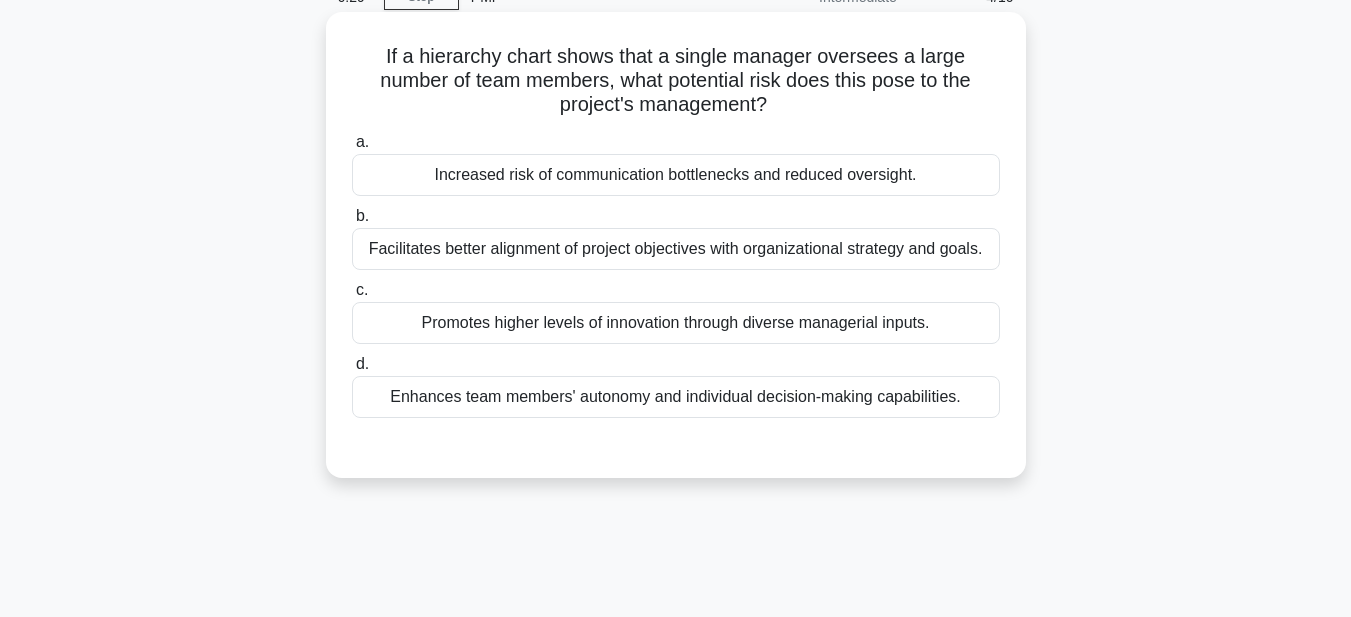 drag, startPoint x: 720, startPoint y: 1, endPoint x: 659, endPoint y: 99, distance: 115.43397 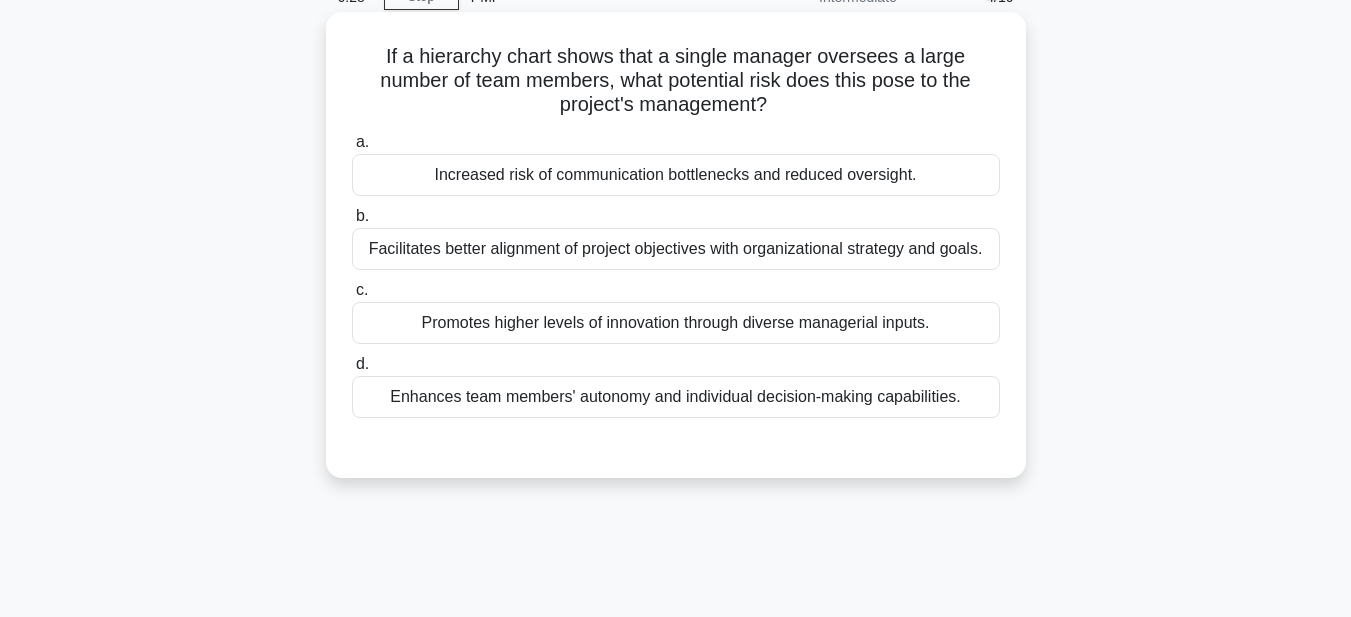 copy on "If a hierarchy chart shows that a single manager oversees a large number of team members, what potential risk does this pose to the project's management?
.spinner_0XTQ{transform-origin:center;animation:spinner_y6GP .75s linear infinite}@keyframes spinner_y6GP{100%{transform:rotate(360deg)}}
a.
Increased risk of communication bottlenecks and reduced oversight.
b.
Facilitates better alignment of project objectives with organizational strategy and goals.
c.
Promotes higher levels of innovation through diverse managerial inputs.
d.
Enhances team members' autonomy and individual decision-making capabilities." 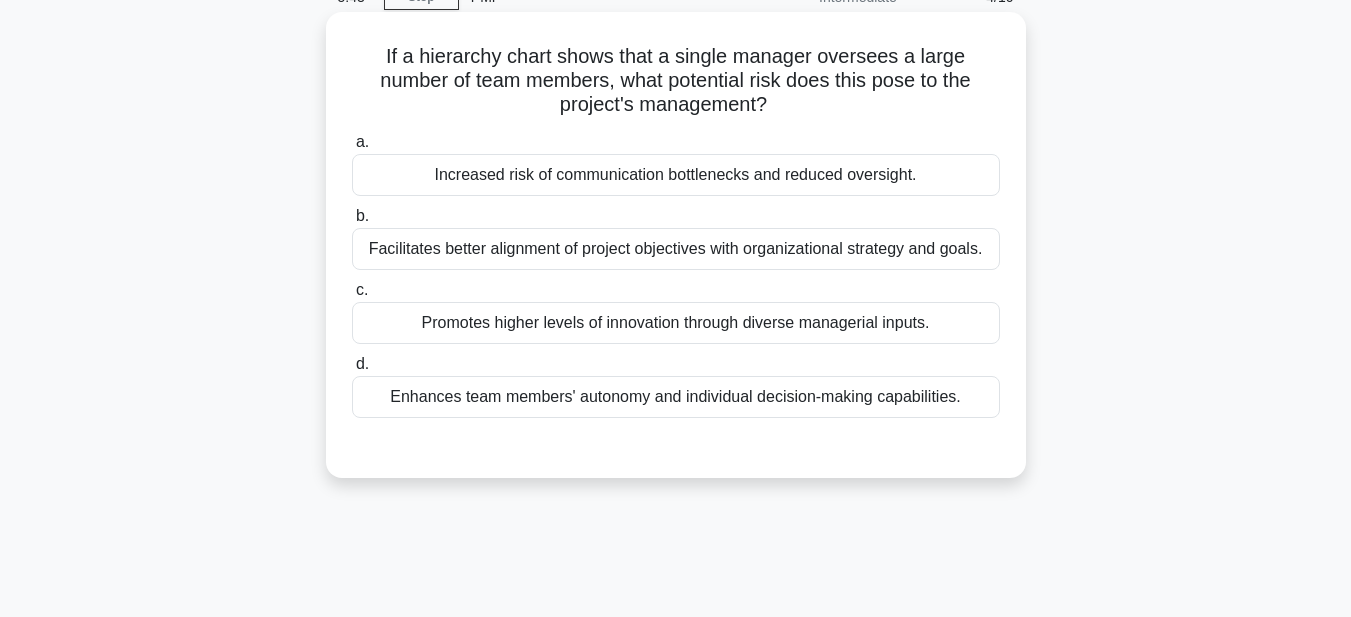 click on "Increased risk of communication bottlenecks and reduced oversight." at bounding box center [676, 175] 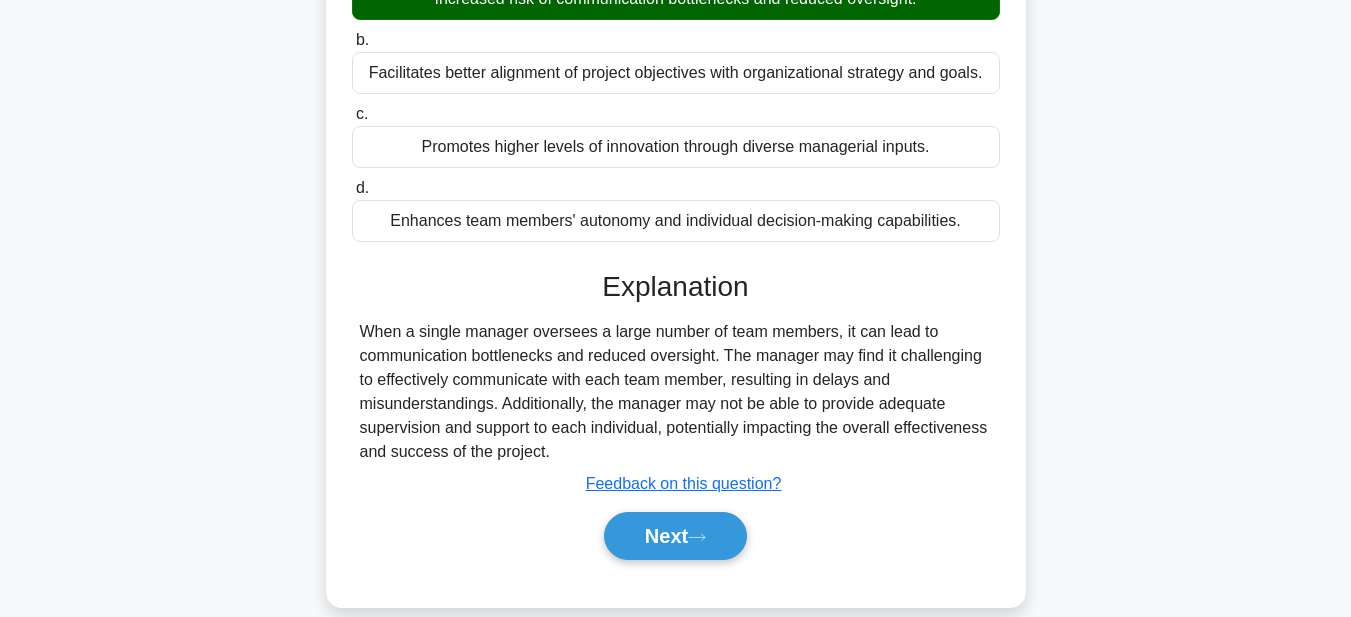 scroll, scrollTop: 463, scrollLeft: 0, axis: vertical 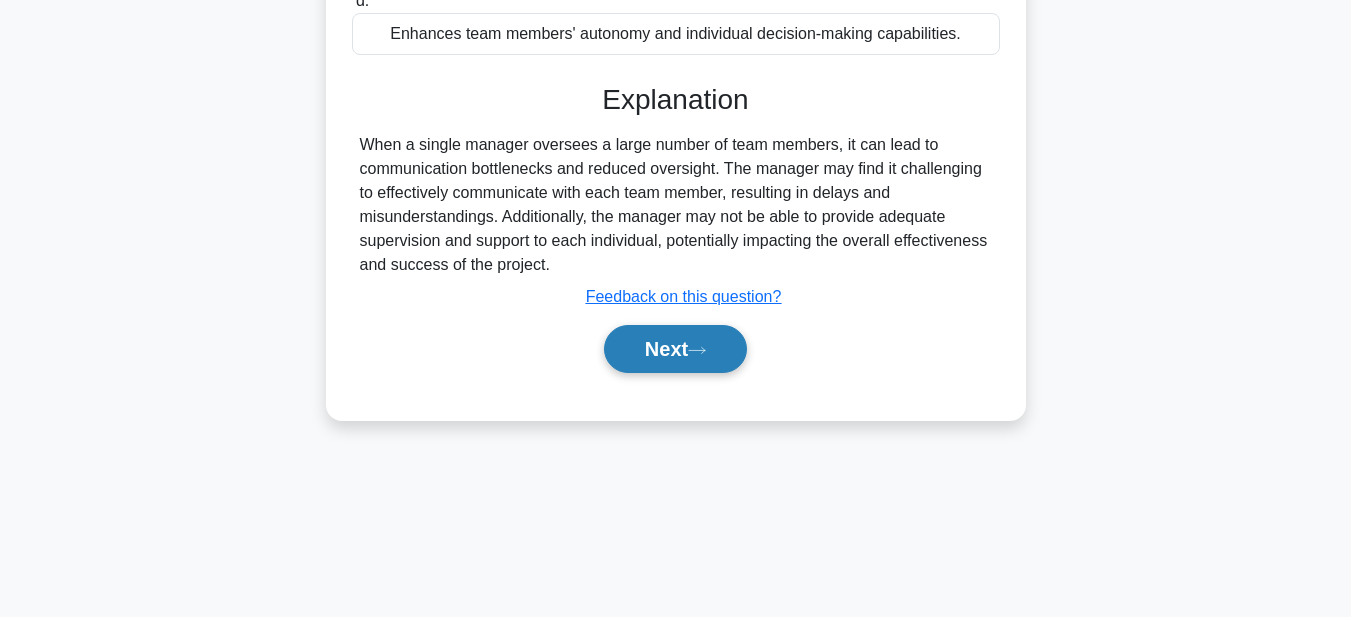 click on "Next" at bounding box center [675, 349] 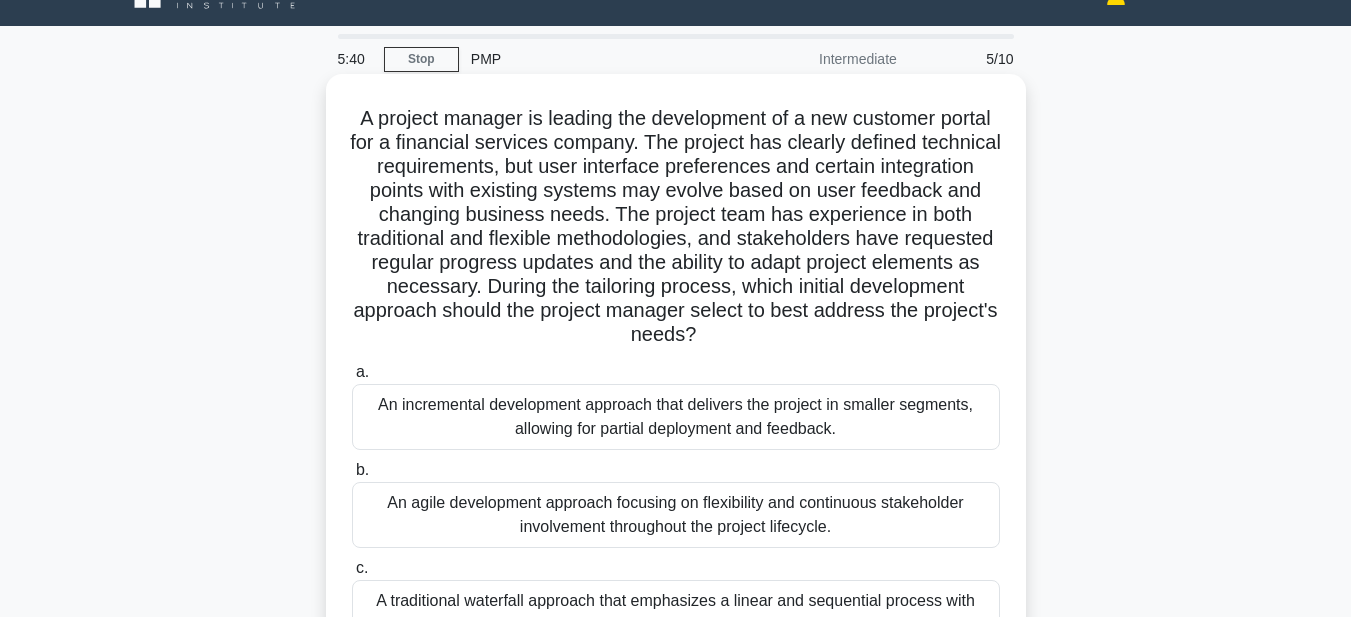 scroll, scrollTop: 0, scrollLeft: 0, axis: both 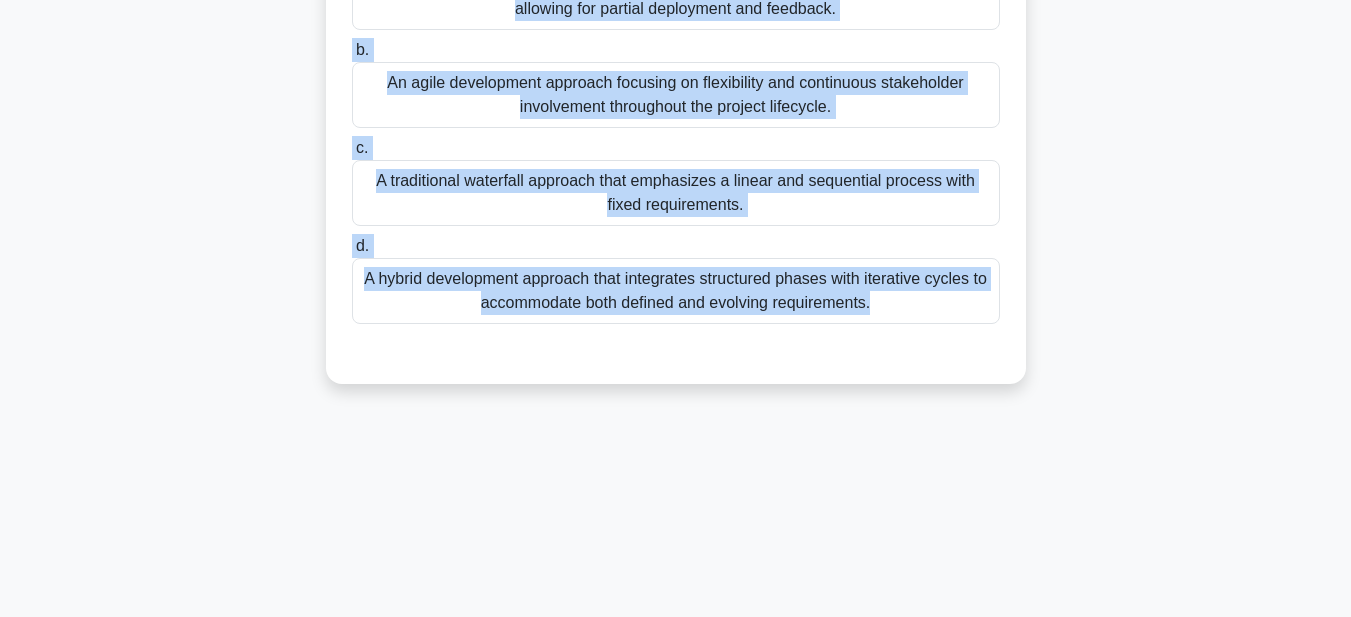 drag, startPoint x: 364, startPoint y: 150, endPoint x: 945, endPoint y: 629, distance: 752.99536 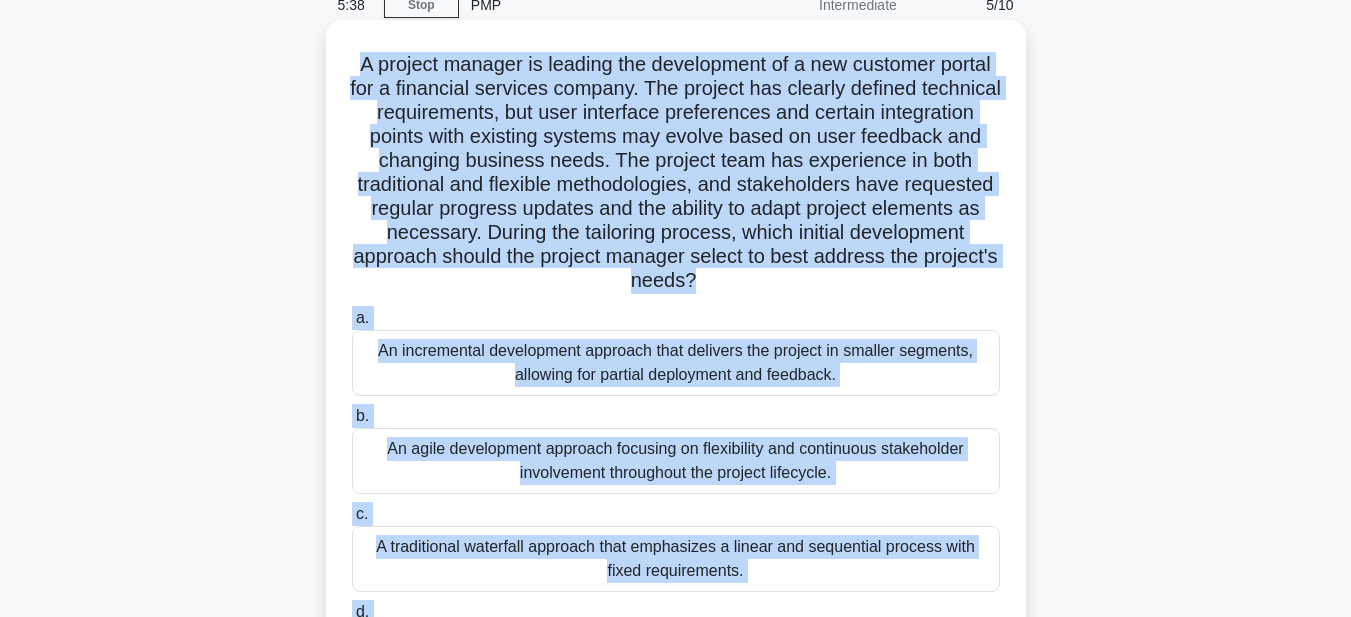 scroll, scrollTop: 63, scrollLeft: 0, axis: vertical 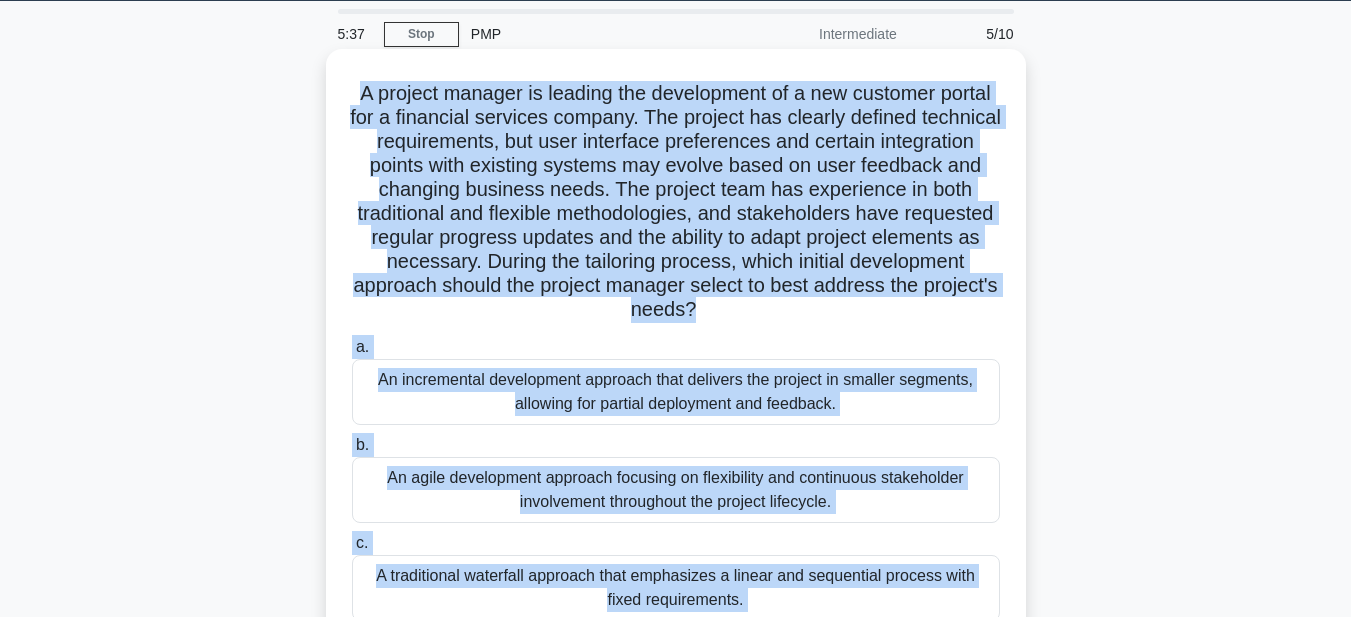 copy on "A project manager is leading the development of a new customer portal for a financial services company. The project has clearly defined technical requirements, but user interface preferences and certain integration points with existing systems may evolve based on user feedback and changing business needs. The project team has experience in both traditional and flexible methodologies, and stakeholders have requested regular progress updates and the ability to adapt project elements as necessary. During the tailoring process, which initial development approach should the project manager select to best address the project's needs?
.spinner_0XTQ{transform-origin:center;animation:spinner_y6GP .75s linear infinite}@keyframes spinner_y6GP{100%{transform:rotate(360deg)}}
a.
An incremental development approach that delivers the project in smaller segments, allowing for partial deployment and feedback.
..." 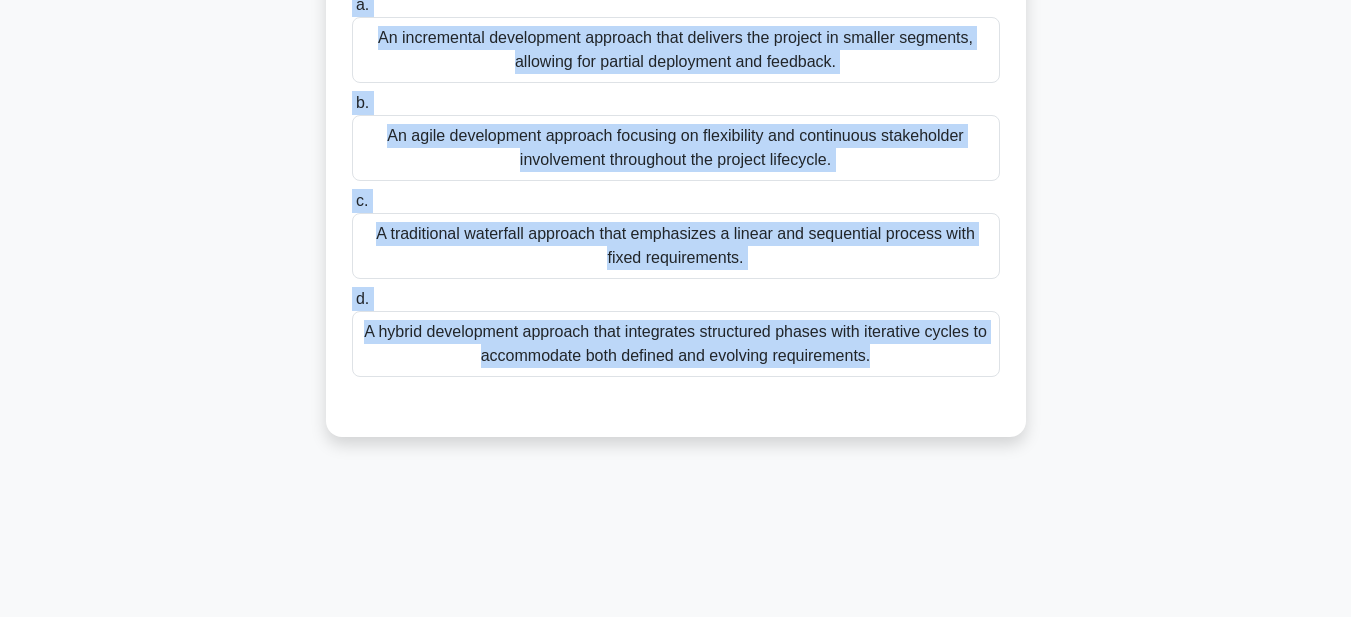 scroll, scrollTop: 463, scrollLeft: 0, axis: vertical 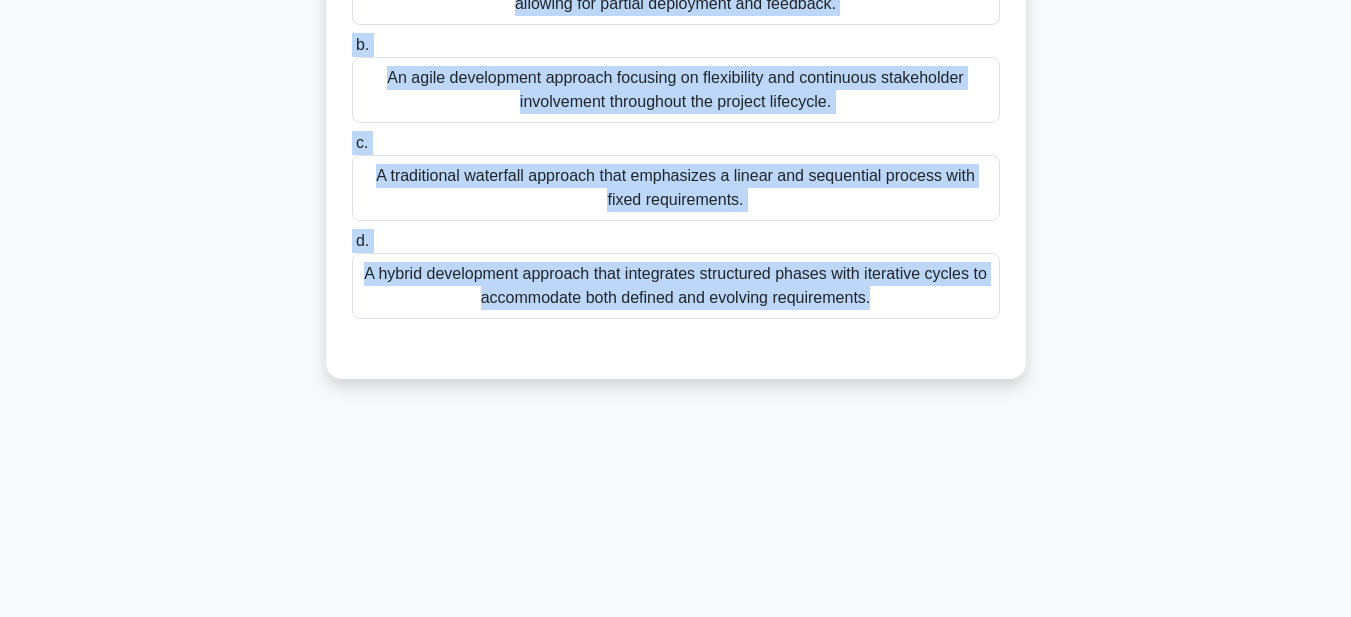 click on "A hybrid development approach that integrates structured phases with iterative cycles to accommodate both defined and evolving requirements." at bounding box center (676, 286) 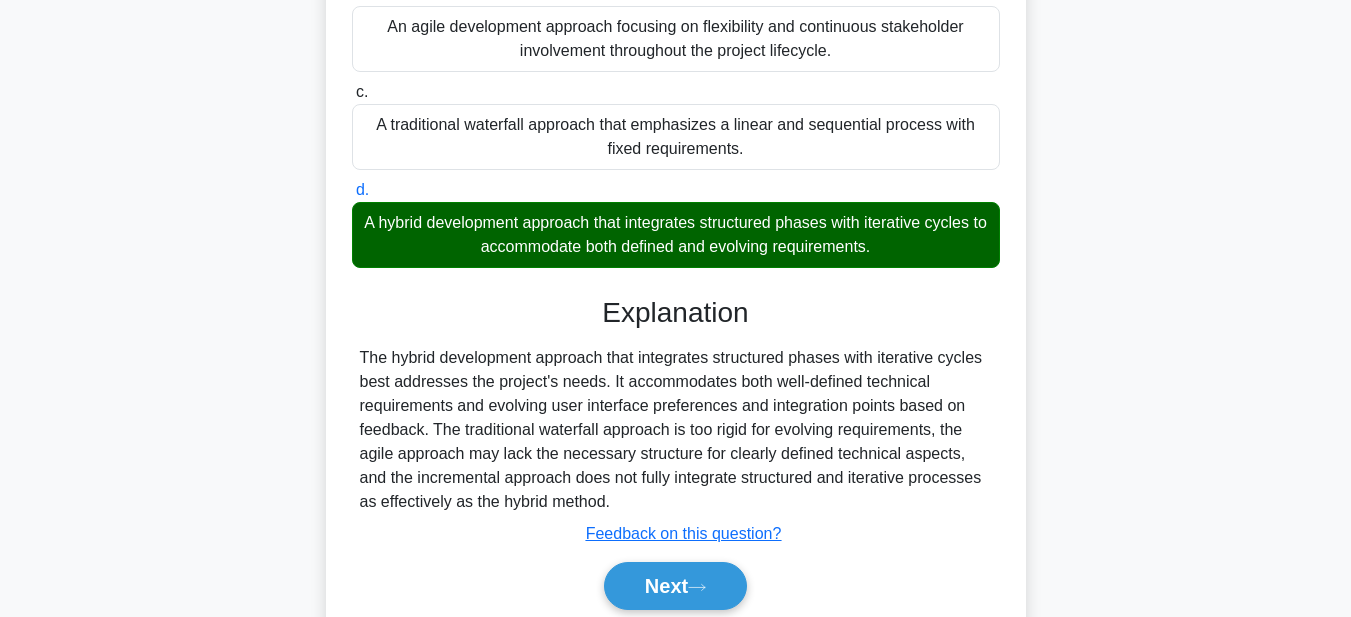 scroll, scrollTop: 593, scrollLeft: 0, axis: vertical 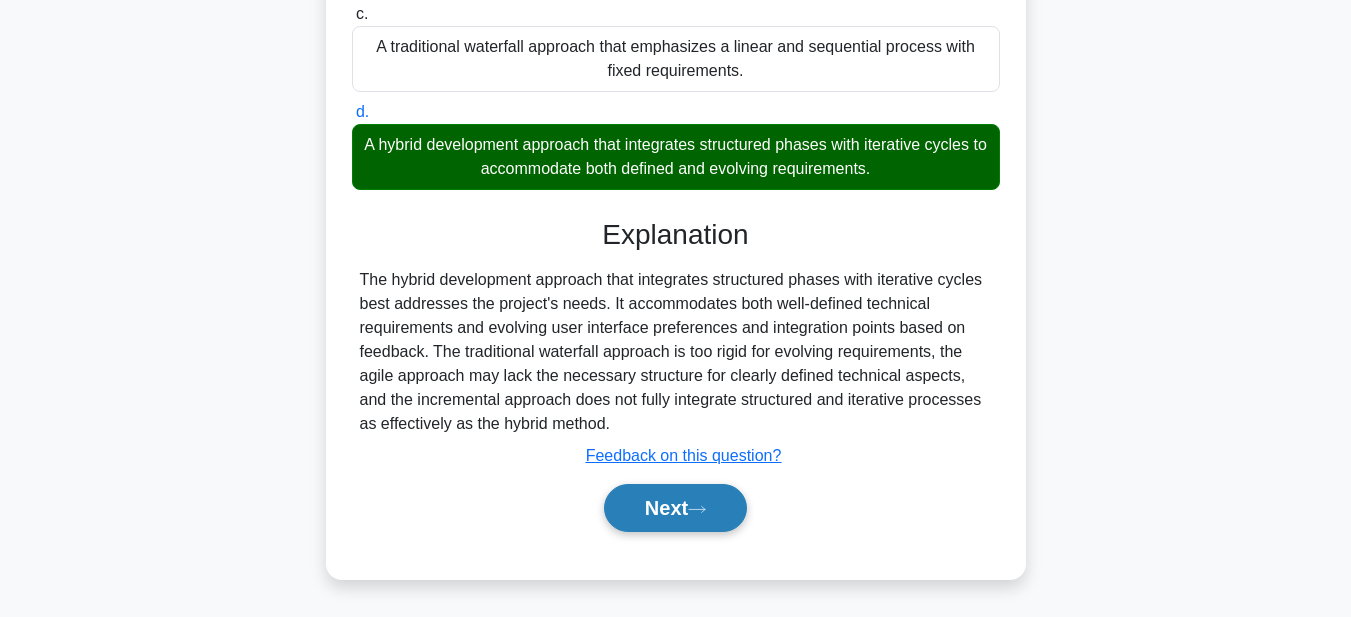 click on "Next" at bounding box center [675, 508] 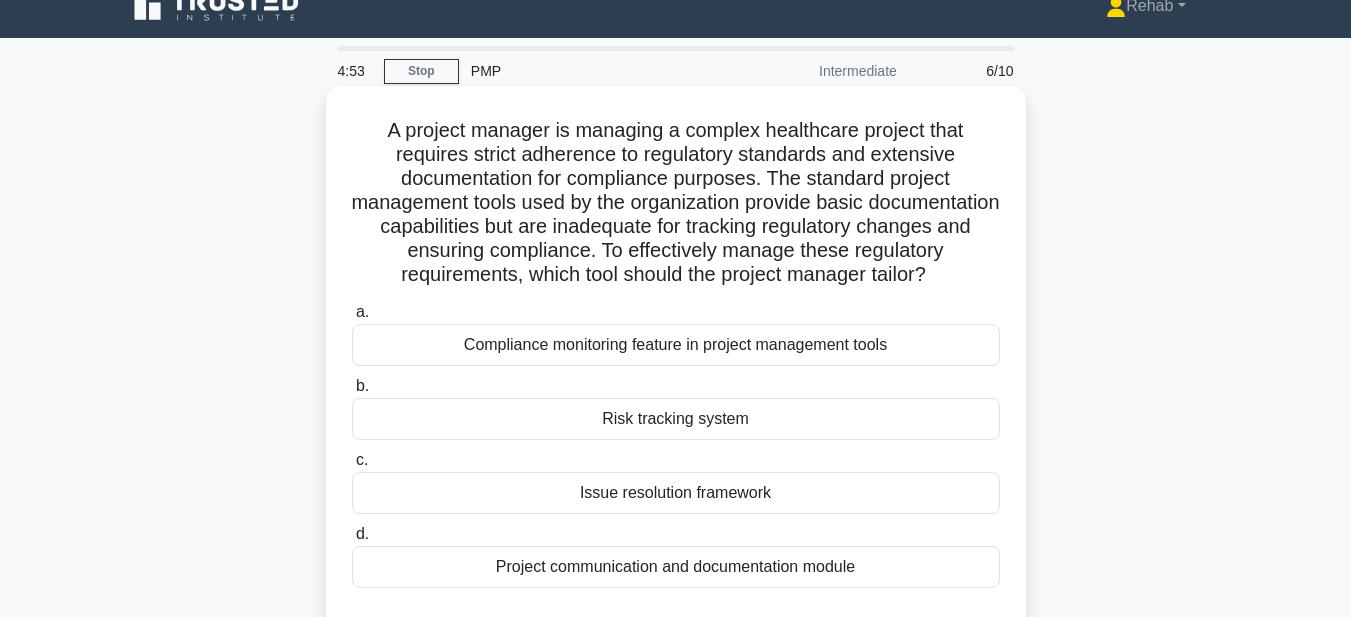 scroll, scrollTop: 0, scrollLeft: 0, axis: both 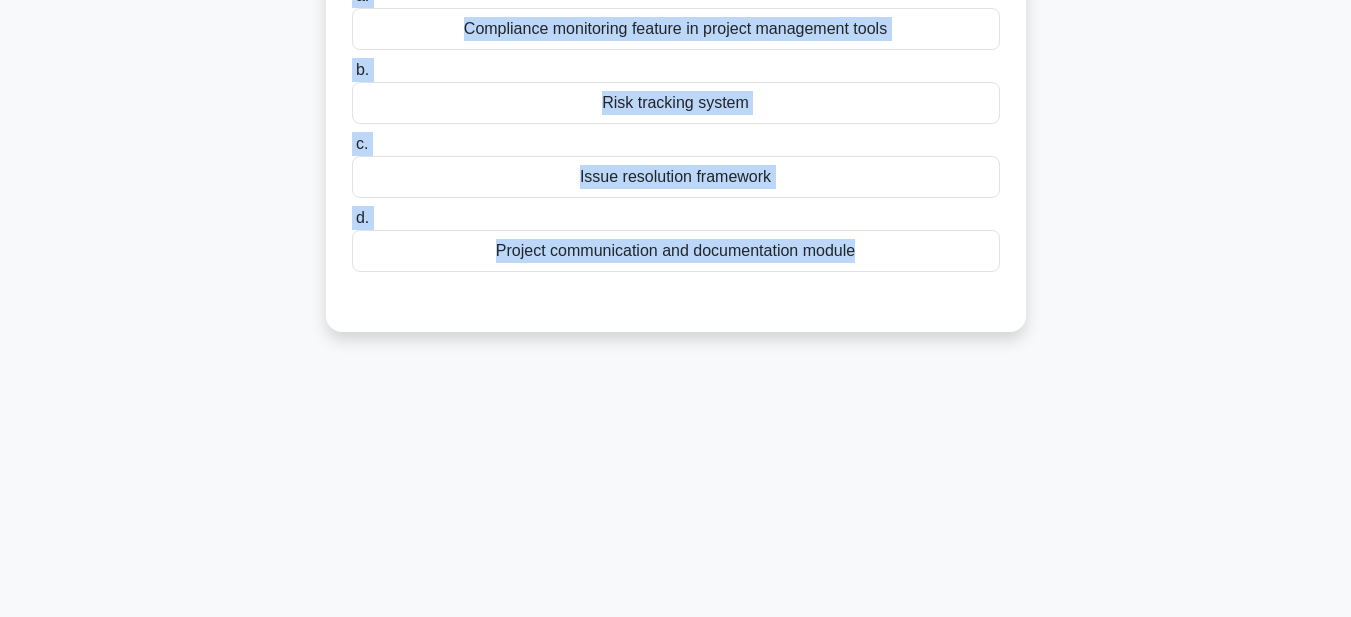 drag, startPoint x: 377, startPoint y: 152, endPoint x: 888, endPoint y: 617, distance: 690.9023 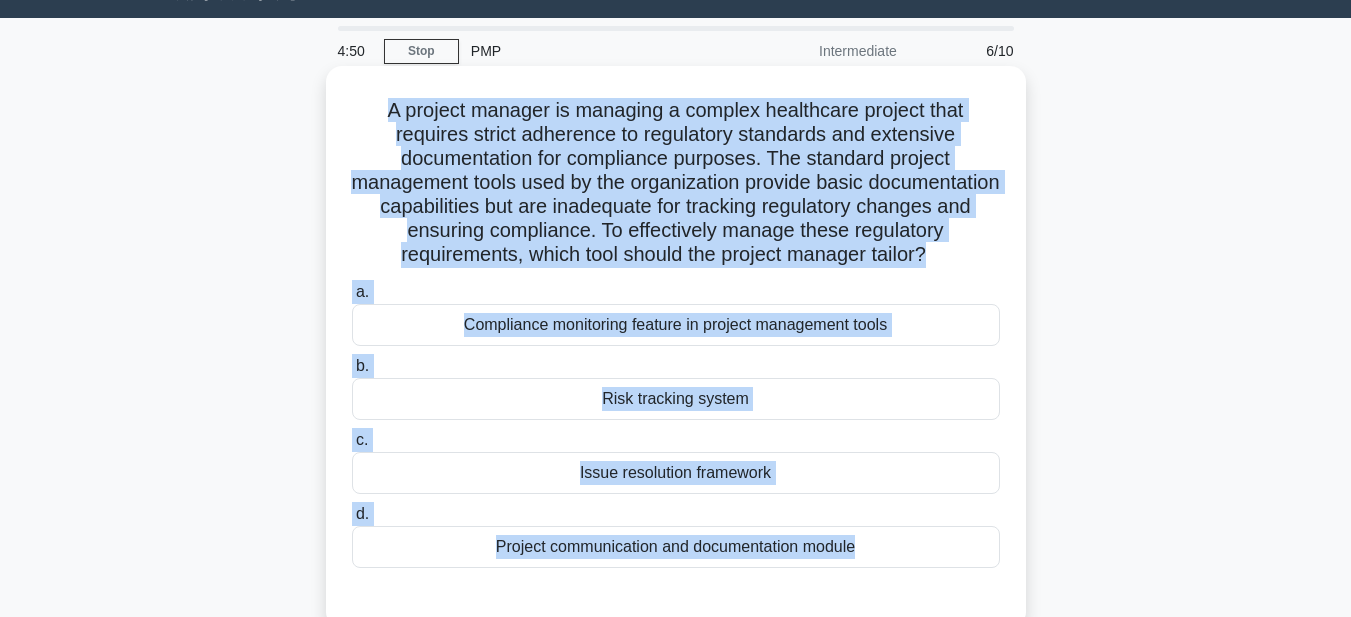 scroll, scrollTop: 10, scrollLeft: 0, axis: vertical 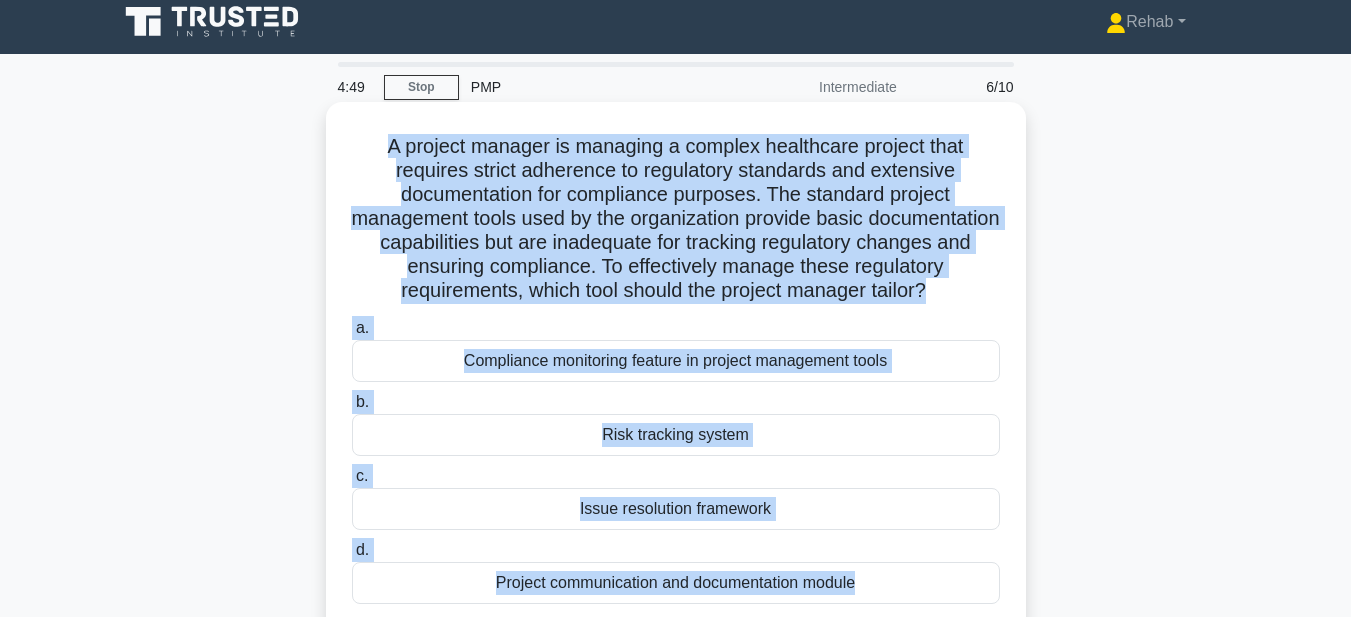 copy on "A project manager is managing a complex healthcare project that requires strict adherence to regulatory standards and extensive documentation for compliance purposes. The standard project management tools used by the organization provide basic documentation capabilities but are inadequate for tracking regulatory changes and ensuring compliance. To effectively manage these regulatory requirements, which tool should the project manager tailor?
.spinner_0XTQ{transform-origin:center;animation:spinner_y6GP .75s linear infinite}@keyframes spinner_y6GP{100%{transform:rotate(360deg)}}
a.
Compliance monitoring feature in project management tools
b.
Risk tracking system
c.
Issue resolution framework
d.
Project commu..." 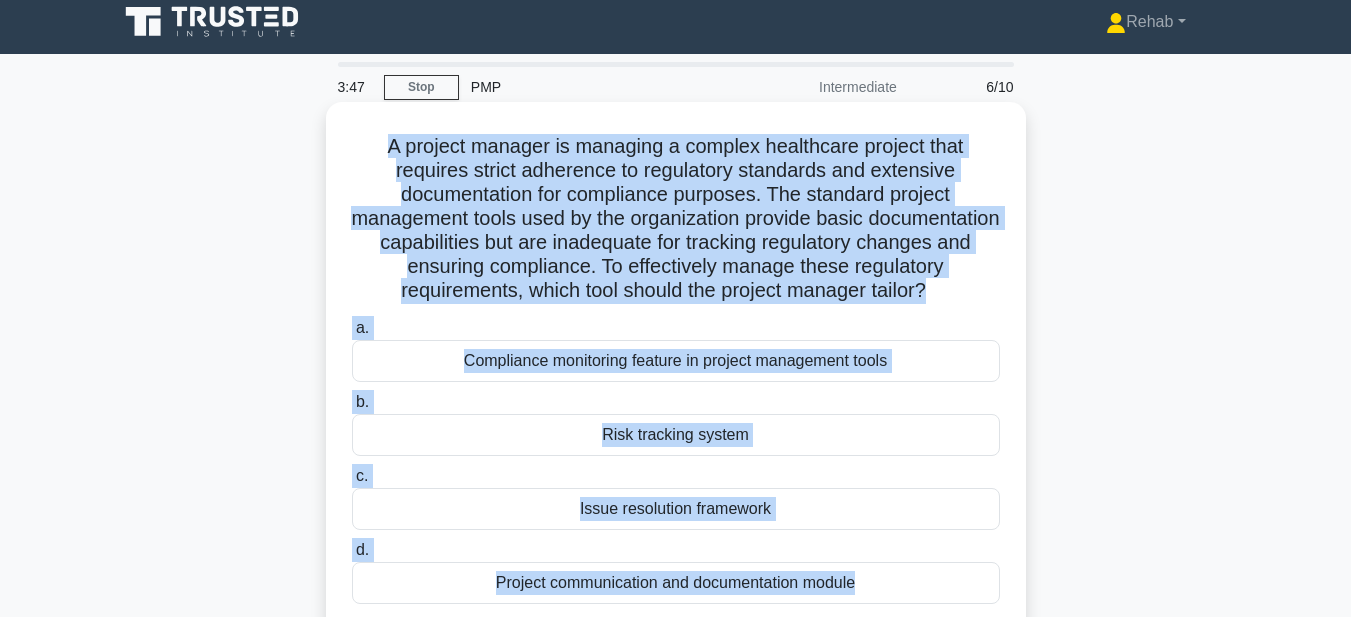 click on "Compliance monitoring feature in project management tools" at bounding box center [676, 361] 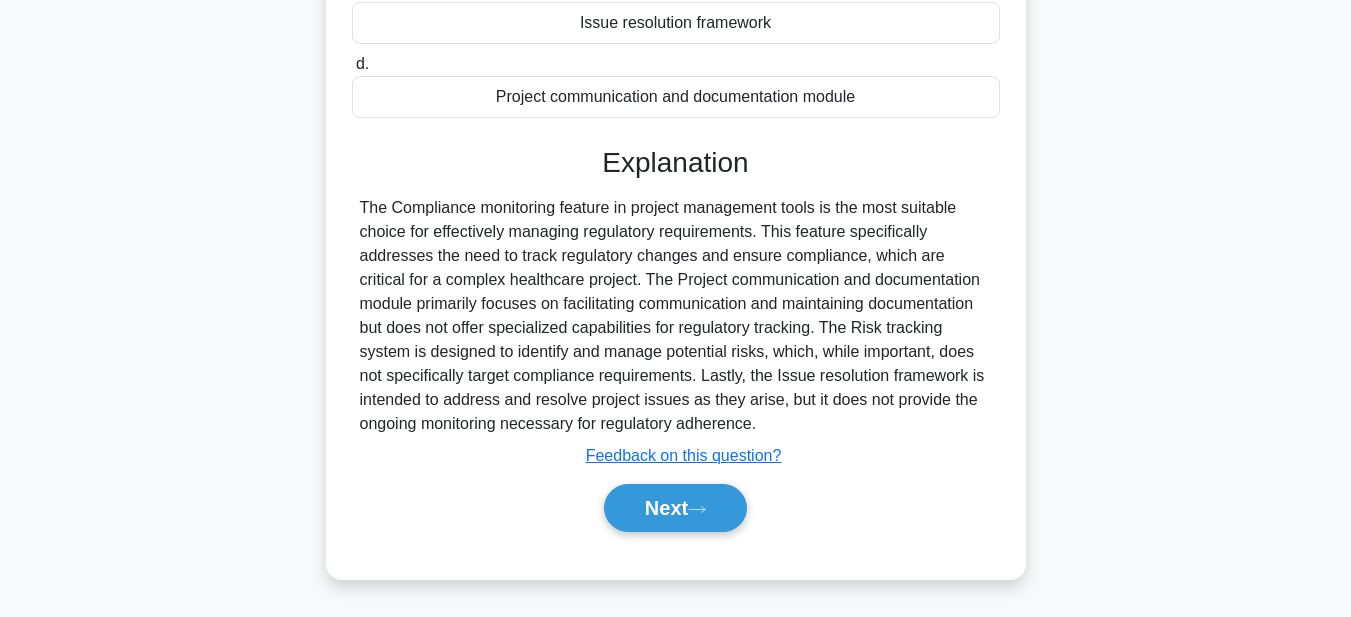 scroll, scrollTop: 510, scrollLeft: 0, axis: vertical 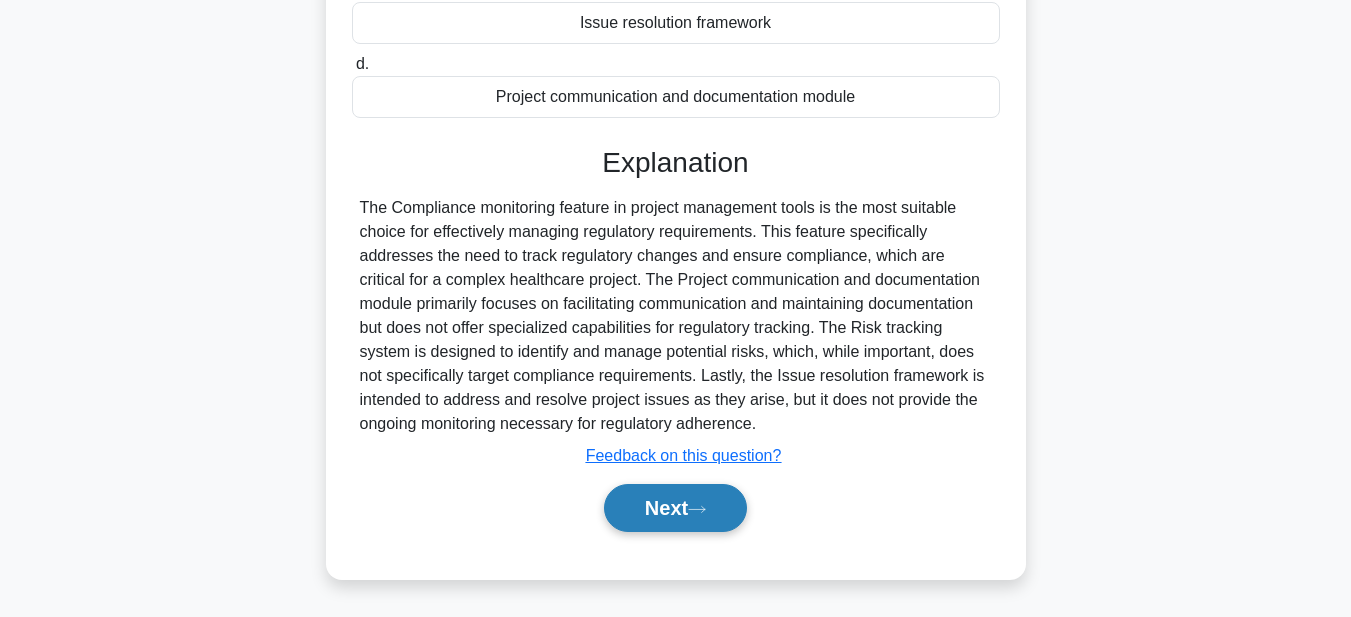click 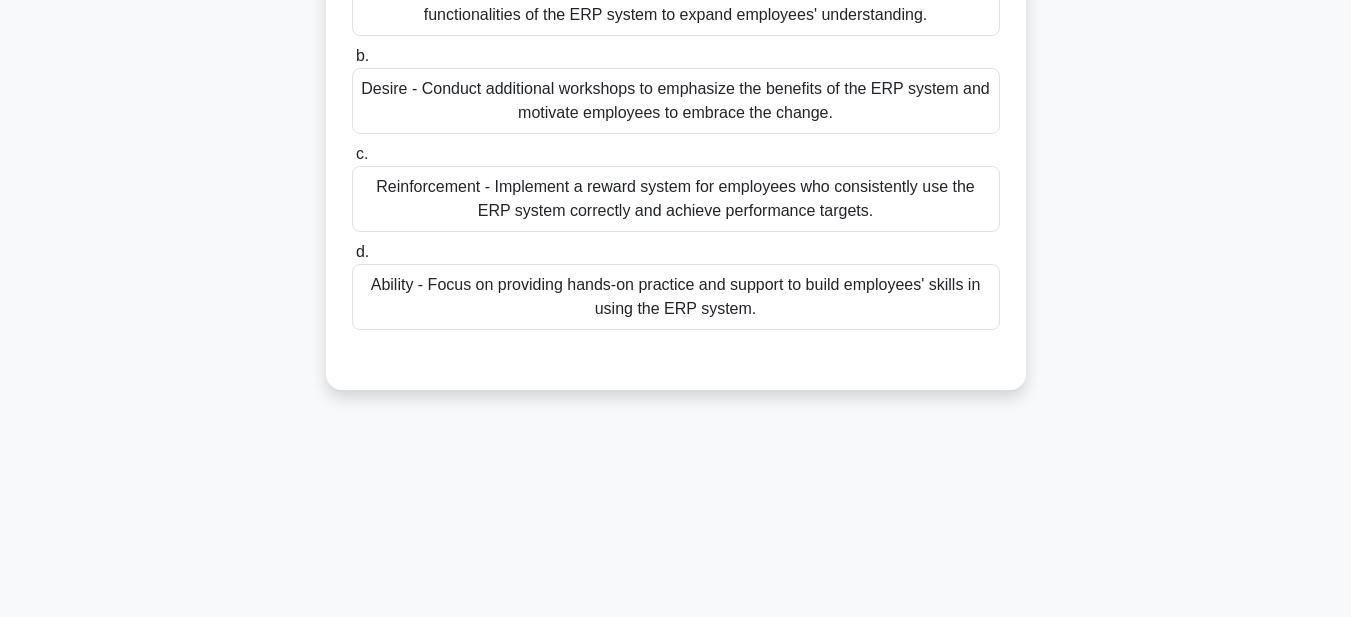 scroll, scrollTop: 63, scrollLeft: 0, axis: vertical 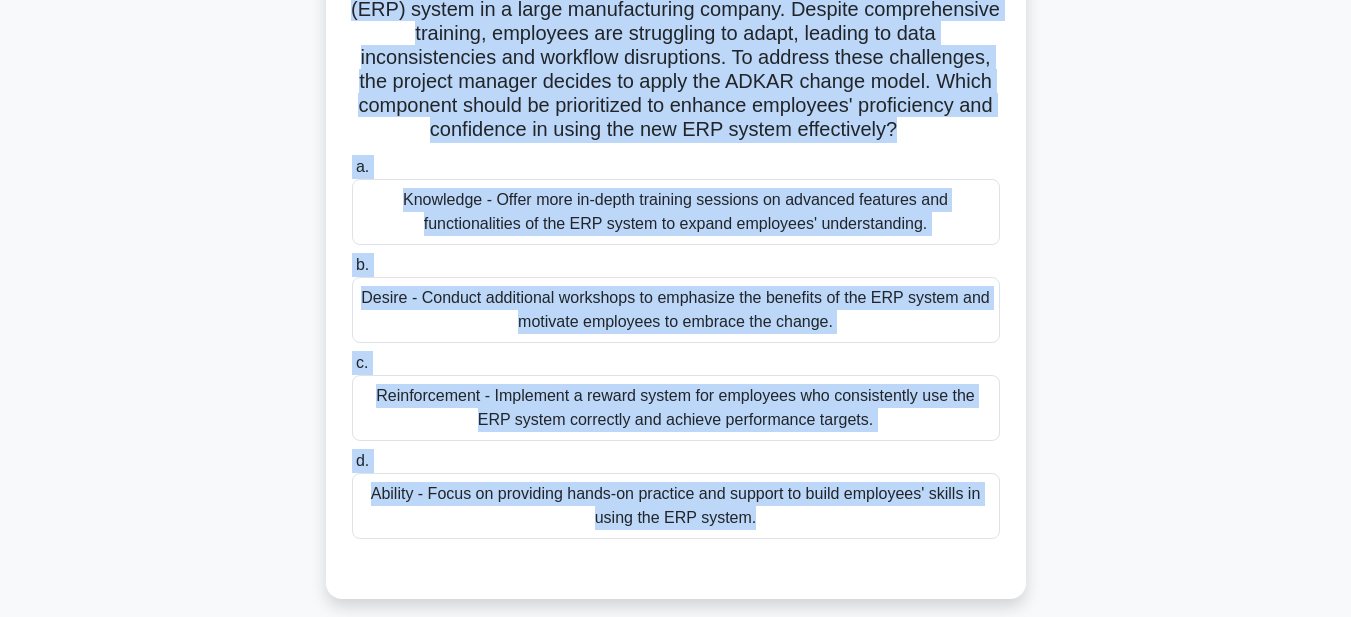 drag, startPoint x: 345, startPoint y: 86, endPoint x: 959, endPoint y: 594, distance: 796.9065 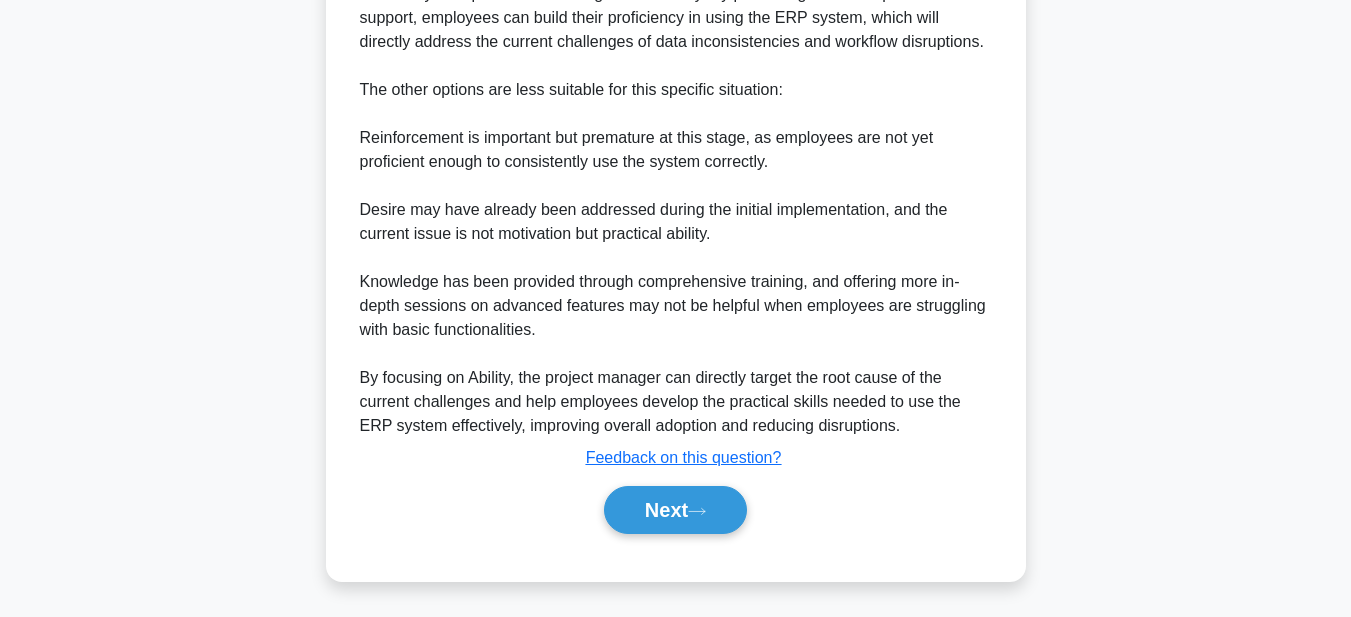 scroll, scrollTop: 1027, scrollLeft: 0, axis: vertical 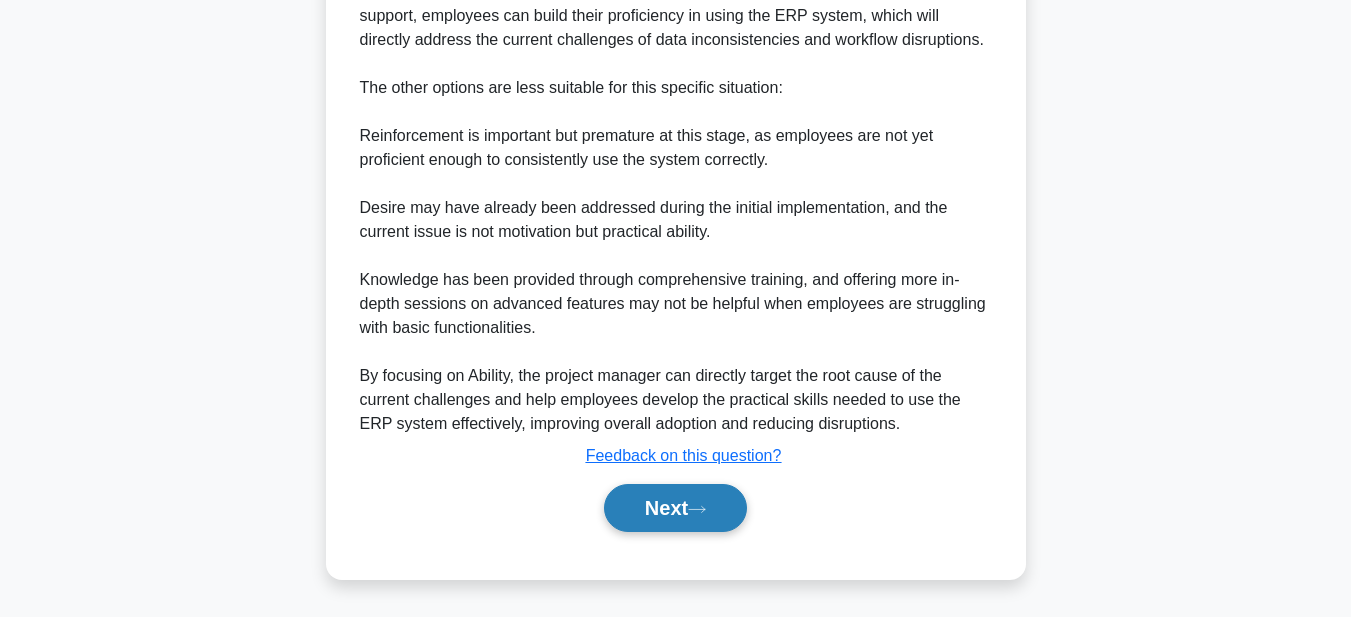 click on "Next" at bounding box center [675, 508] 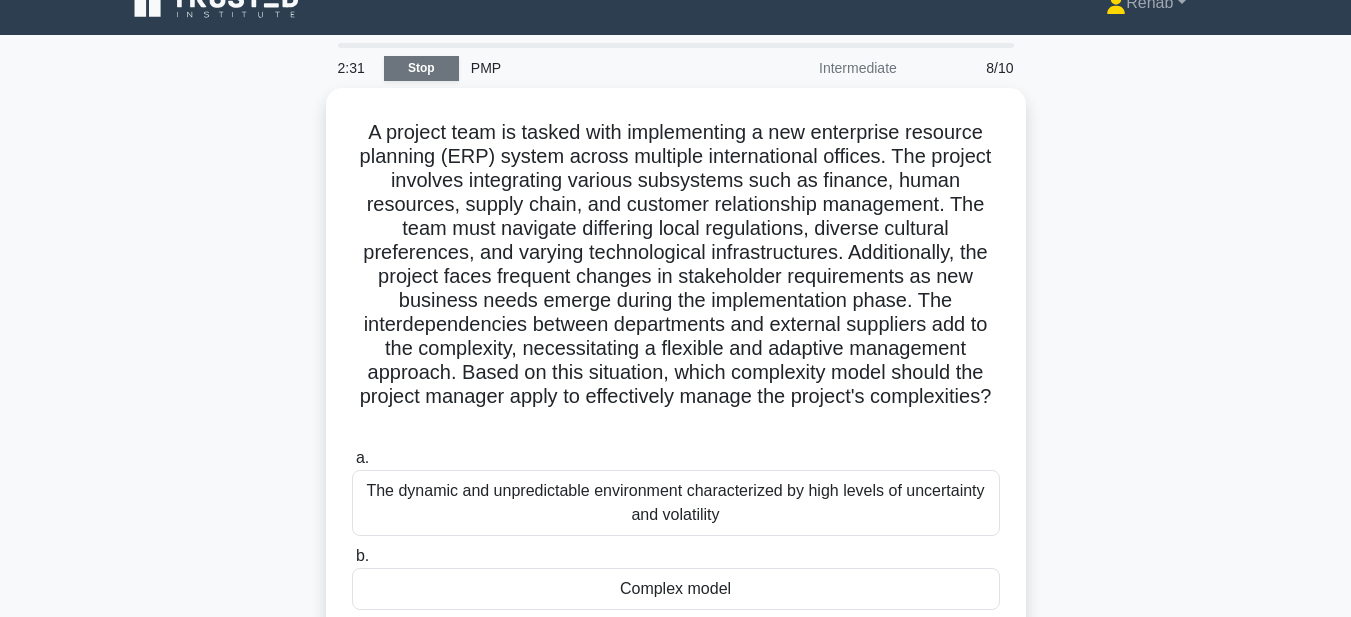 scroll, scrollTop: 0, scrollLeft: 0, axis: both 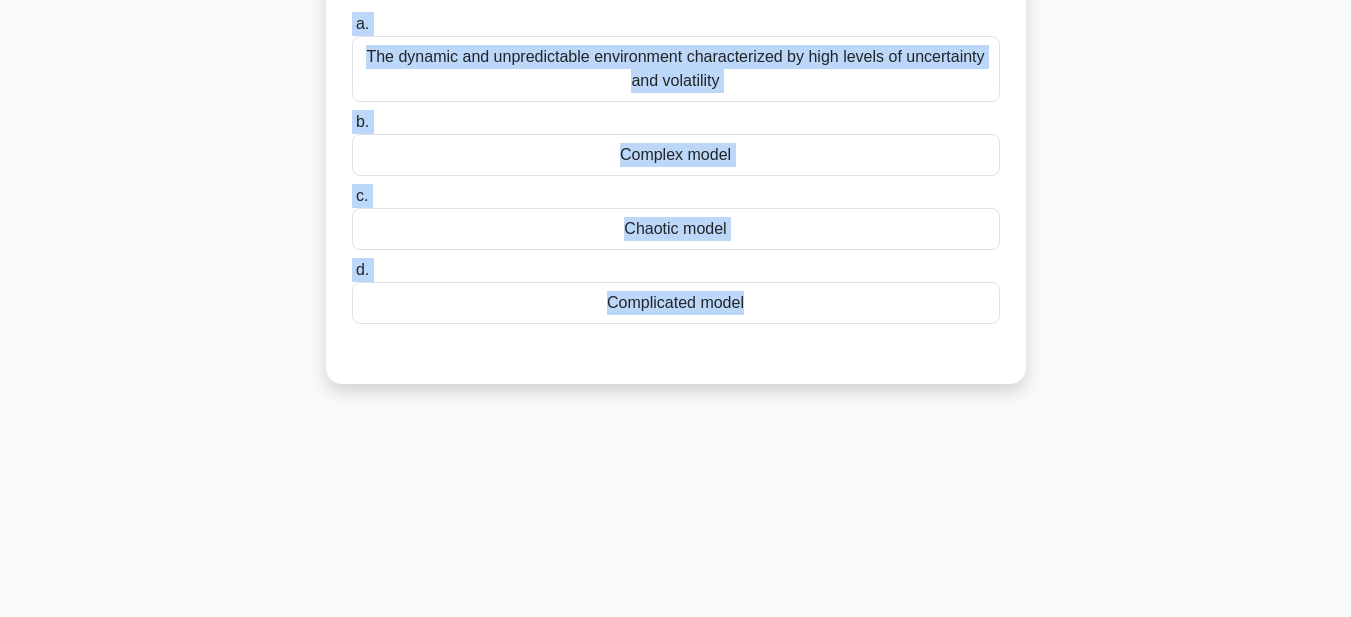 drag, startPoint x: 354, startPoint y: 151, endPoint x: 897, endPoint y: 631, distance: 724.74066 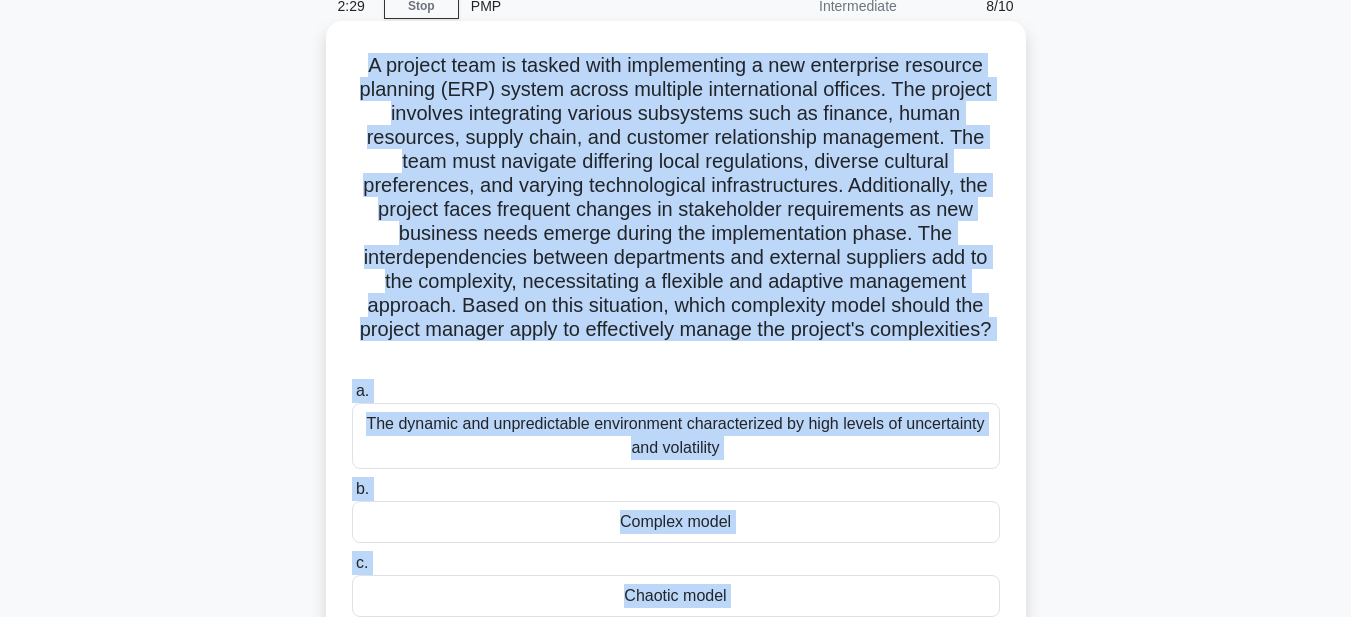 scroll, scrollTop: 63, scrollLeft: 0, axis: vertical 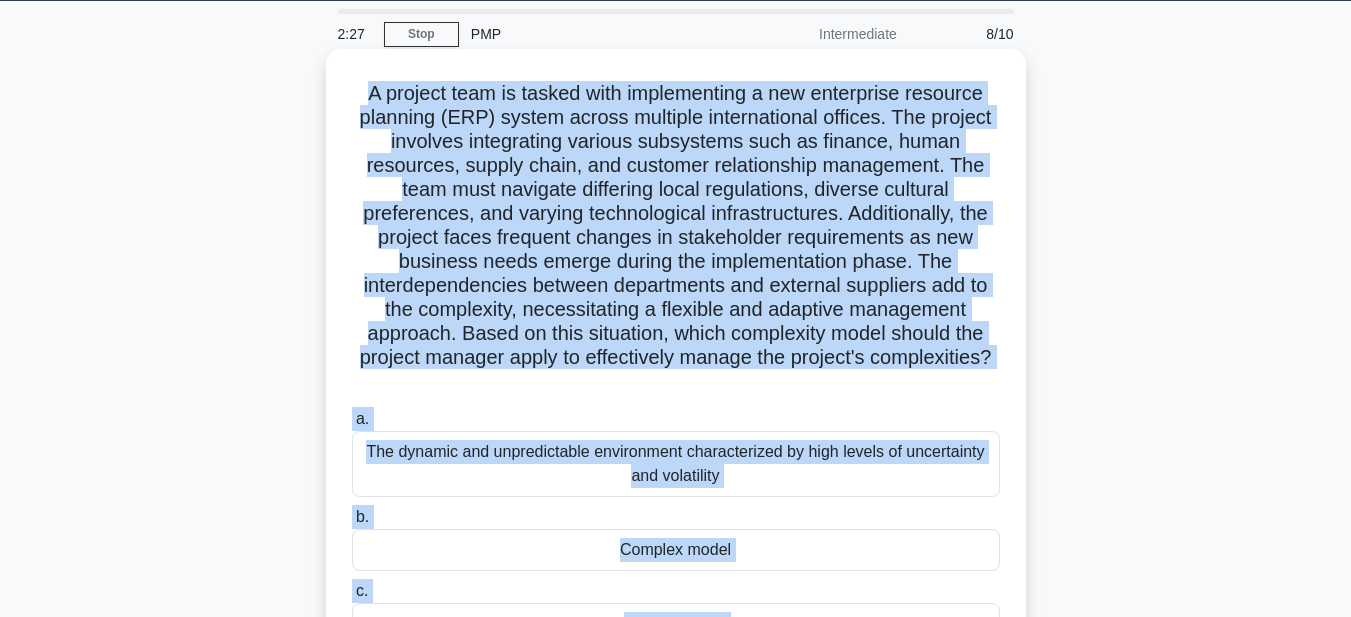copy on "A project team is tasked with implementing a new enterprise resource planning (ERP) system across multiple international offices. The project involves integrating various subsystems such as finance, human resources, supply chain, and customer relationship management. The team must navigate differing local regulations, diverse cultural preferences, and varying technological infrastructures. Additionally, the project faces frequent changes in stakeholder requirements as new business needs emerge during the implementation phase. The interdependencies between departments and external suppliers add to the complexity, necessitating a flexible and adaptive management approach. Based on this situation, which complexity model should the project manager apply to effectively manage the project's complexities?
.spinner_0XTQ{transform-origin:center;animation:spinner_y6GP .75s linear infinite}@keyframes spinner_y6GP{100%{transform:rotate(360deg)}}
a.
..." 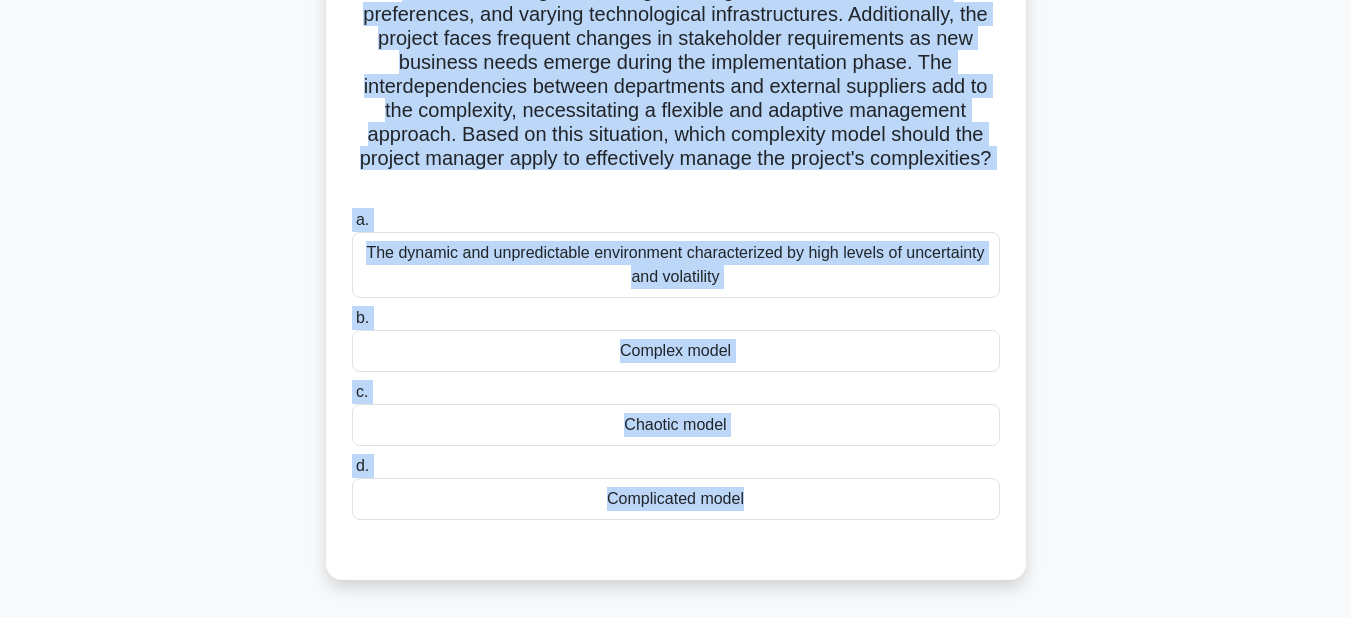 scroll, scrollTop: 263, scrollLeft: 0, axis: vertical 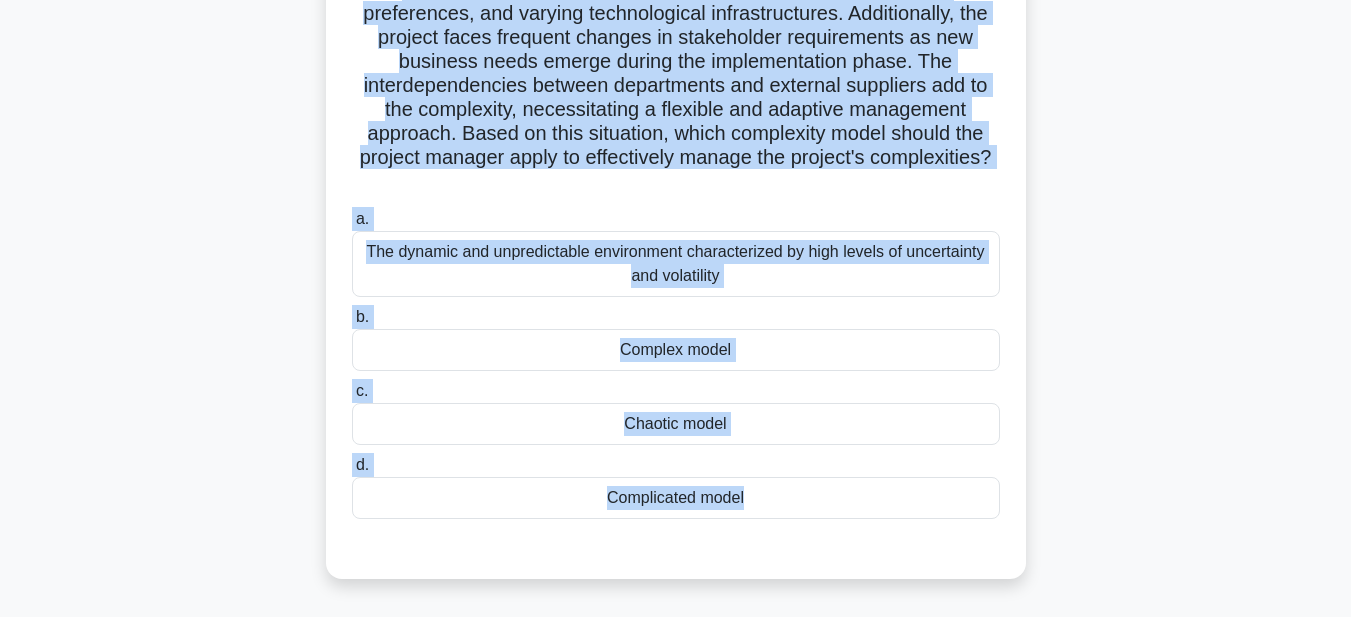 click on "Complex model" at bounding box center (676, 350) 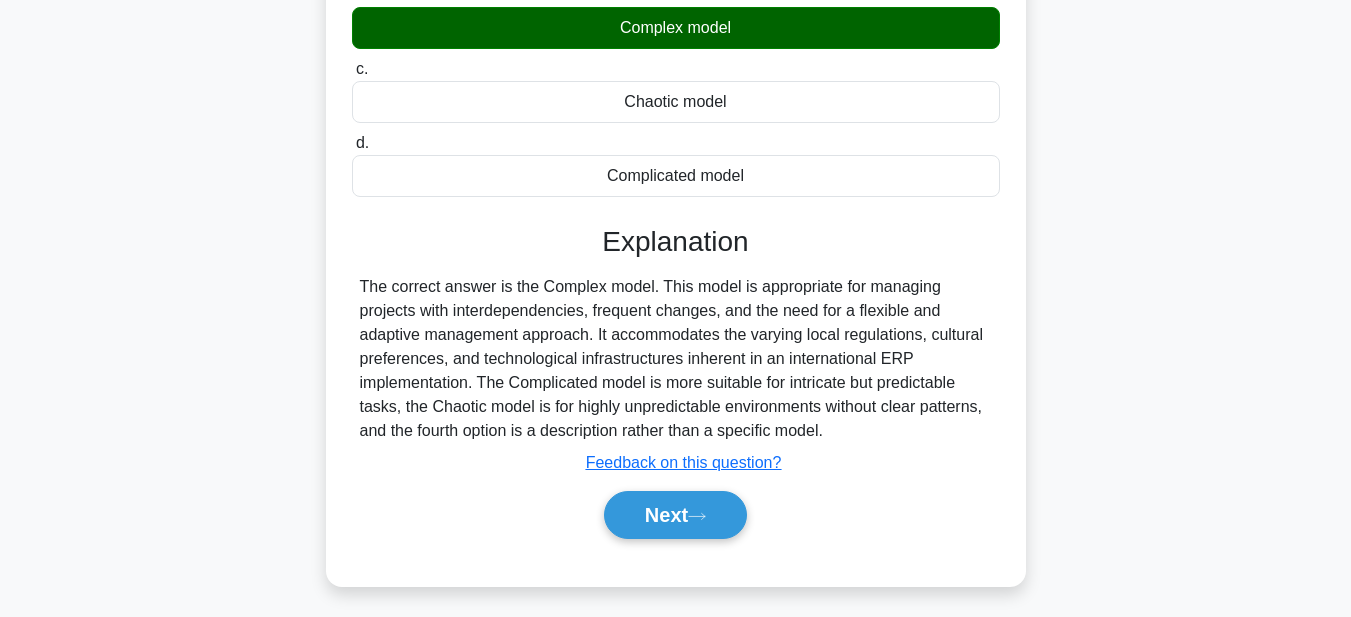 scroll, scrollTop: 593, scrollLeft: 0, axis: vertical 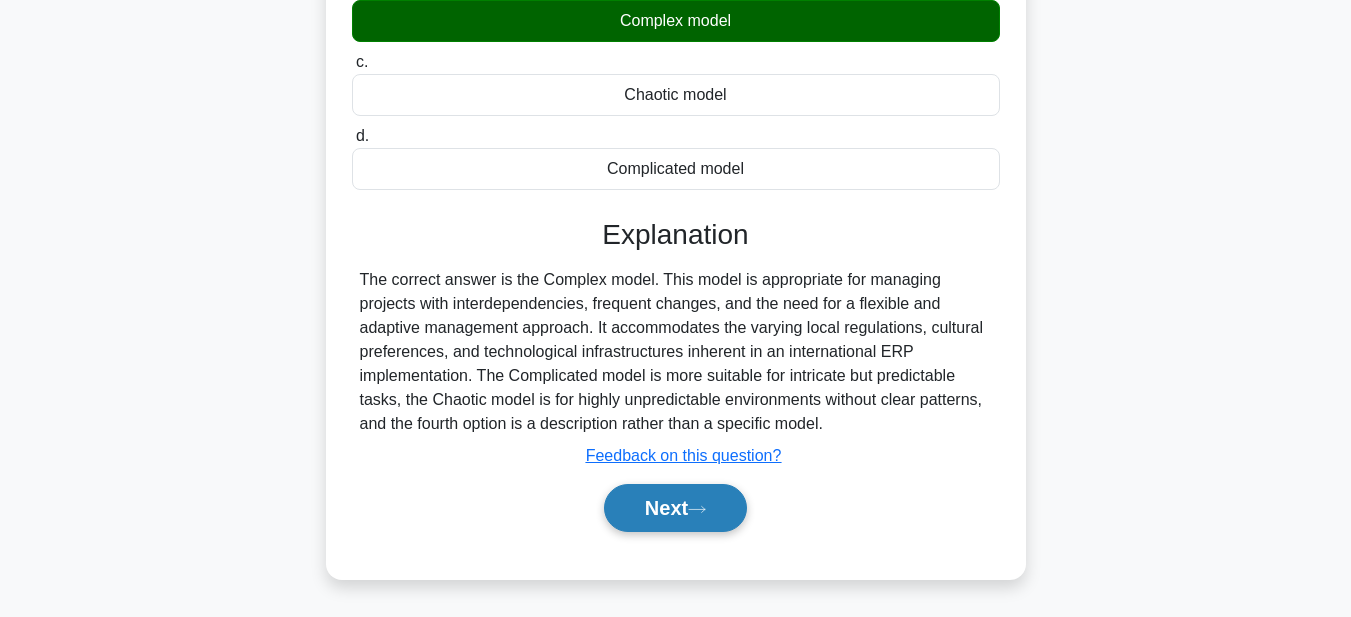 click on "Next" at bounding box center (675, 508) 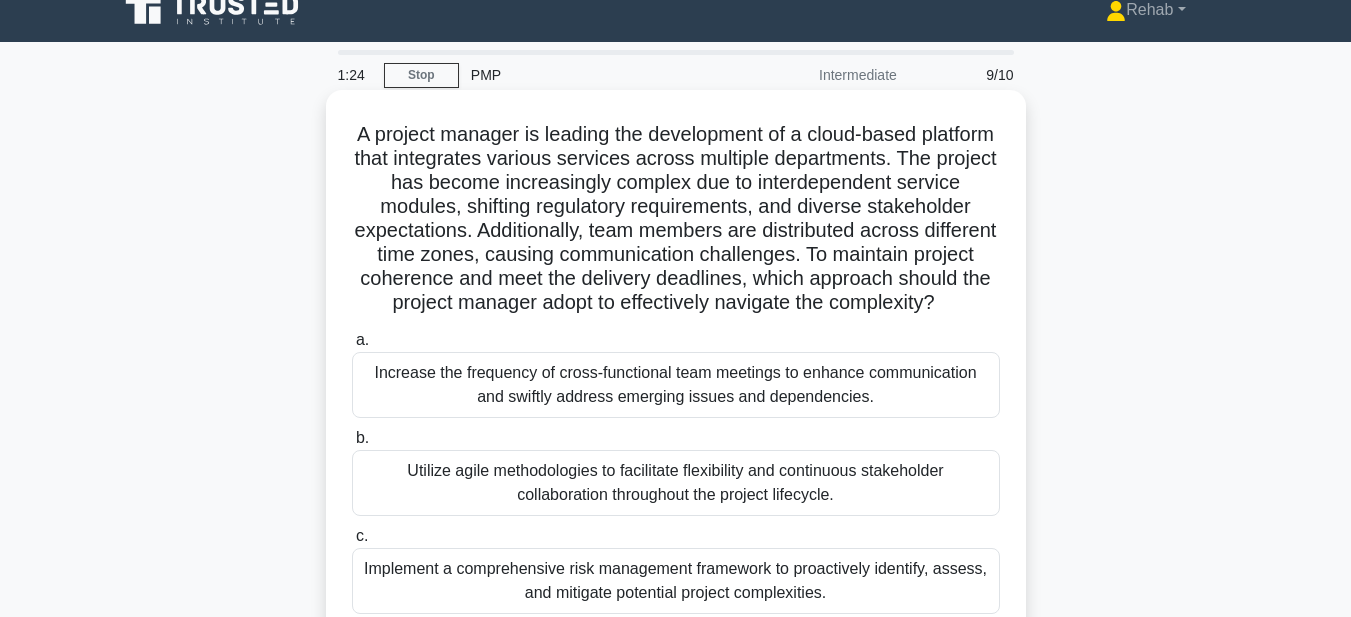 scroll, scrollTop: 0, scrollLeft: 0, axis: both 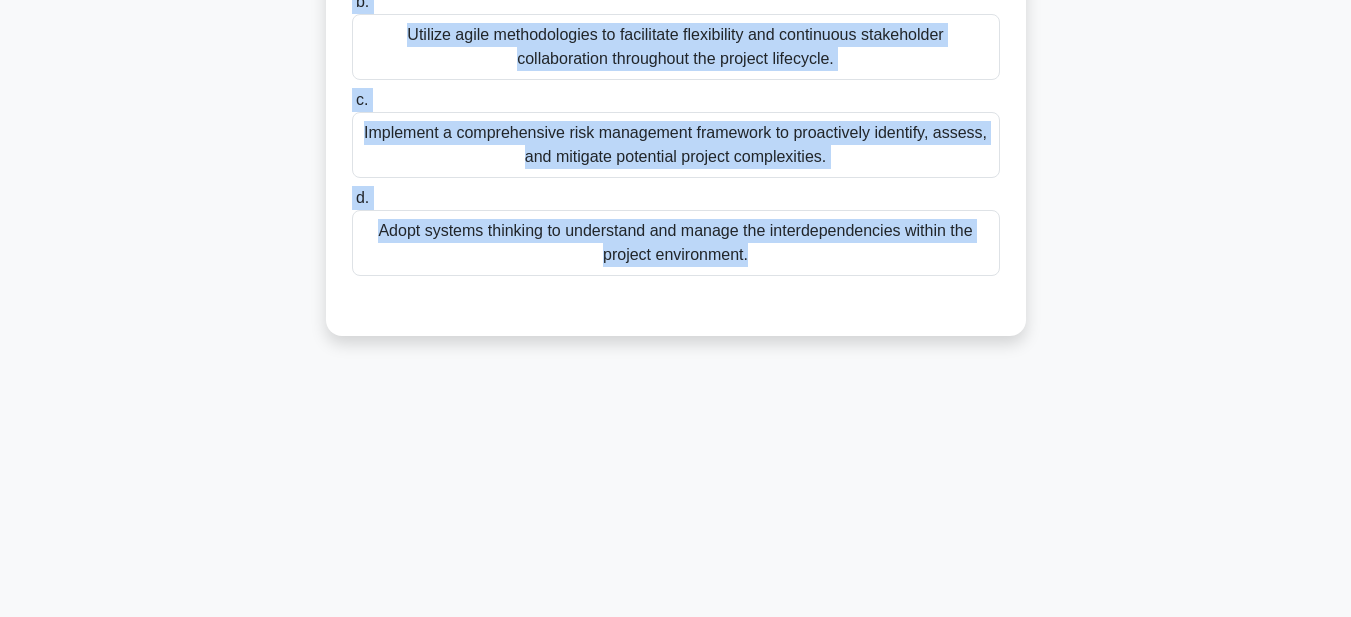 drag, startPoint x: 386, startPoint y: 154, endPoint x: 970, endPoint y: 640, distance: 759.771 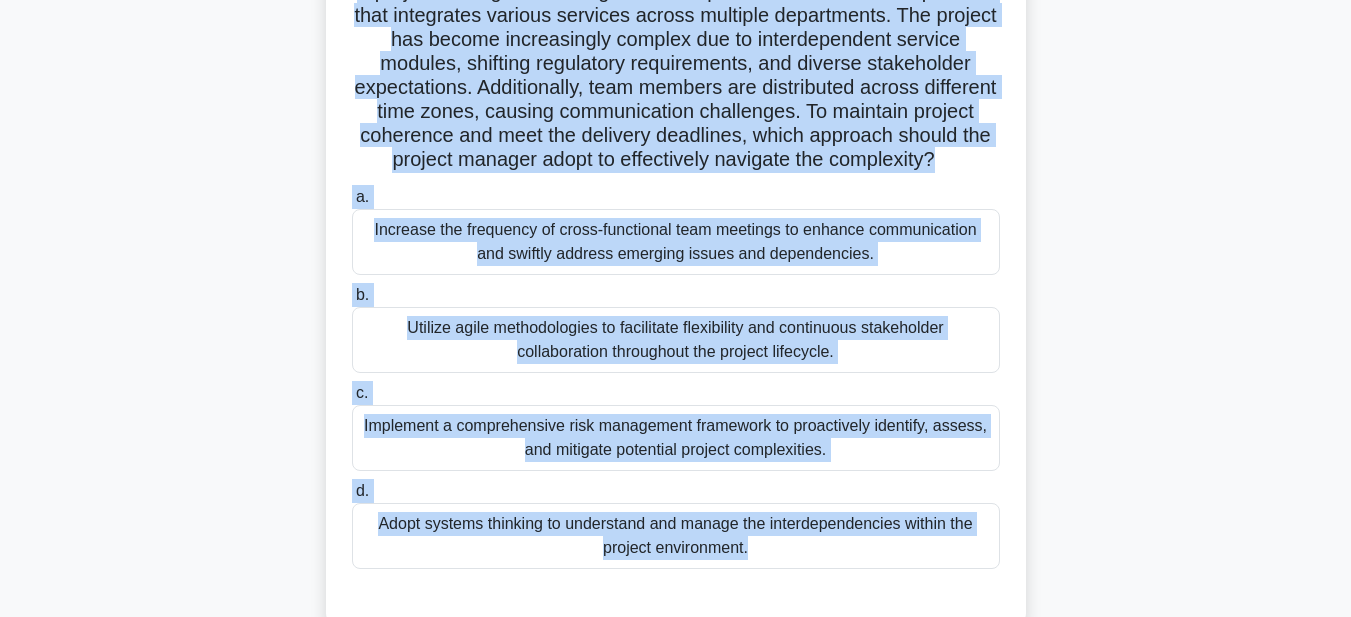 scroll, scrollTop: 163, scrollLeft: 0, axis: vertical 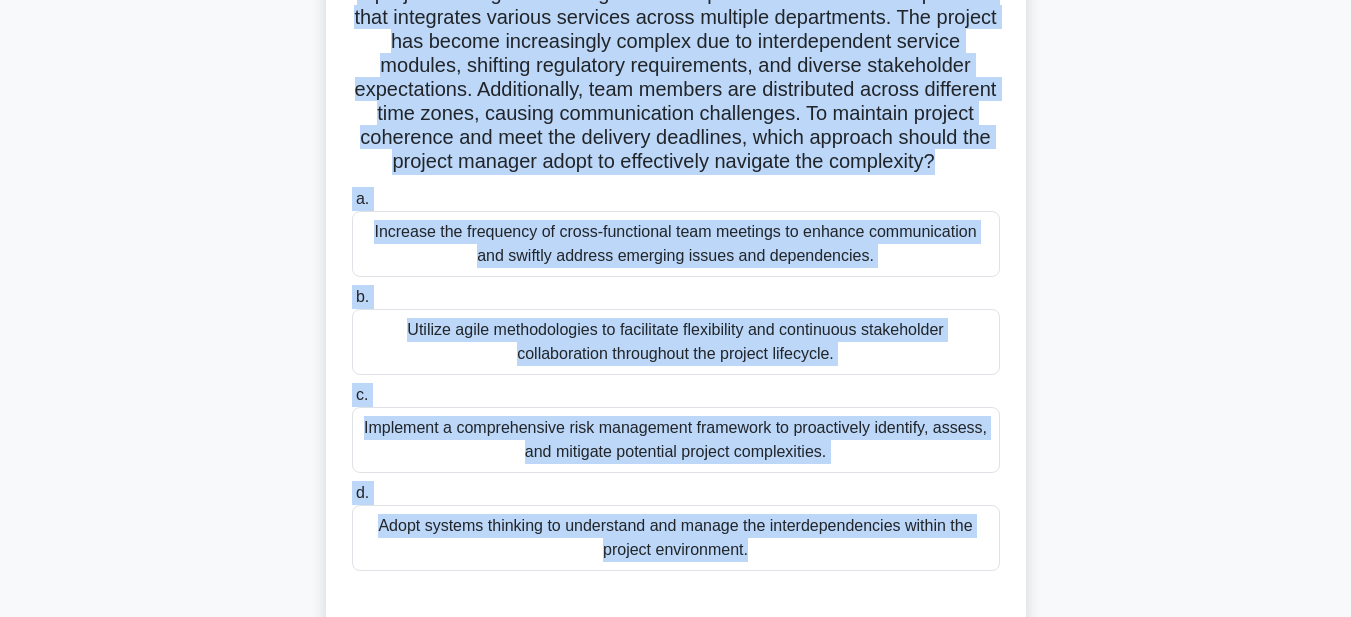 copy on "A project manager is leading the development of a cloud-based platform that integrates various services across multiple departments. The project has become increasingly complex due to interdependent service modules, shifting regulatory requirements, and diverse stakeholder expectations. Additionally, team members are distributed across different time zones, causing communication challenges. To maintain project coherence and meet the delivery deadlines, which approach should the project manager adopt to effectively navigate the complexity?
.spinner_0XTQ{transform-origin:center;animation:spinner_y6GP .75s linear infinite}@keyframes spinner_y6GP{100%{transform:rotate(360deg)}}
a.
Increase the frequency of cross-functional team meetings to enhance communication and swiftly address emerging issues and dependencies.
b.
Utilize agile methodologies to..." 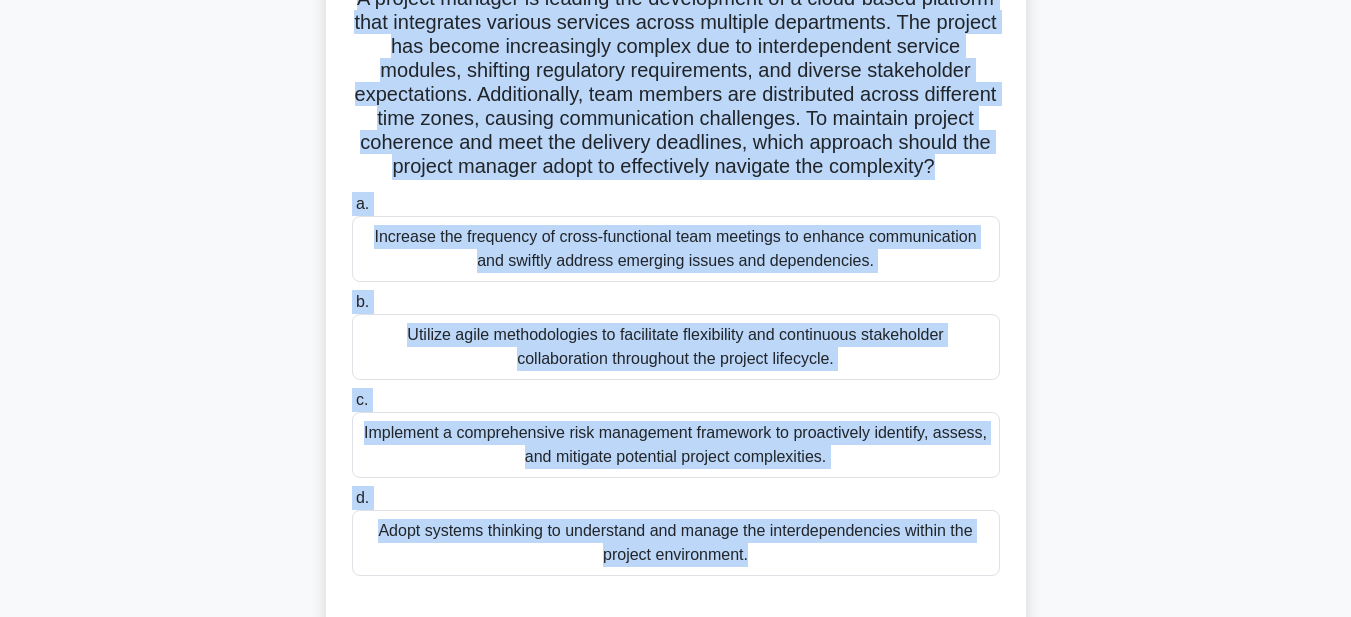 scroll, scrollTop: 263, scrollLeft: 0, axis: vertical 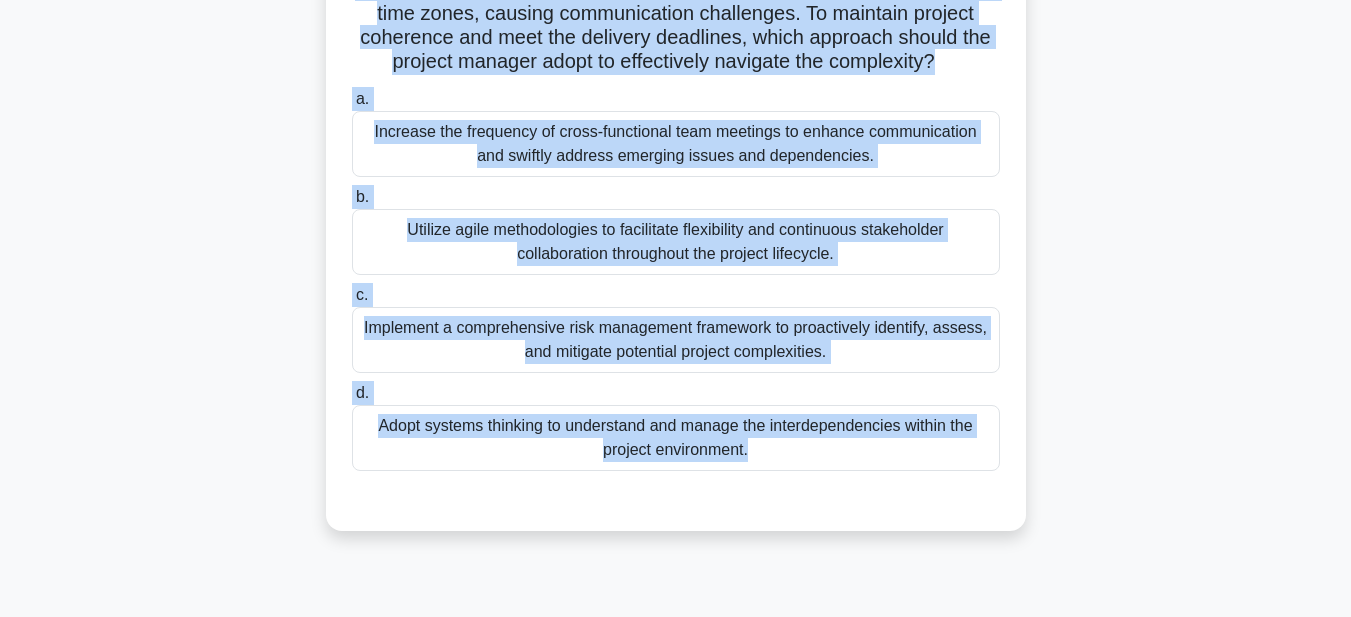 click on "Adopt systems thinking to understand and manage the interdependencies within the project environment." at bounding box center (676, 438) 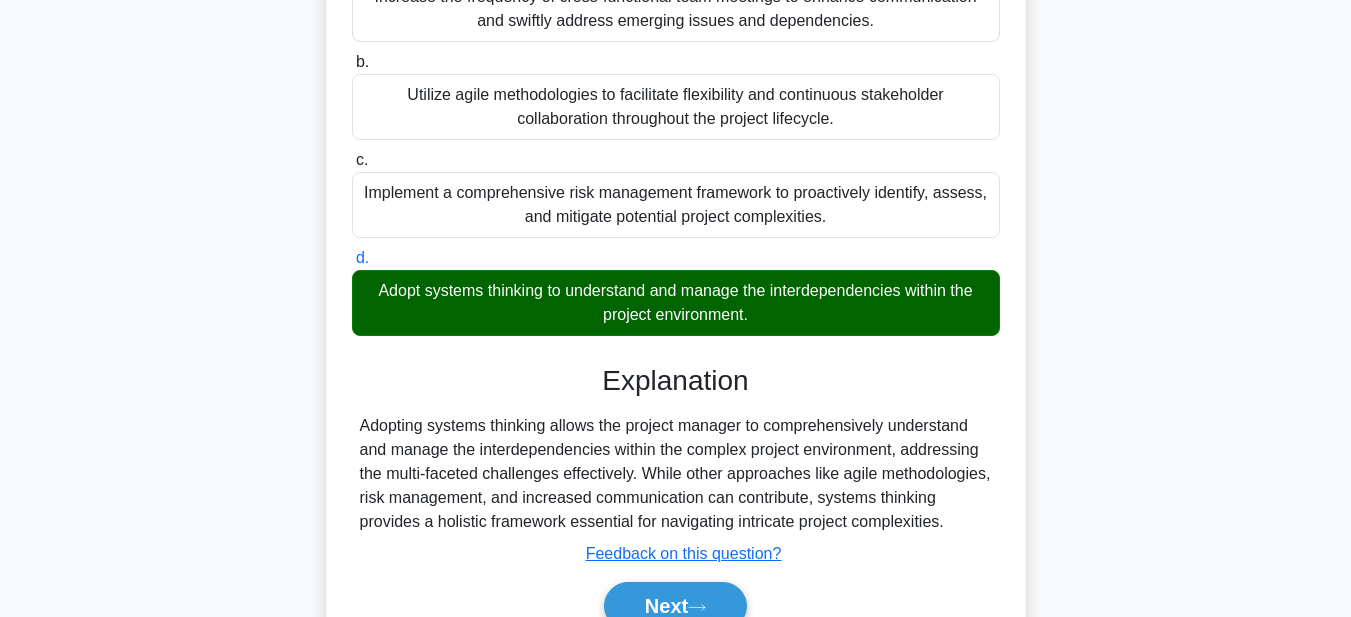 scroll, scrollTop: 545, scrollLeft: 0, axis: vertical 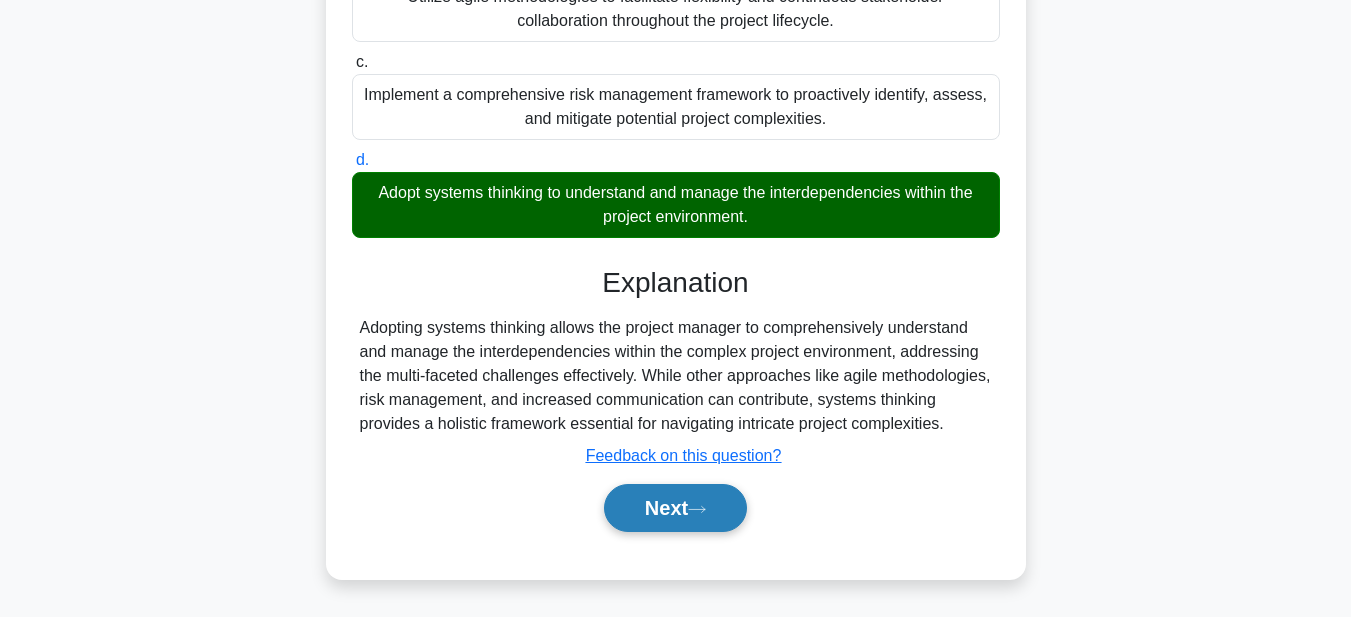 click on "Next" at bounding box center (675, 508) 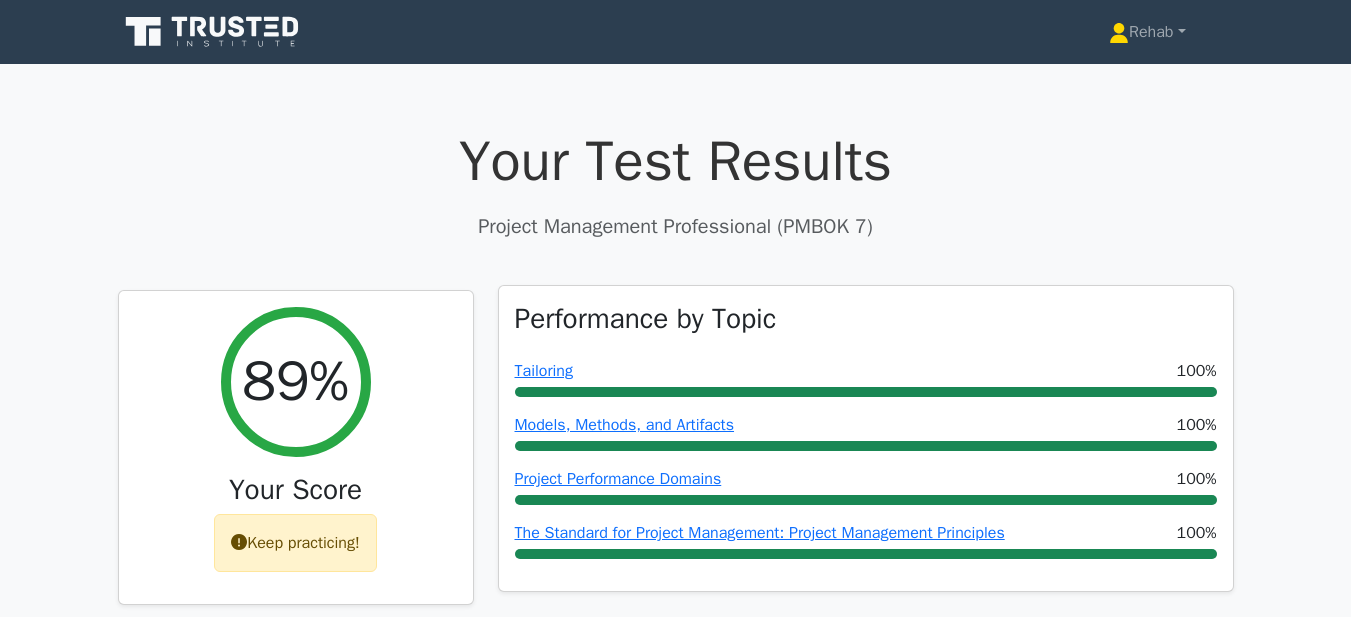 scroll, scrollTop: 0, scrollLeft: 0, axis: both 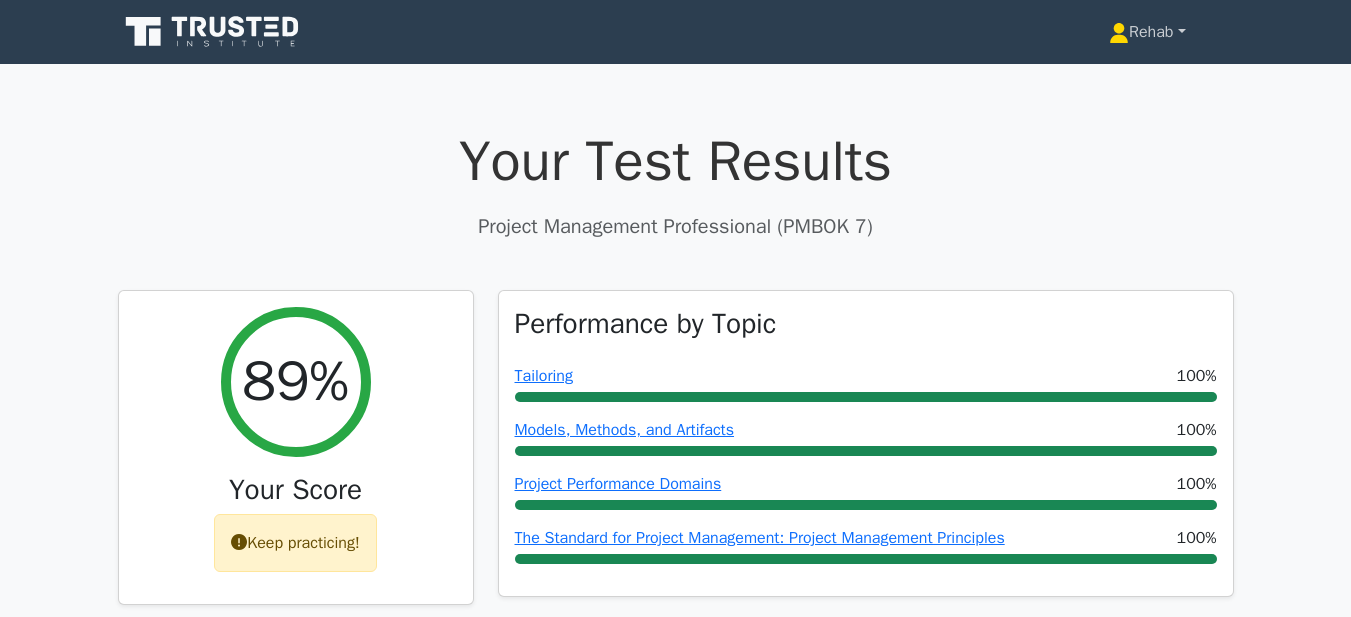 click on "Rehab" at bounding box center [1147, 32] 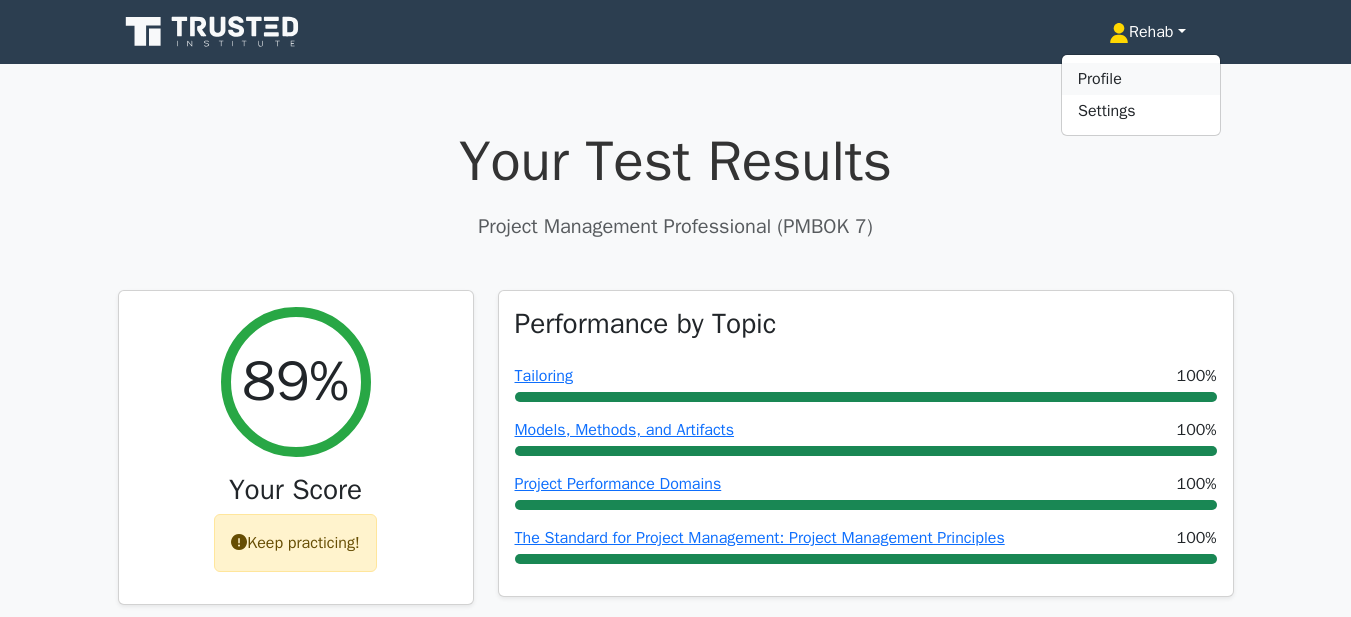 click on "Profile" at bounding box center (1141, 79) 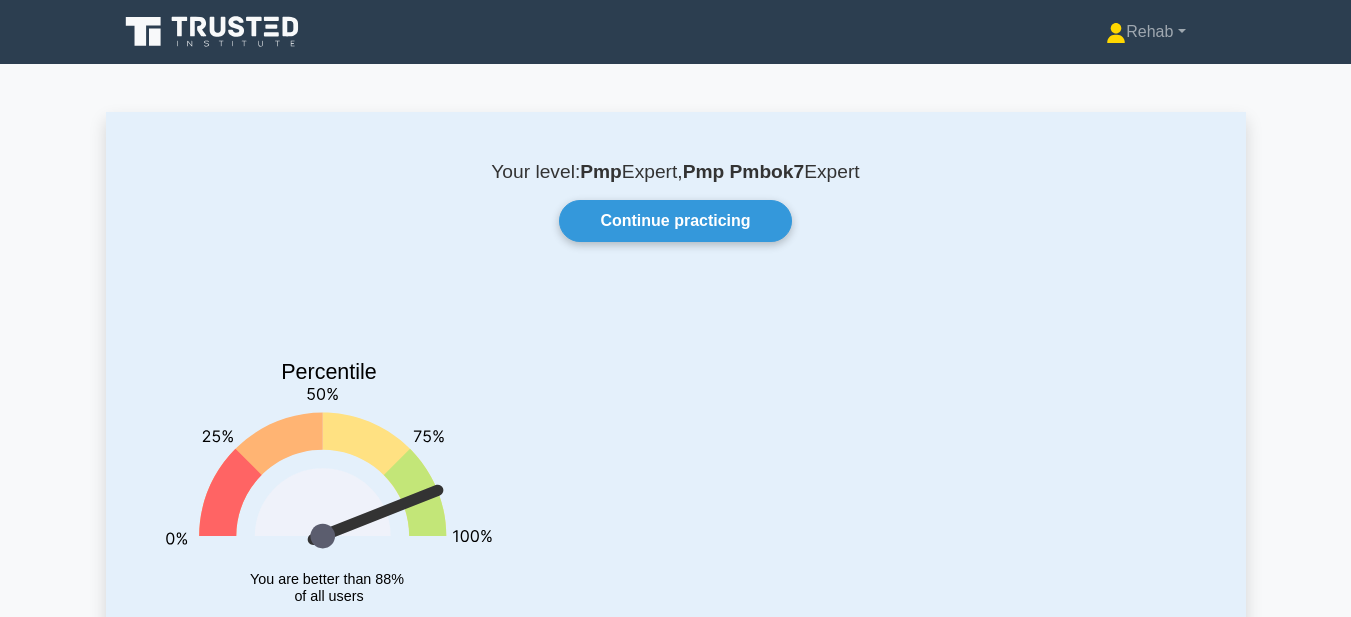scroll, scrollTop: 0, scrollLeft: 0, axis: both 